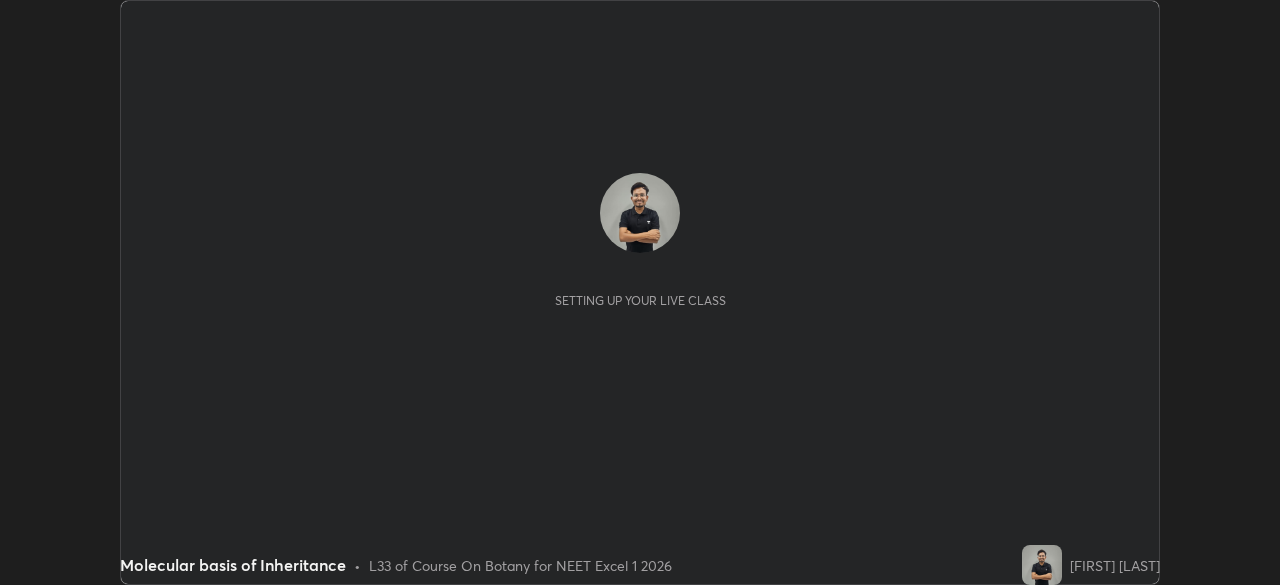 scroll, scrollTop: 0, scrollLeft: 0, axis: both 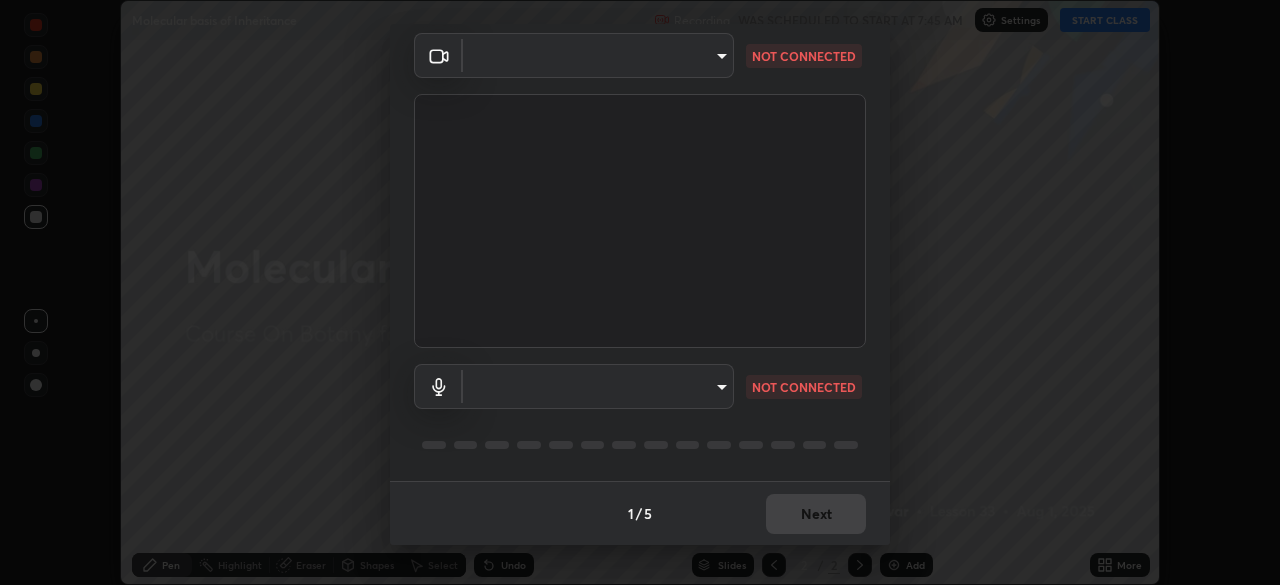 type on "0e80c96761b6a4d6296d5bf50afd05bd245ccb61f8dc220acc240aeb22a63808" 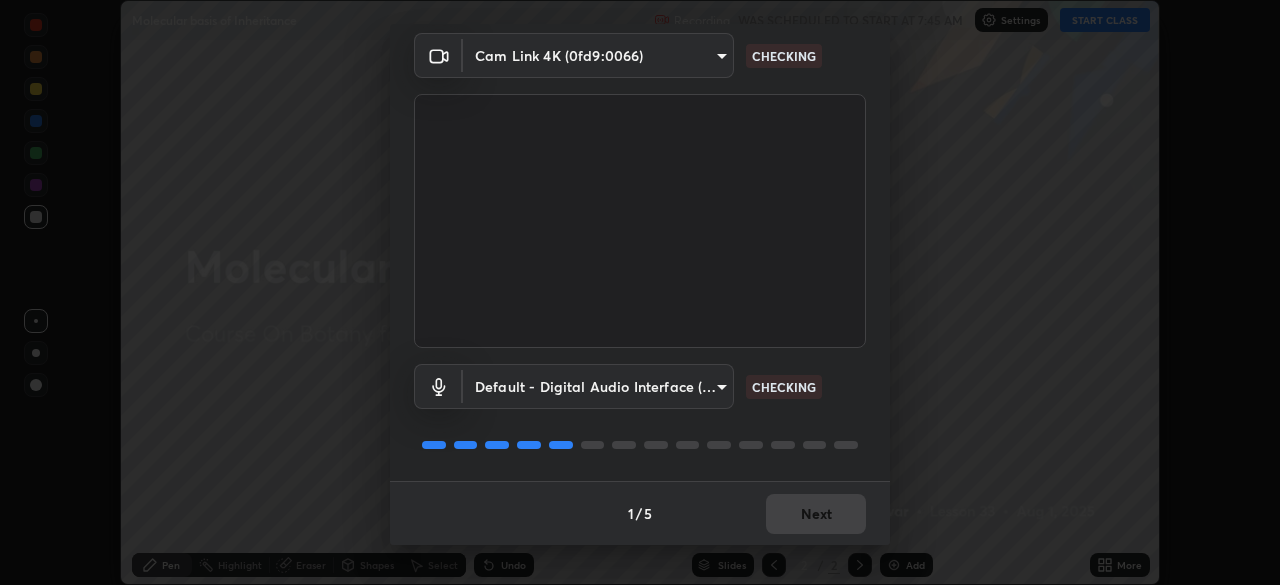click on "Erase all Molecular basis of Inheritance Recording WAS SCHEDULED TO START AT  7:45 AM Settings START CLASS Setting up your live class Molecular basis of Inheritance • L33 of Course On Botany for NEET Excel 1 2026 [FIRST] [LAST] Pen Highlight Eraser Shapes Select Undo Slides 2 / 2 Add More No doubts shared Encourage your learners to ask a doubt for better clarity Report an issue Reason for reporting Buffering Chat not working Audio - Video sync issue Educator video quality low ​ Attach an image Report Media settings Cam Link 4K (0fd9:0066) 0e80c96761b6a4d6296d5bf50afd05bd245ccb61f8dc220acc240aeb22a63808 CHECKING Default - Digital Audio Interface (2- Cam Link 4K) default CHECKING 1 / 5 Next" at bounding box center [640, 292] 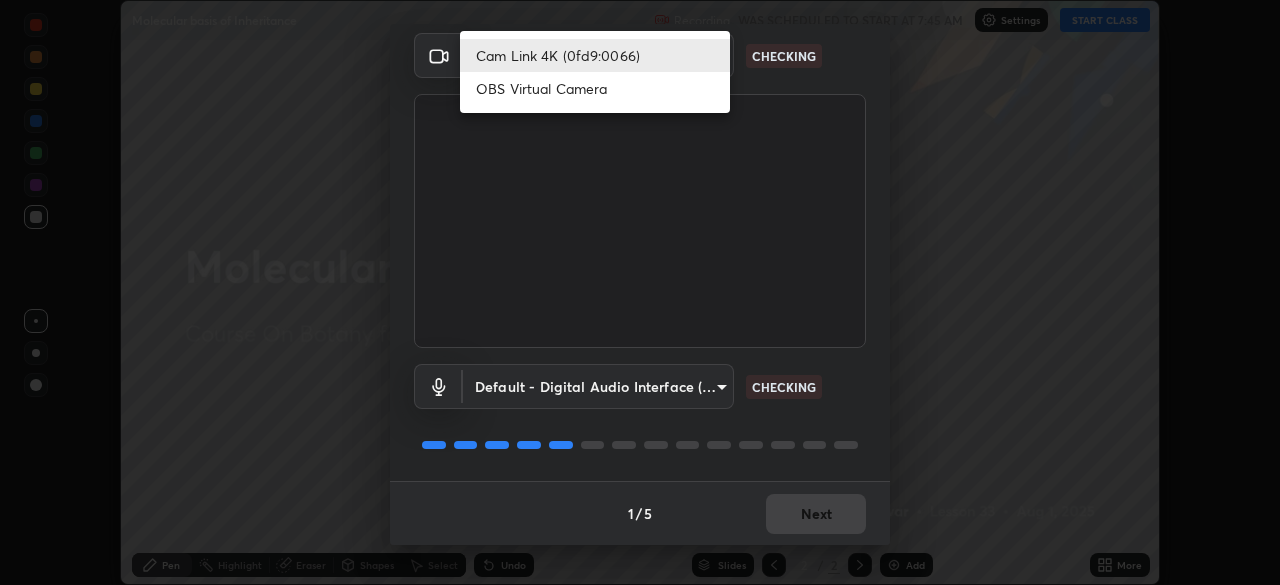 click on "OBS Virtual Camera" at bounding box center (595, 88) 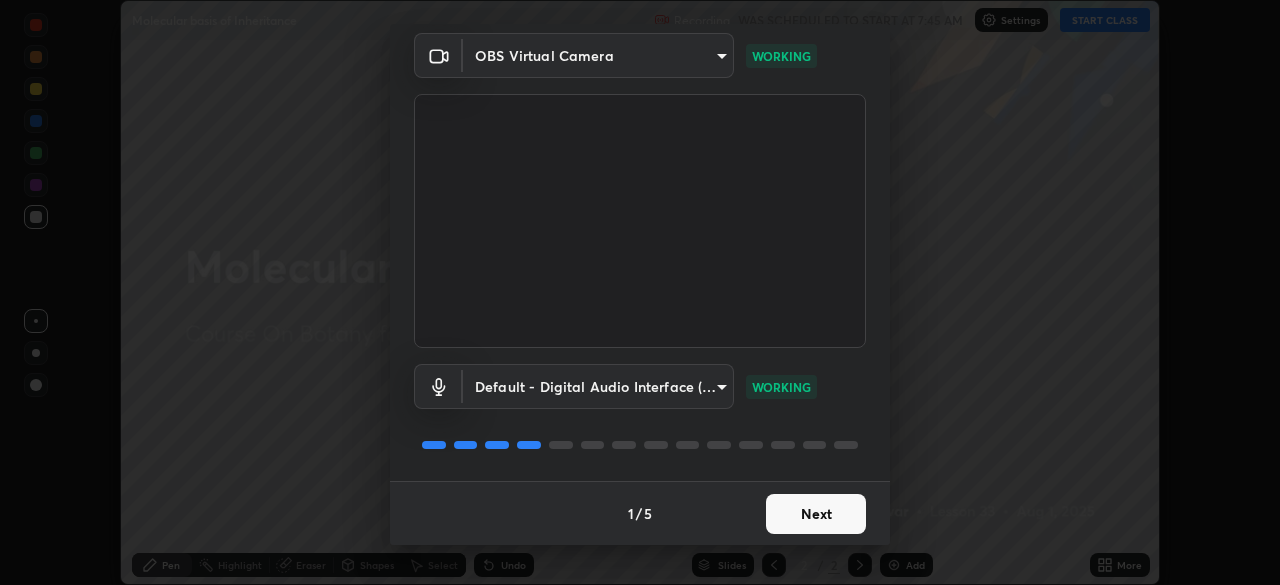 click on "Next" at bounding box center [816, 514] 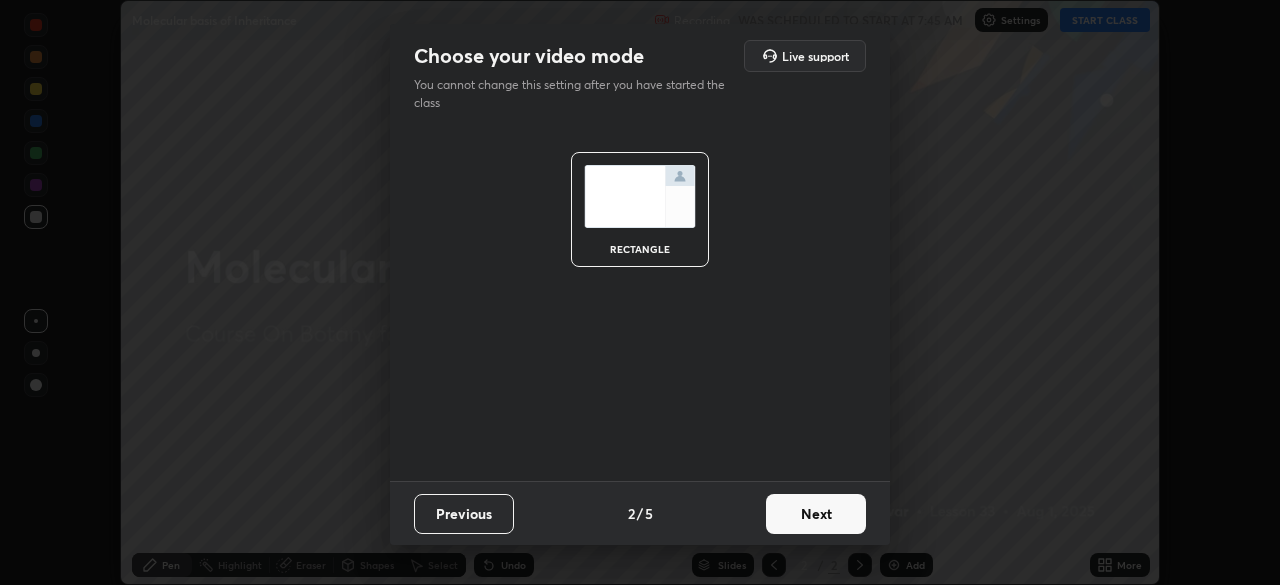 click on "Next" at bounding box center [816, 514] 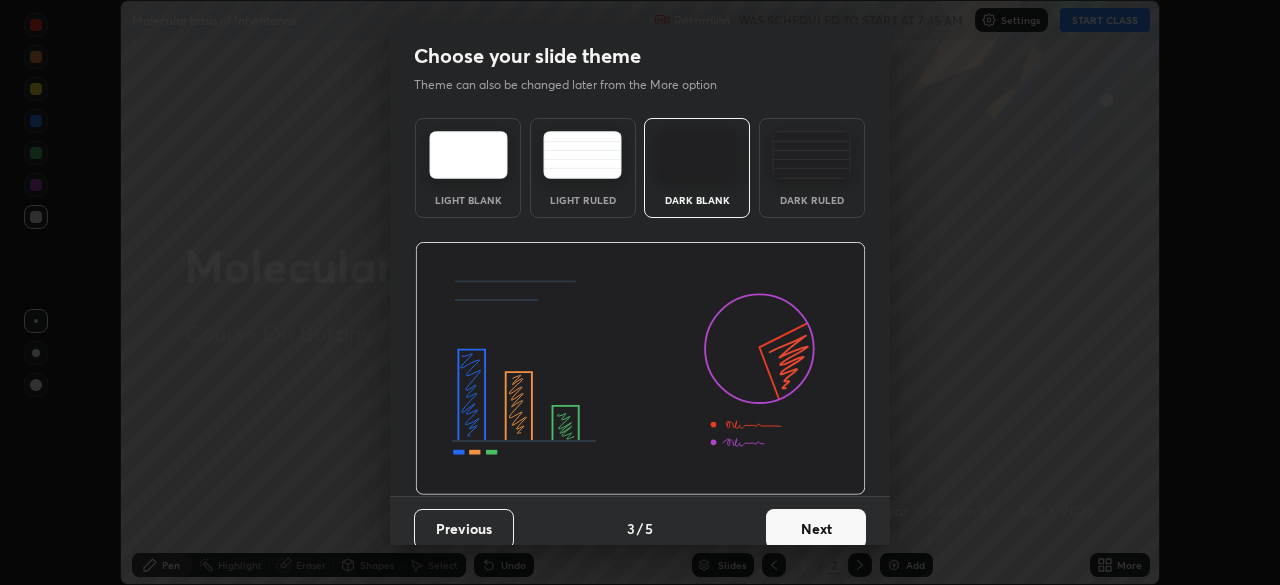 click on "Dark Ruled" at bounding box center [812, 168] 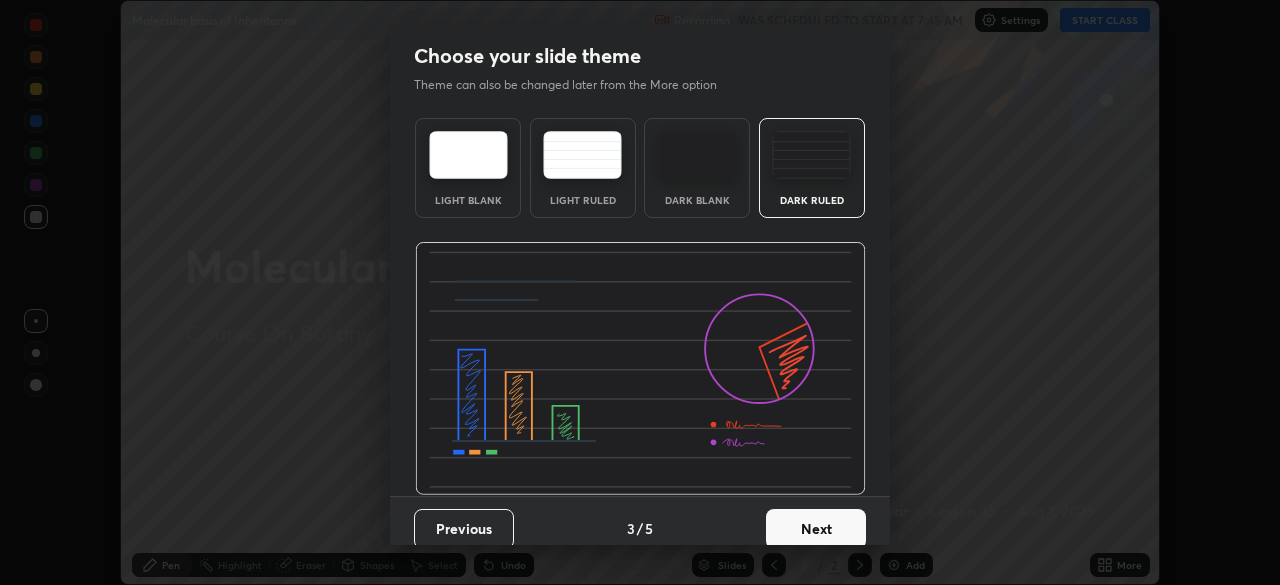 scroll, scrollTop: 15, scrollLeft: 0, axis: vertical 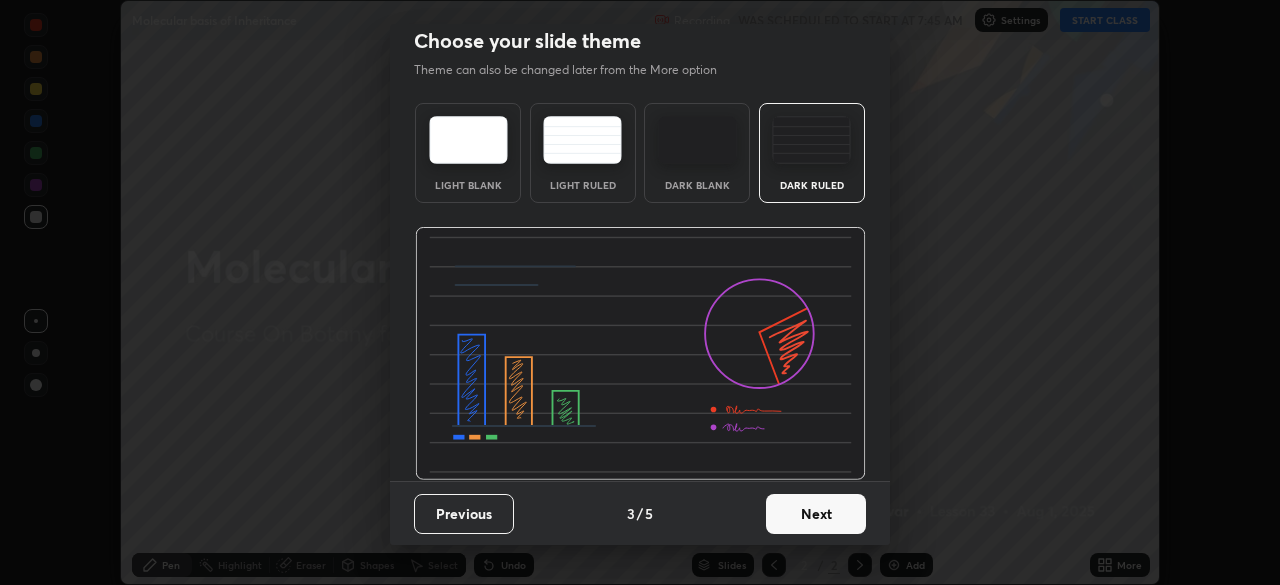 click on "Next" at bounding box center [816, 514] 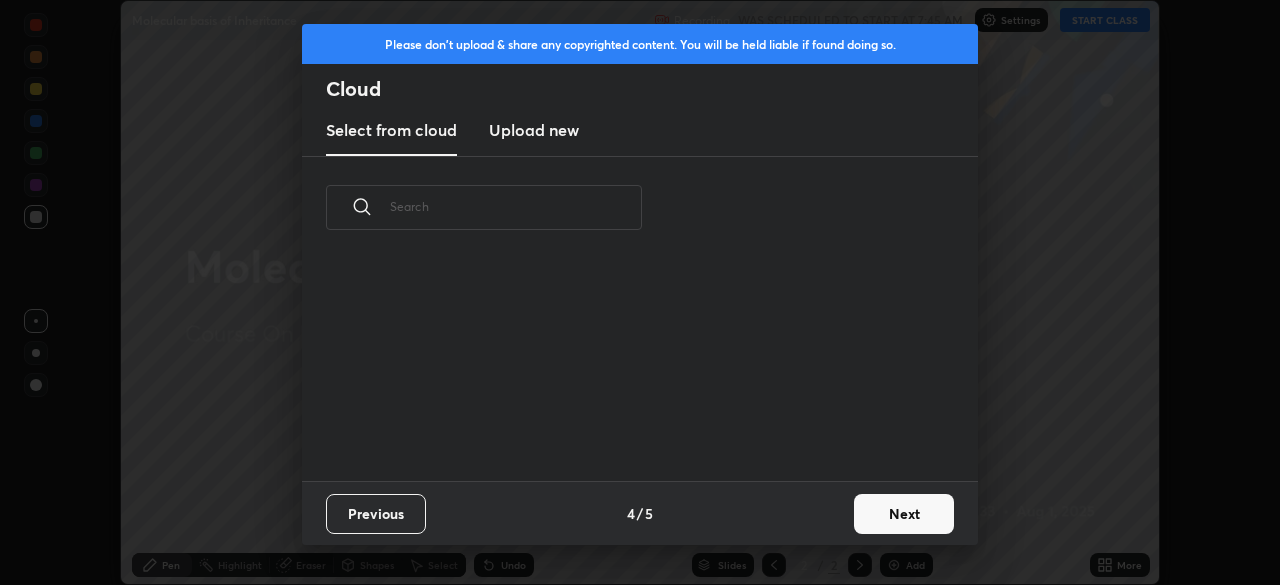 scroll, scrollTop: 7, scrollLeft: 11, axis: both 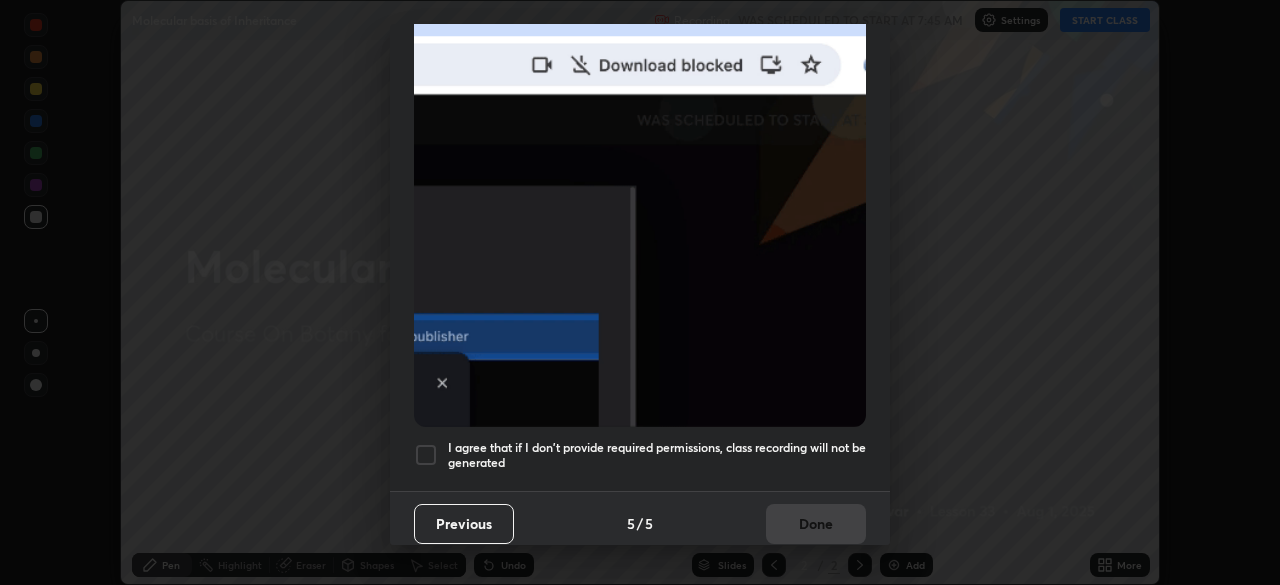 click at bounding box center (426, 455) 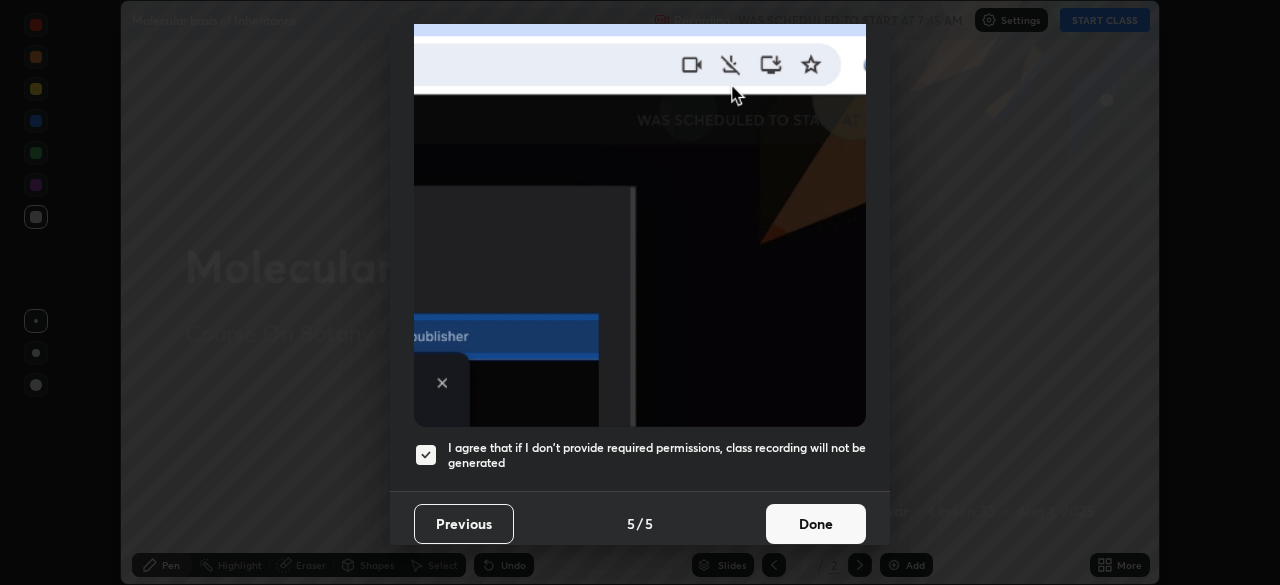 click on "Done" at bounding box center (816, 524) 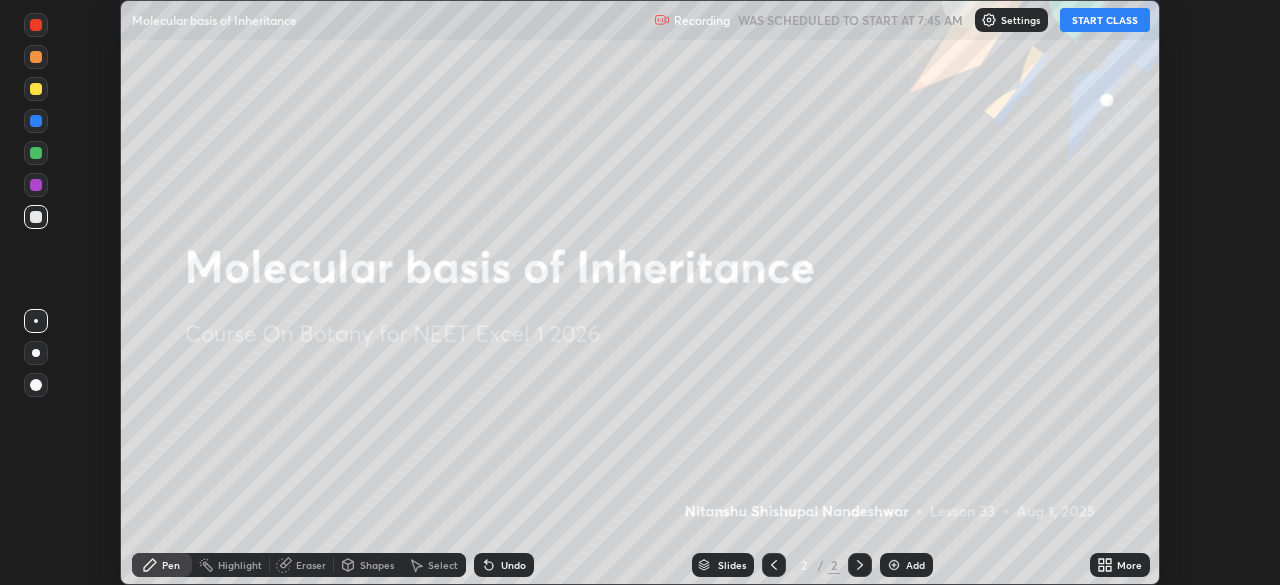click 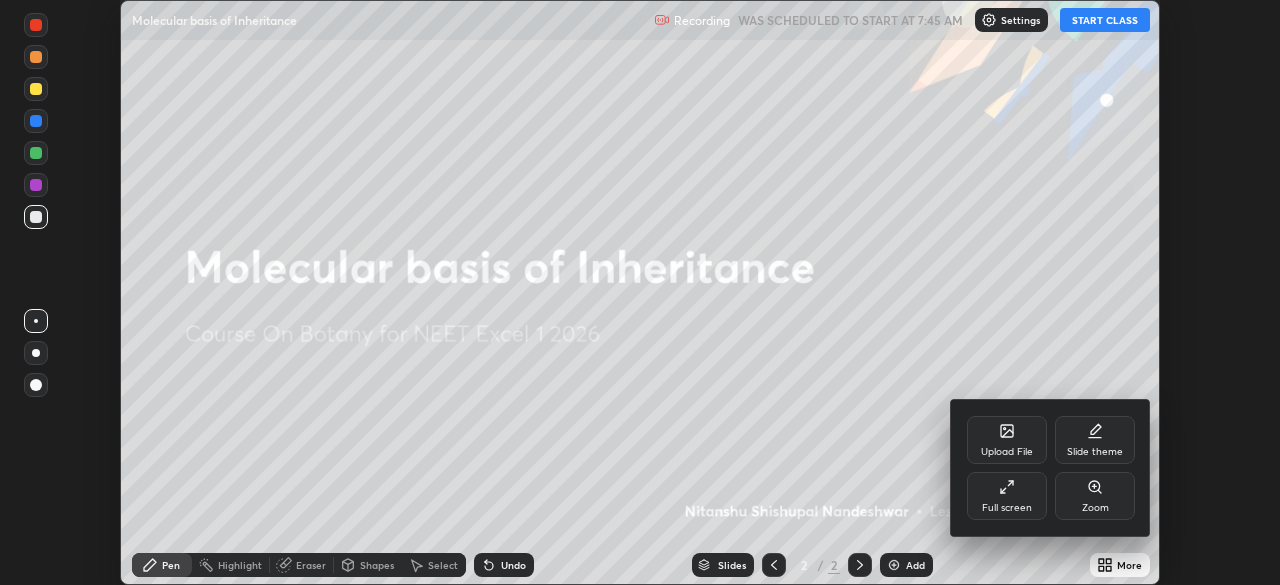 click on "Full screen" at bounding box center [1007, 496] 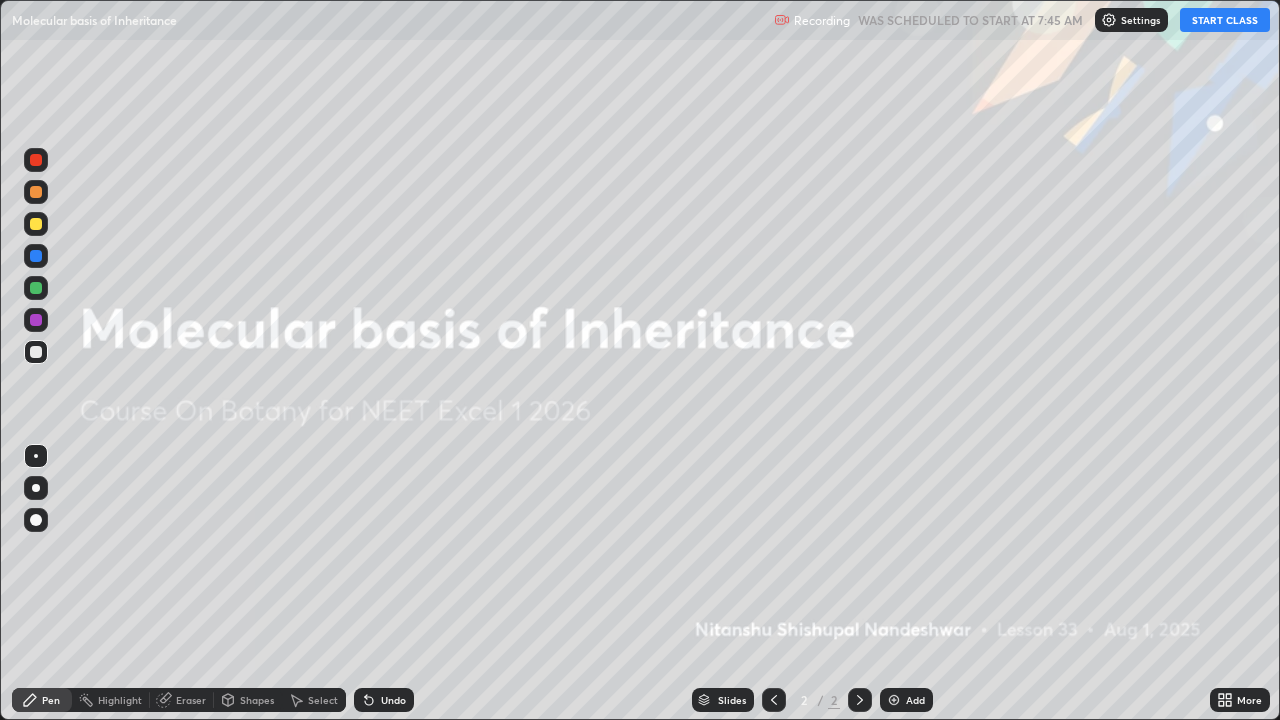 scroll, scrollTop: 99280, scrollLeft: 98720, axis: both 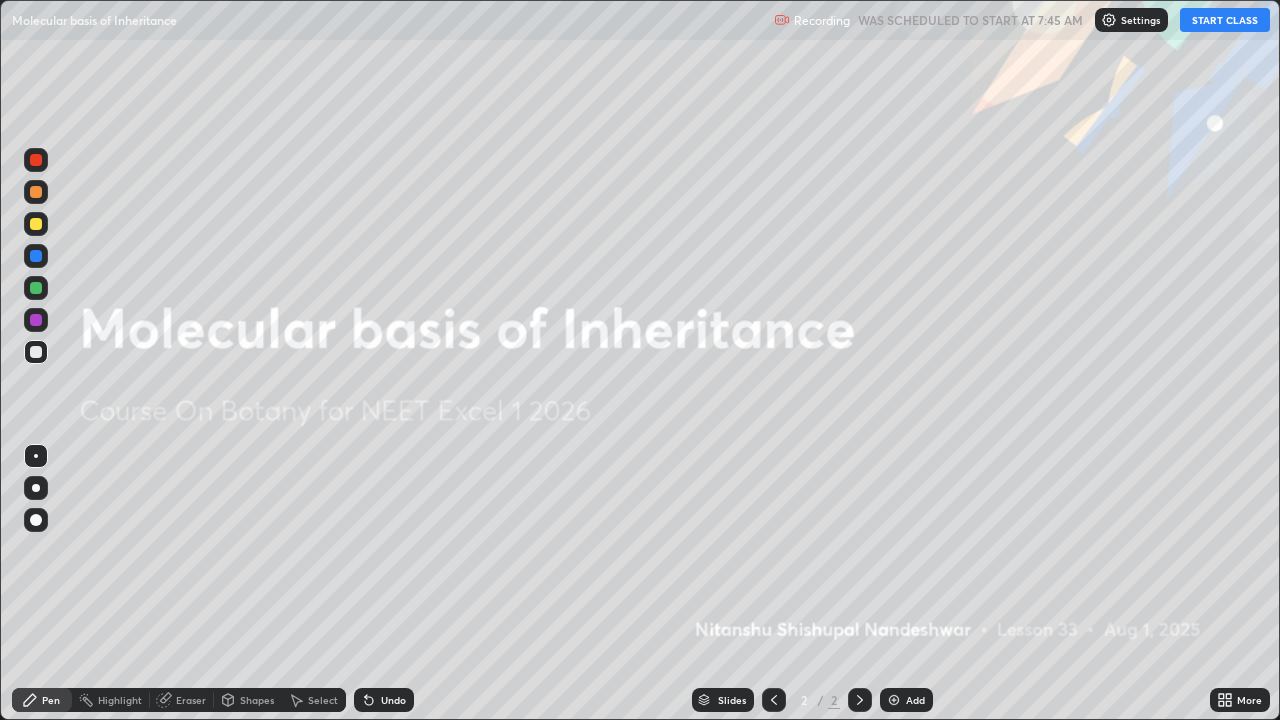 click on "START CLASS" at bounding box center [1225, 20] 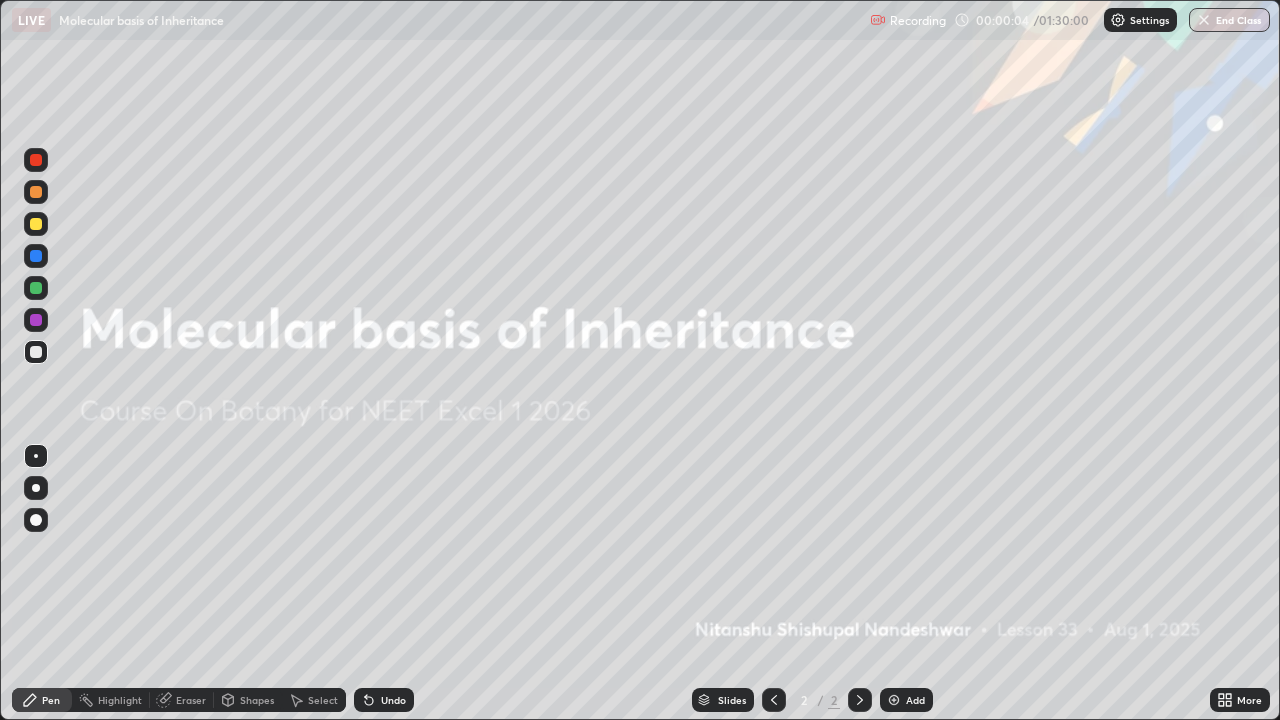click at bounding box center (894, 700) 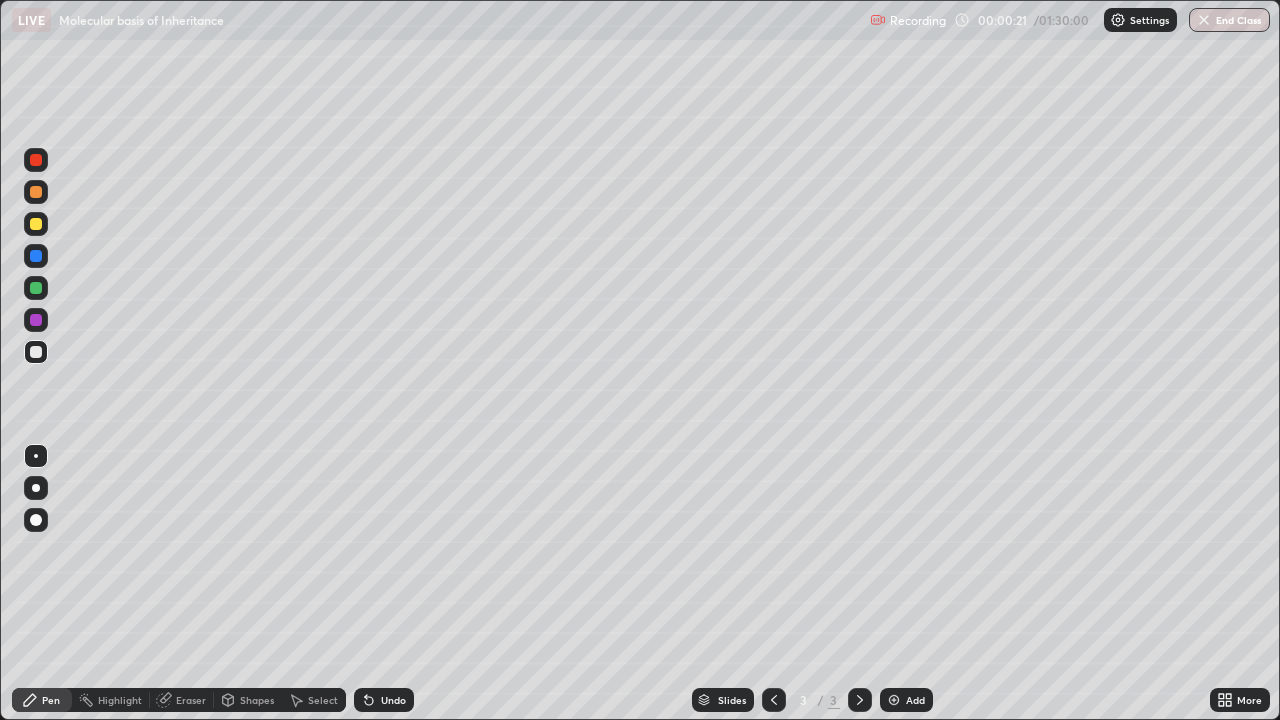 click at bounding box center [36, 160] 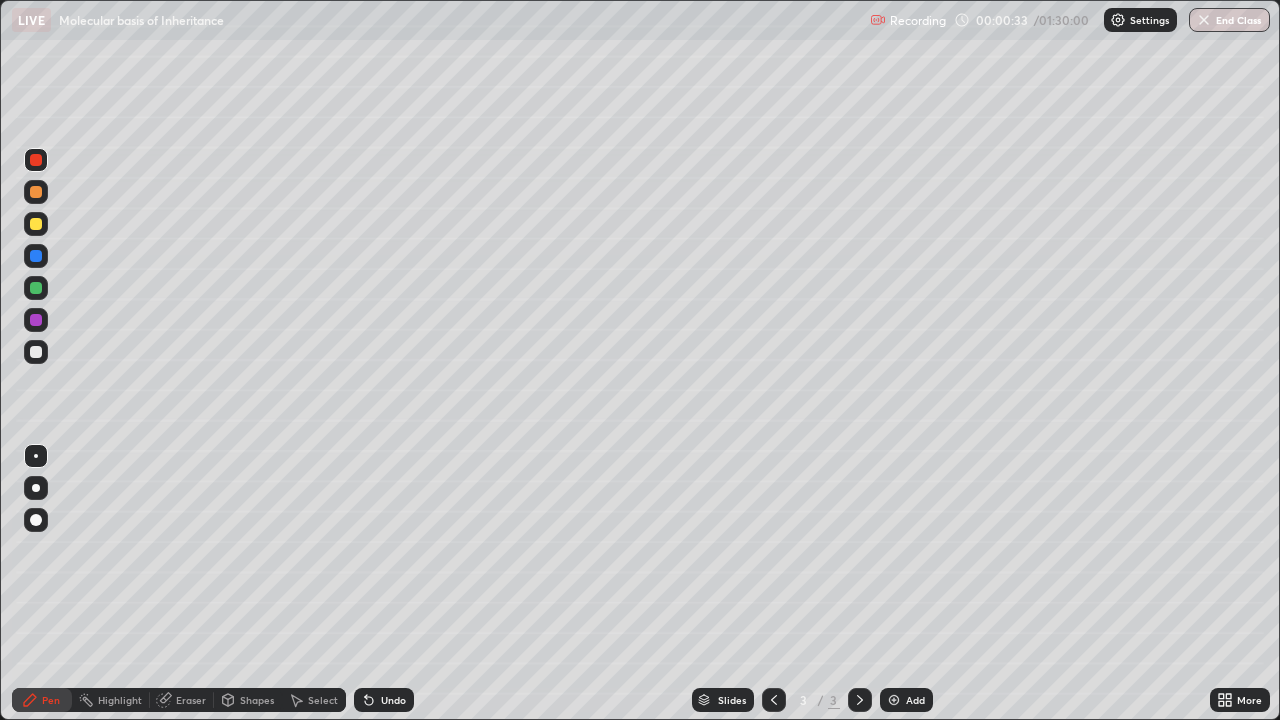 click at bounding box center (36, 352) 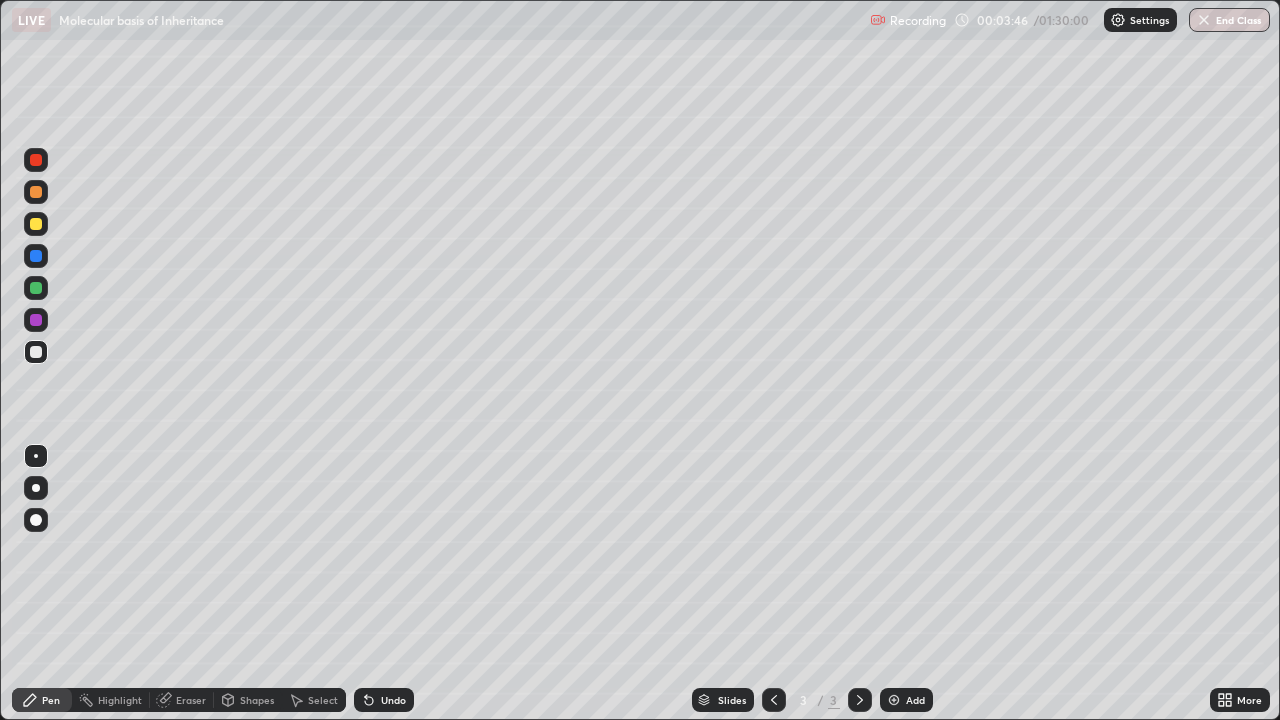 click on "Shapes" at bounding box center [257, 700] 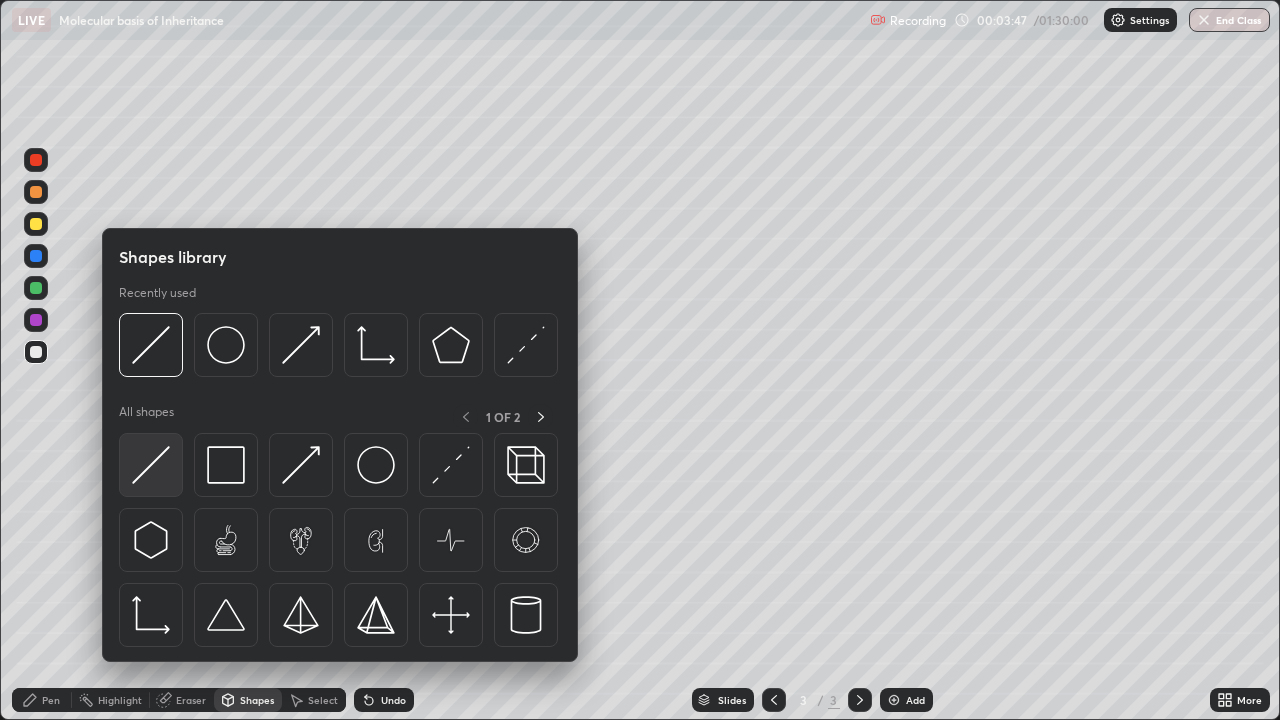 click at bounding box center (151, 465) 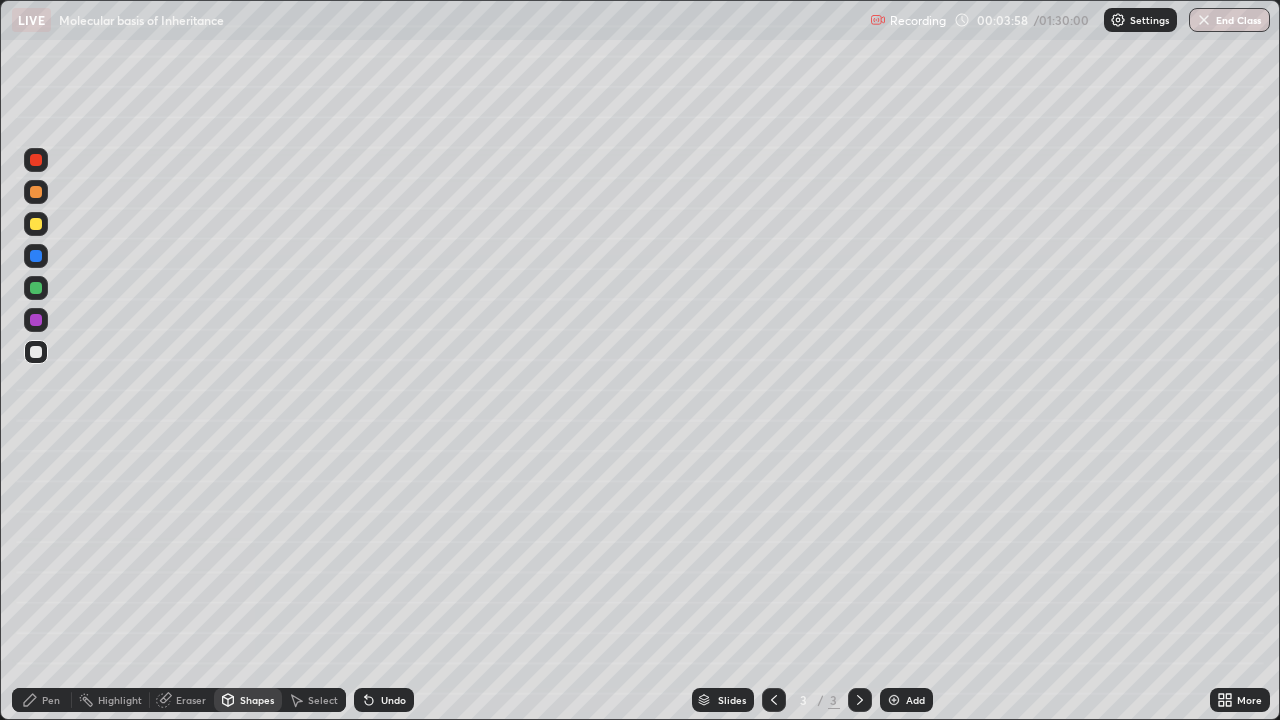 click on "Pen" at bounding box center [42, 700] 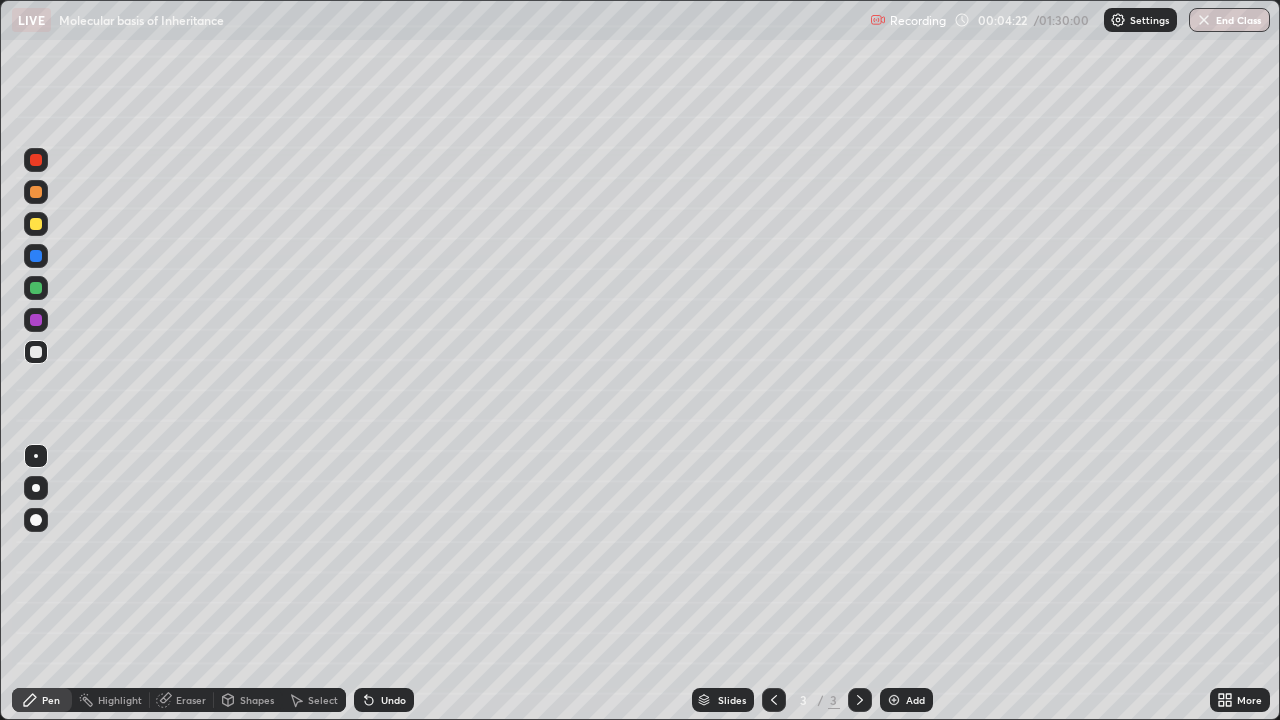 click at bounding box center [36, 352] 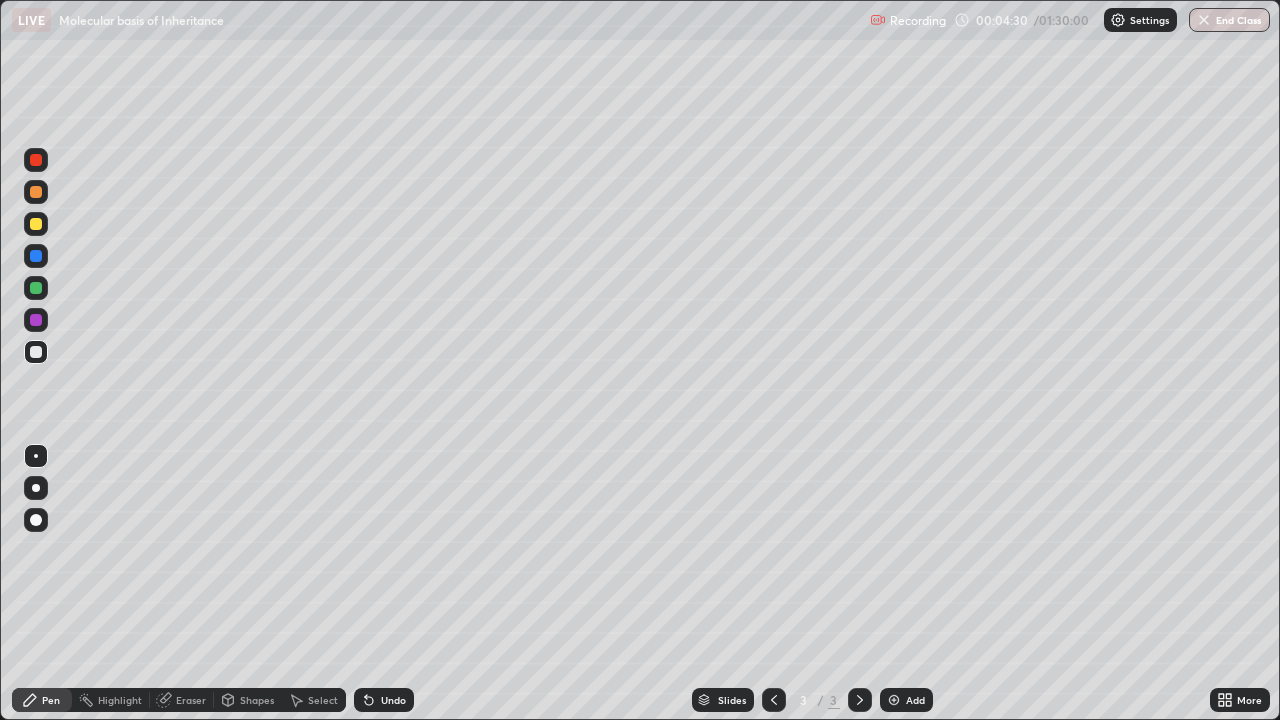 click on "Shapes" at bounding box center [257, 700] 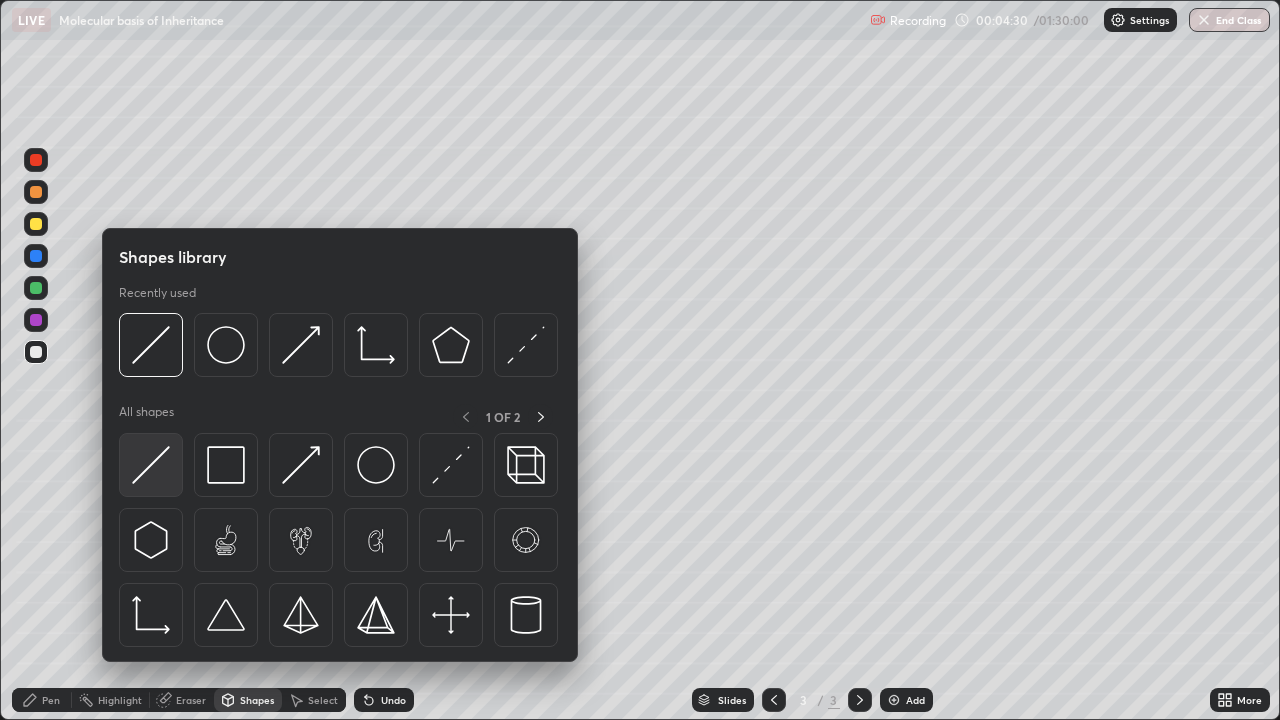 click at bounding box center [151, 465] 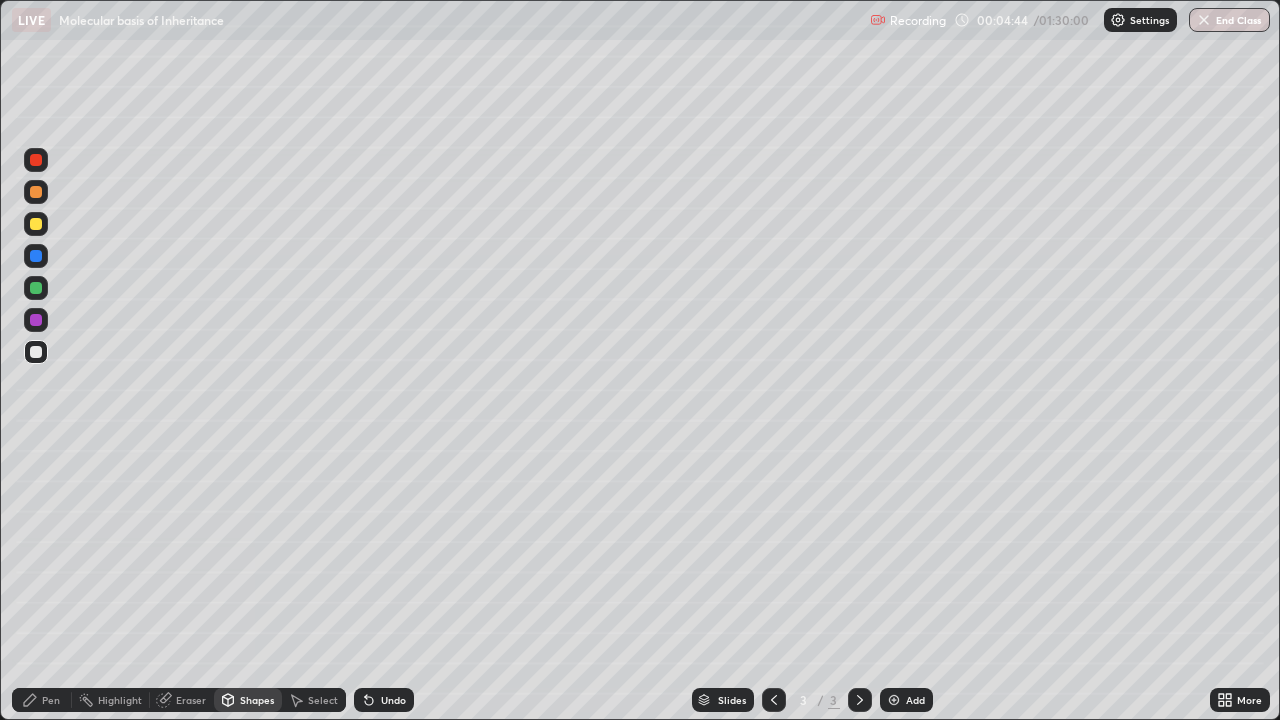click at bounding box center (36, 224) 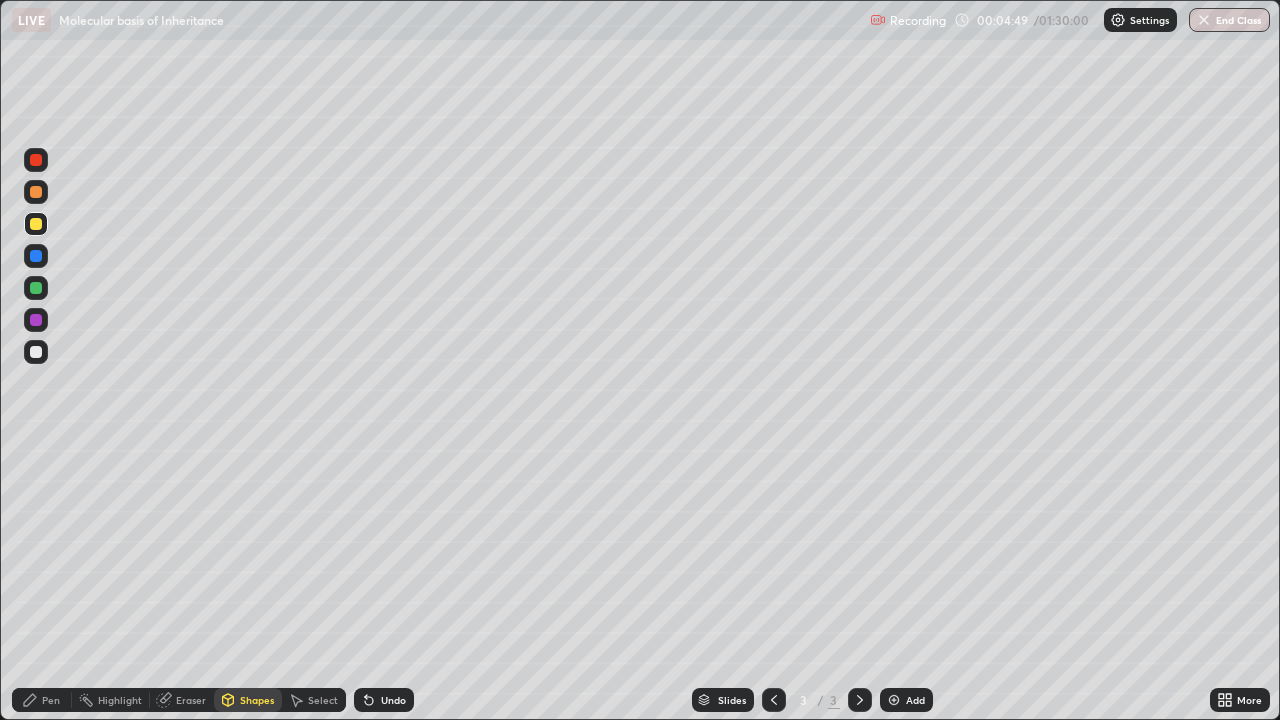click 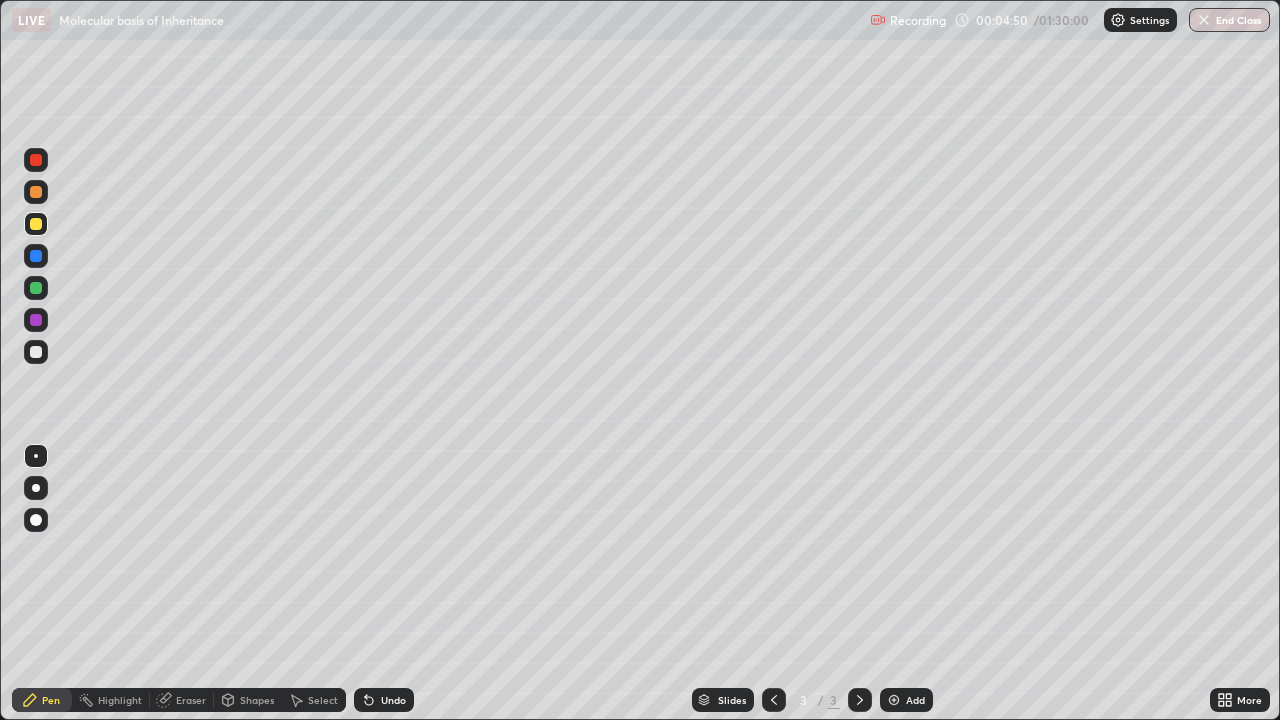 click at bounding box center [36, 352] 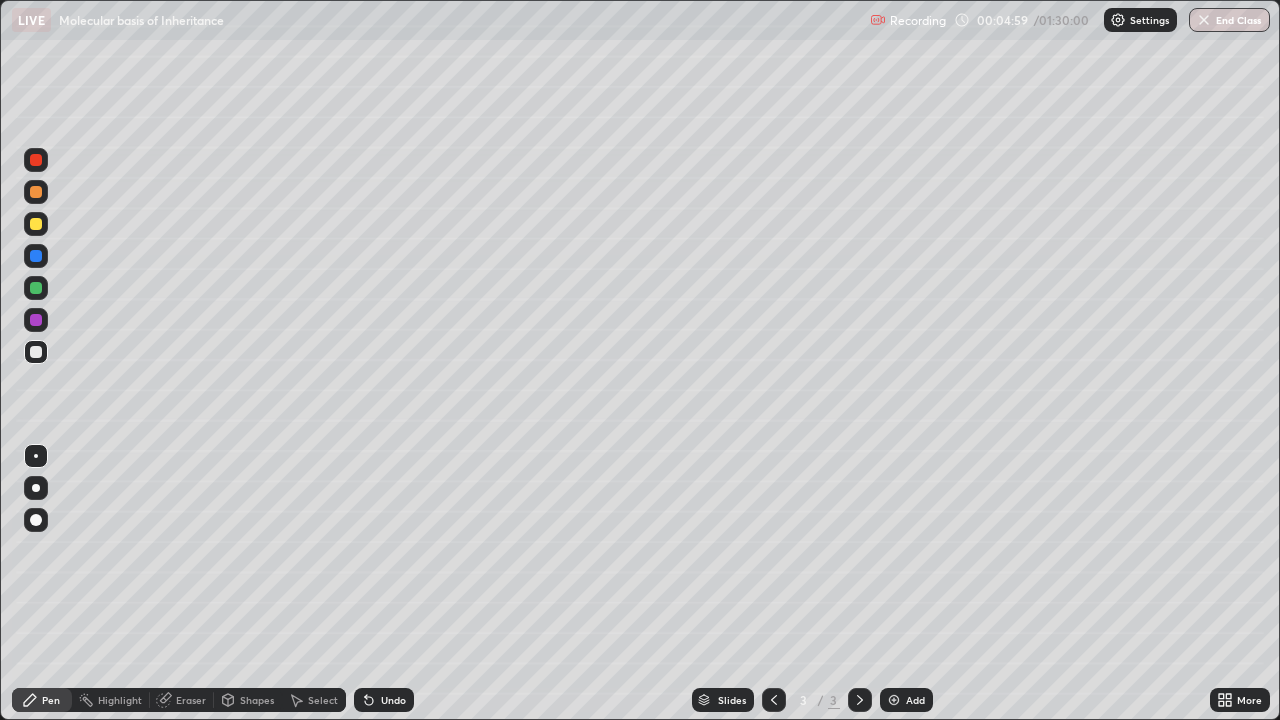 click at bounding box center (36, 224) 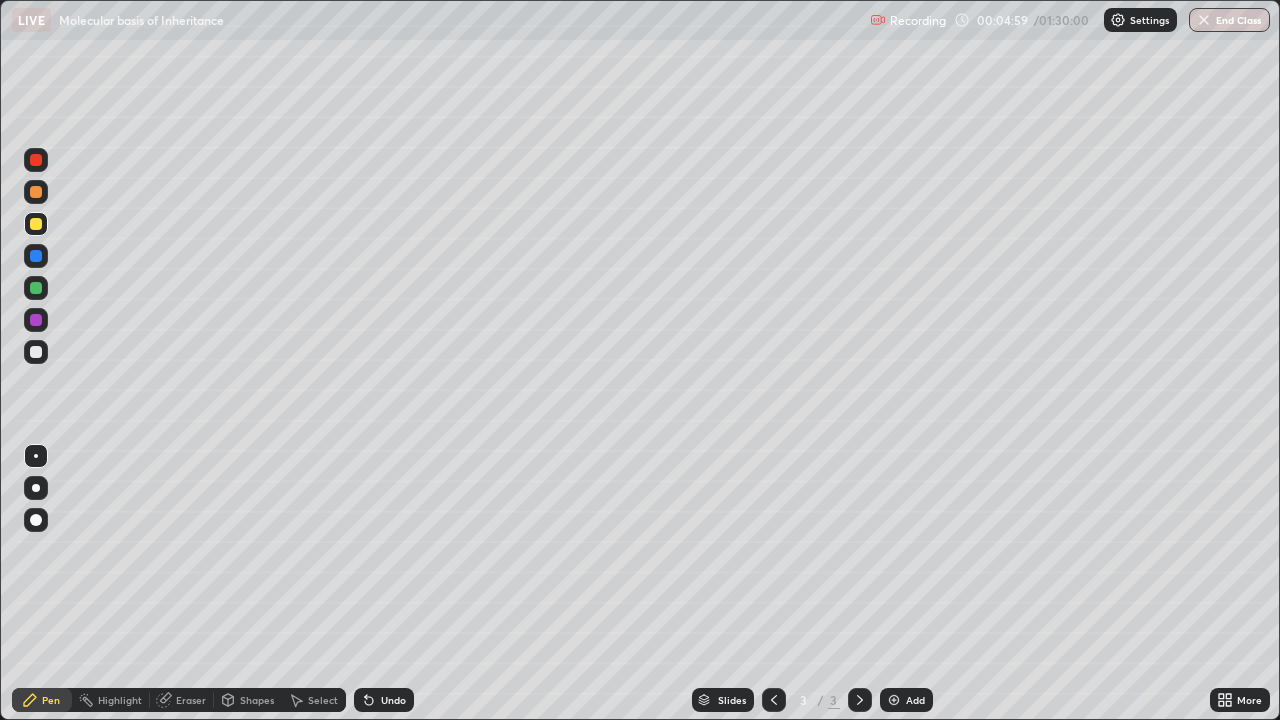 click on "Shapes" at bounding box center [257, 700] 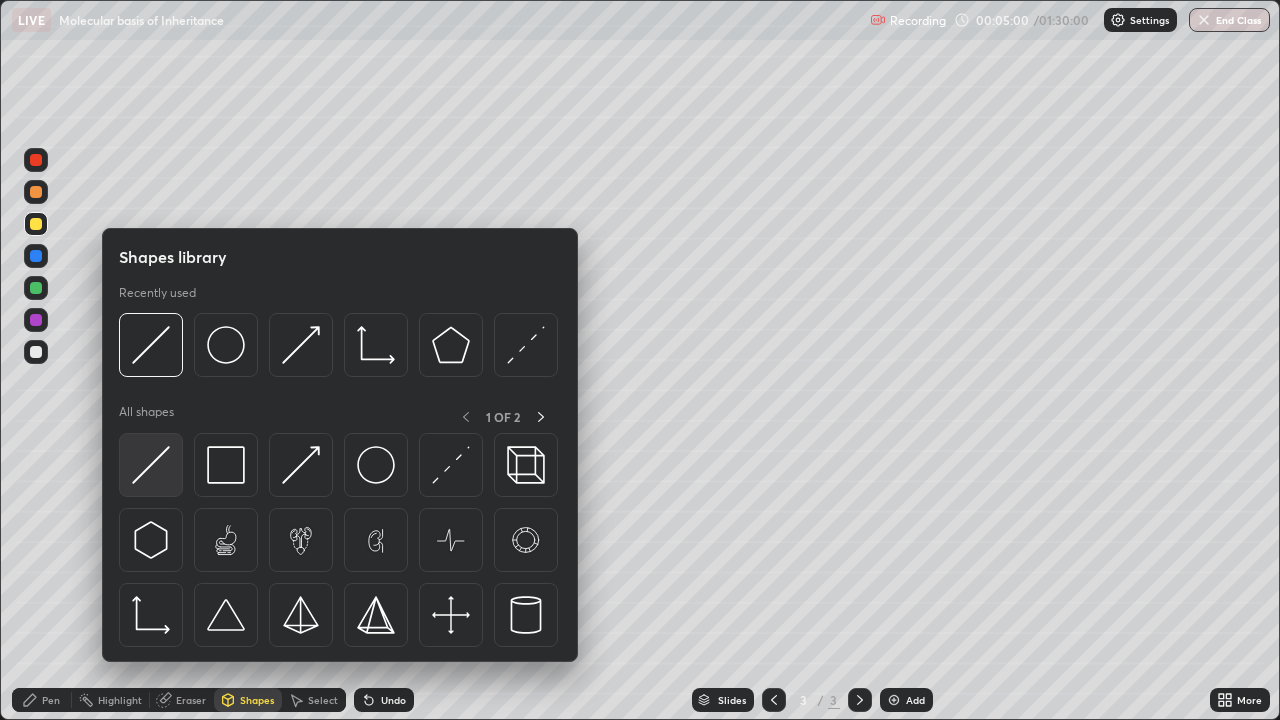 click at bounding box center (151, 465) 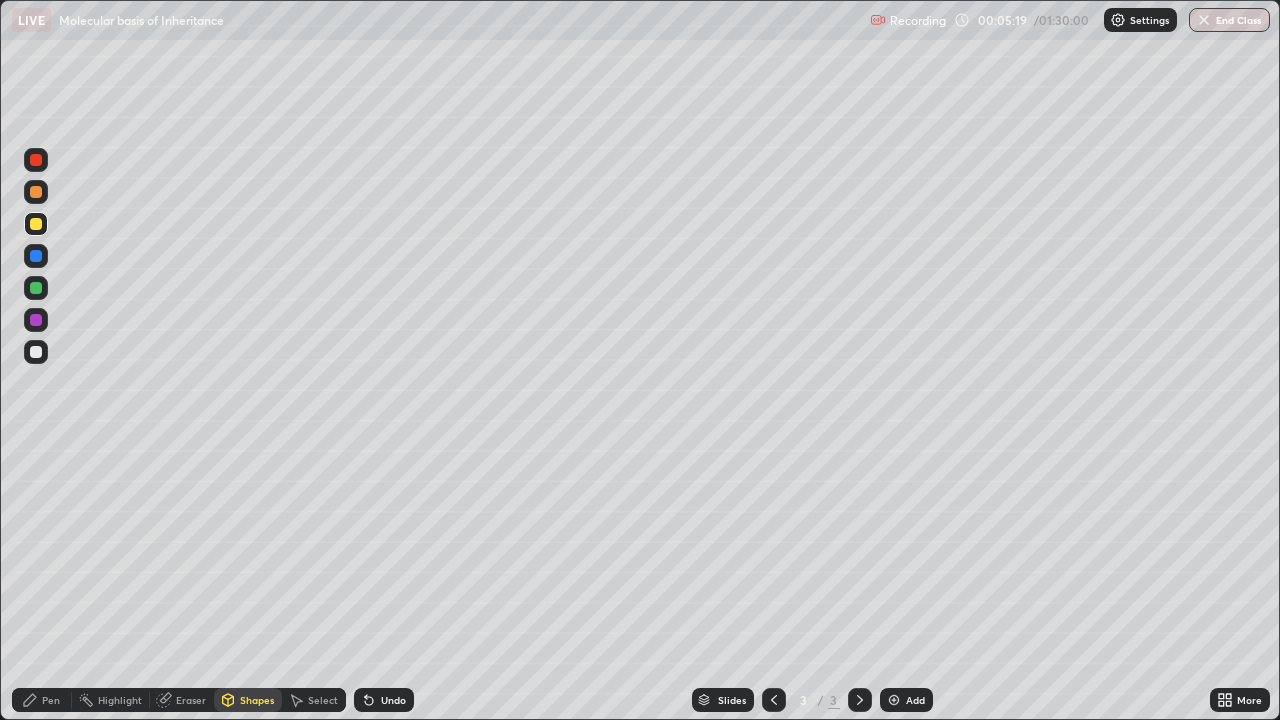 click on "Undo" at bounding box center [393, 700] 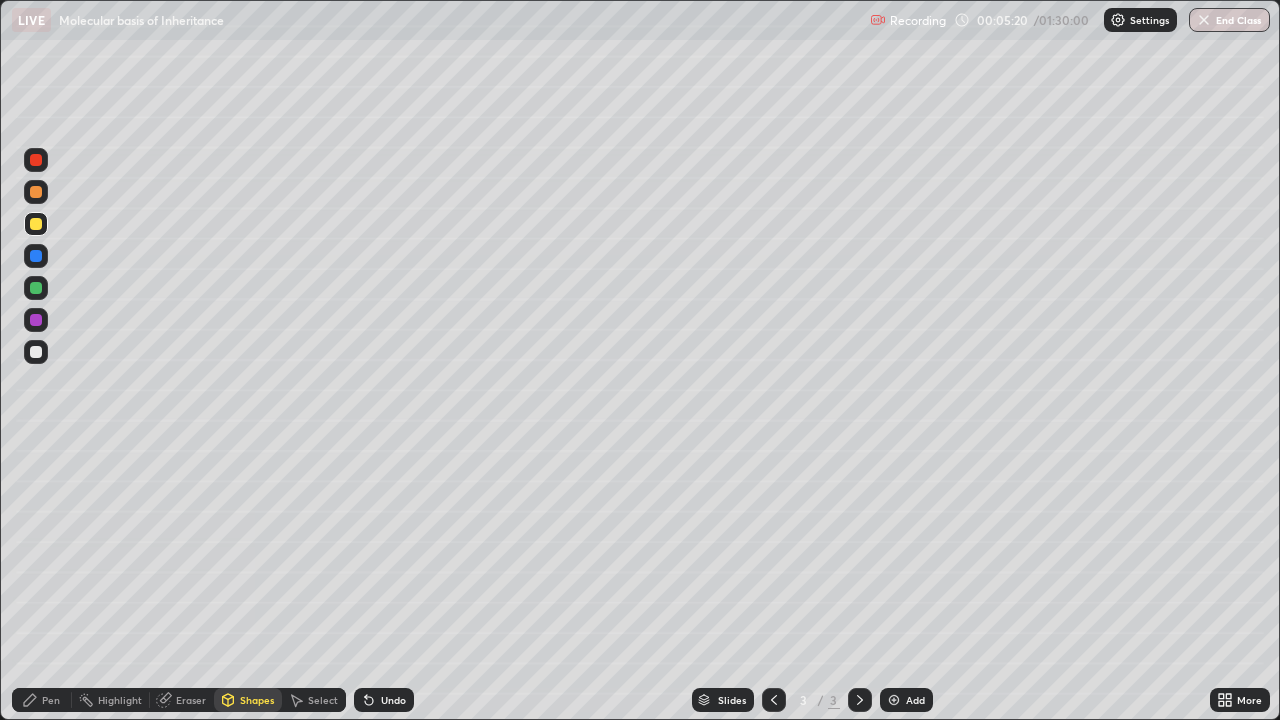 click on "Pen" at bounding box center [51, 700] 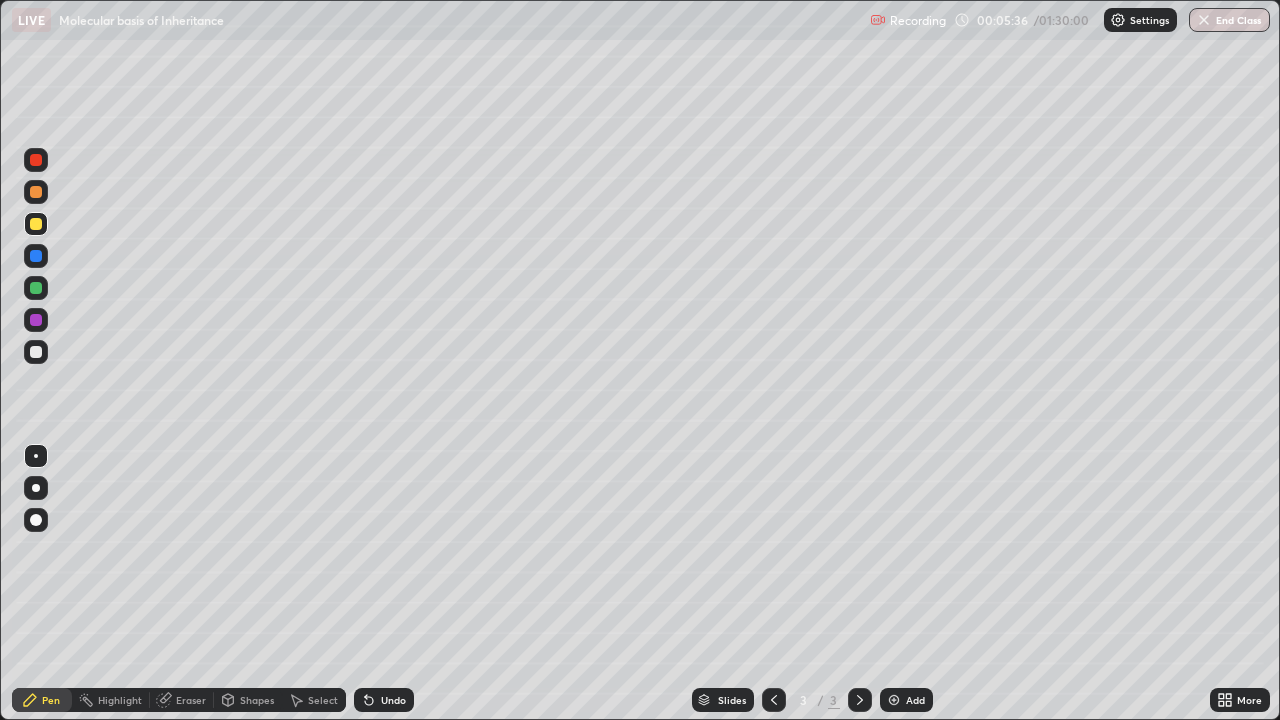 click at bounding box center [36, 352] 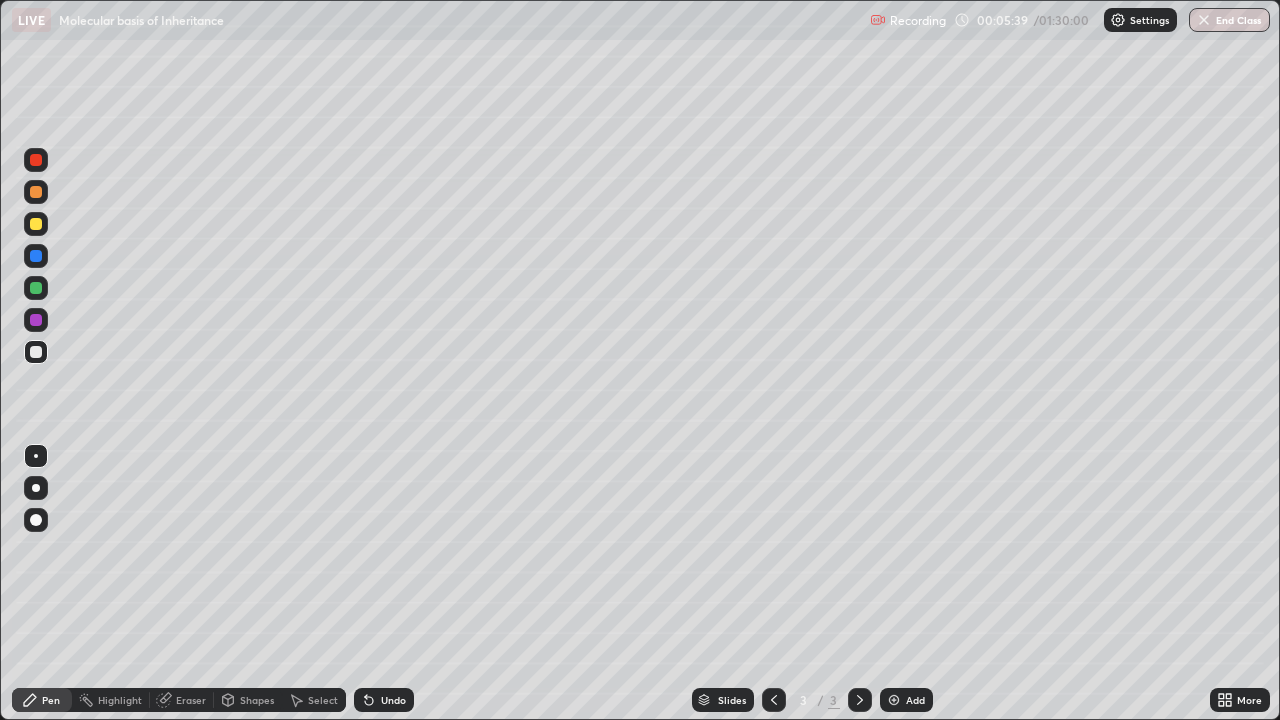 click at bounding box center (36, 320) 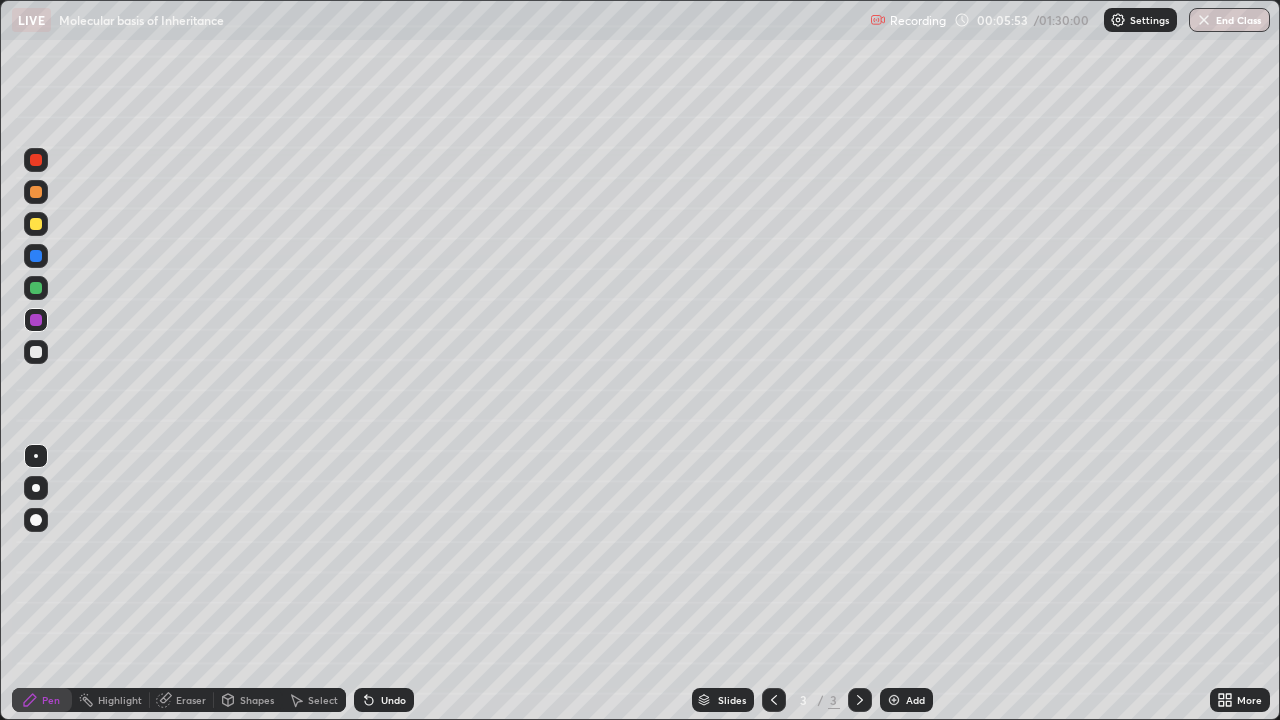 click at bounding box center (36, 288) 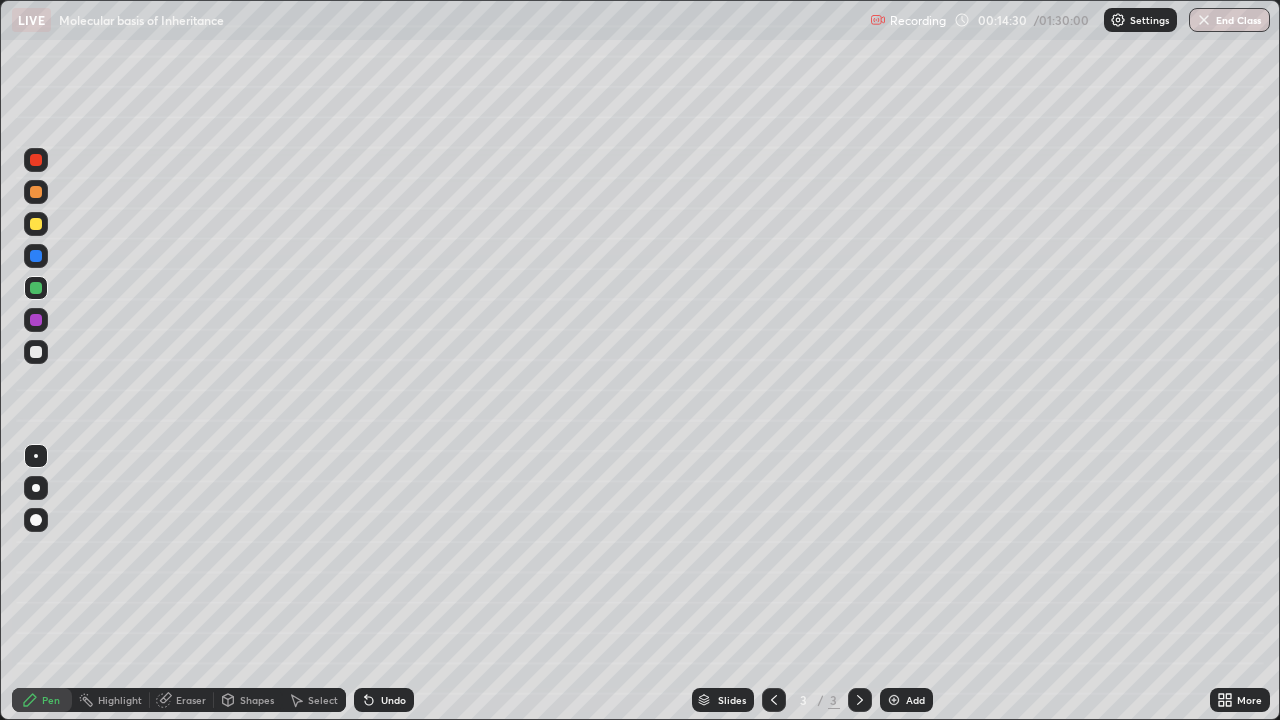 click at bounding box center (894, 700) 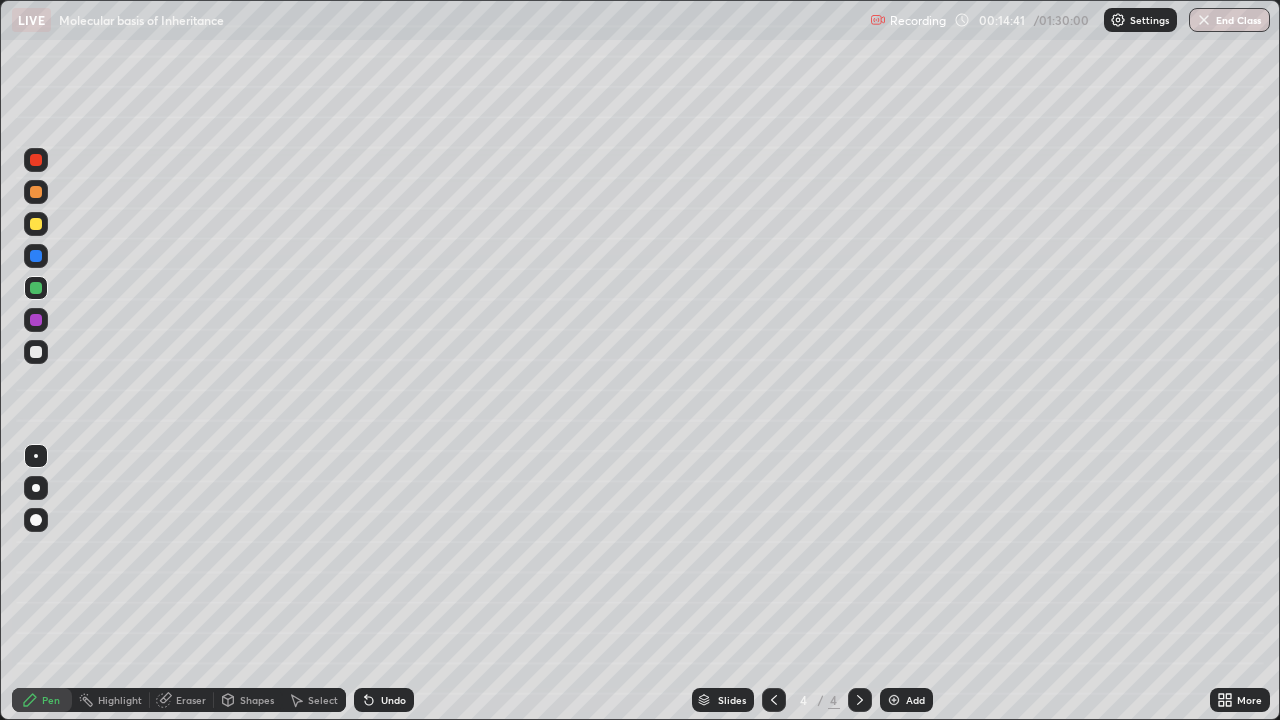 click at bounding box center [36, 192] 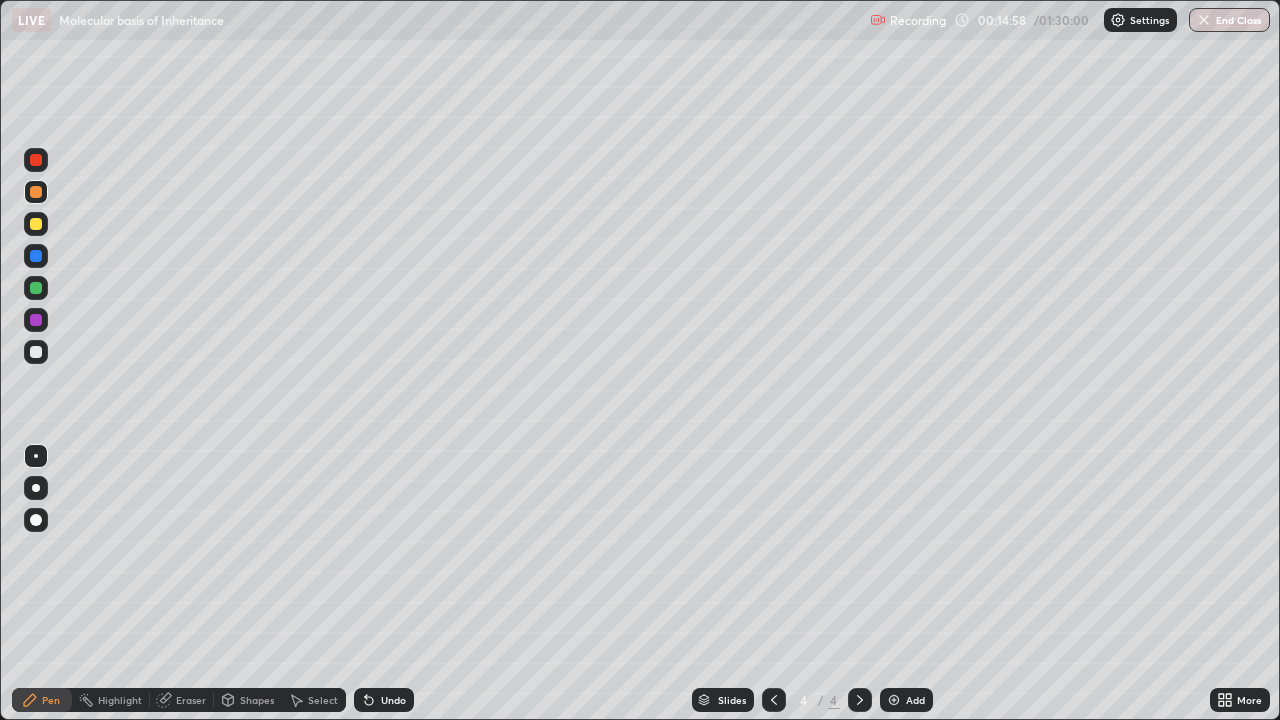 click at bounding box center (36, 352) 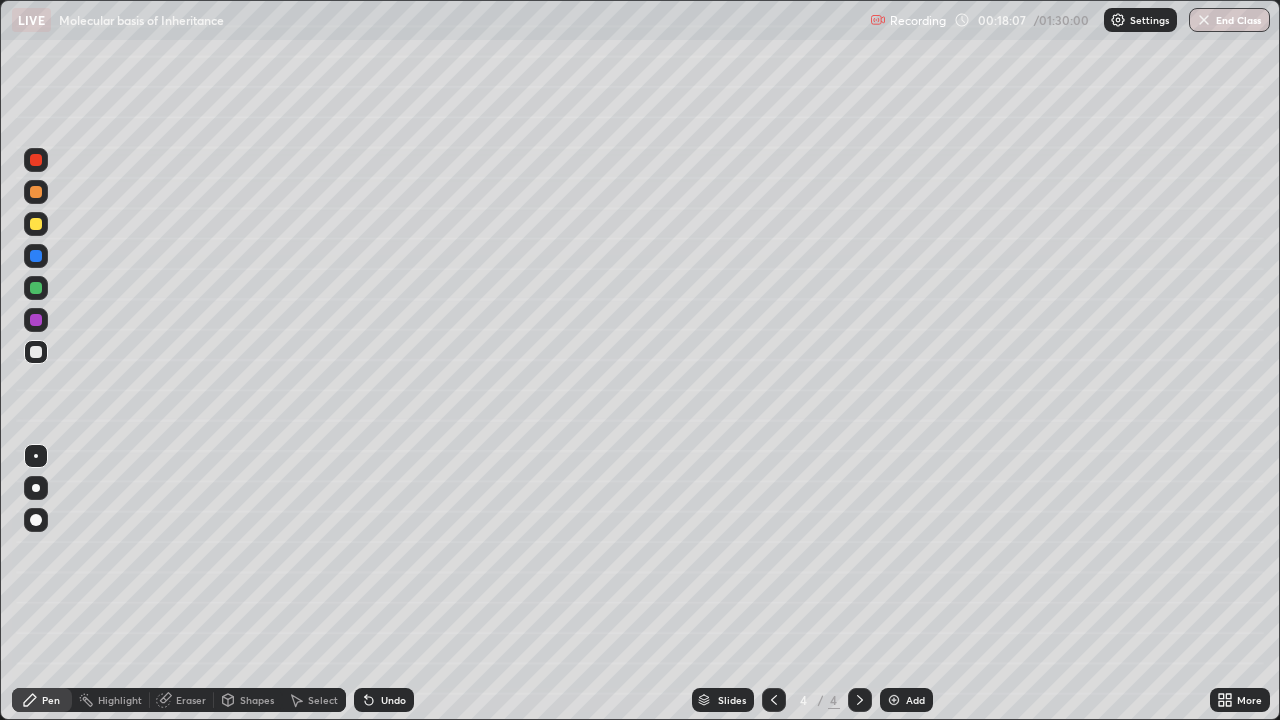 click on "Undo" at bounding box center (393, 700) 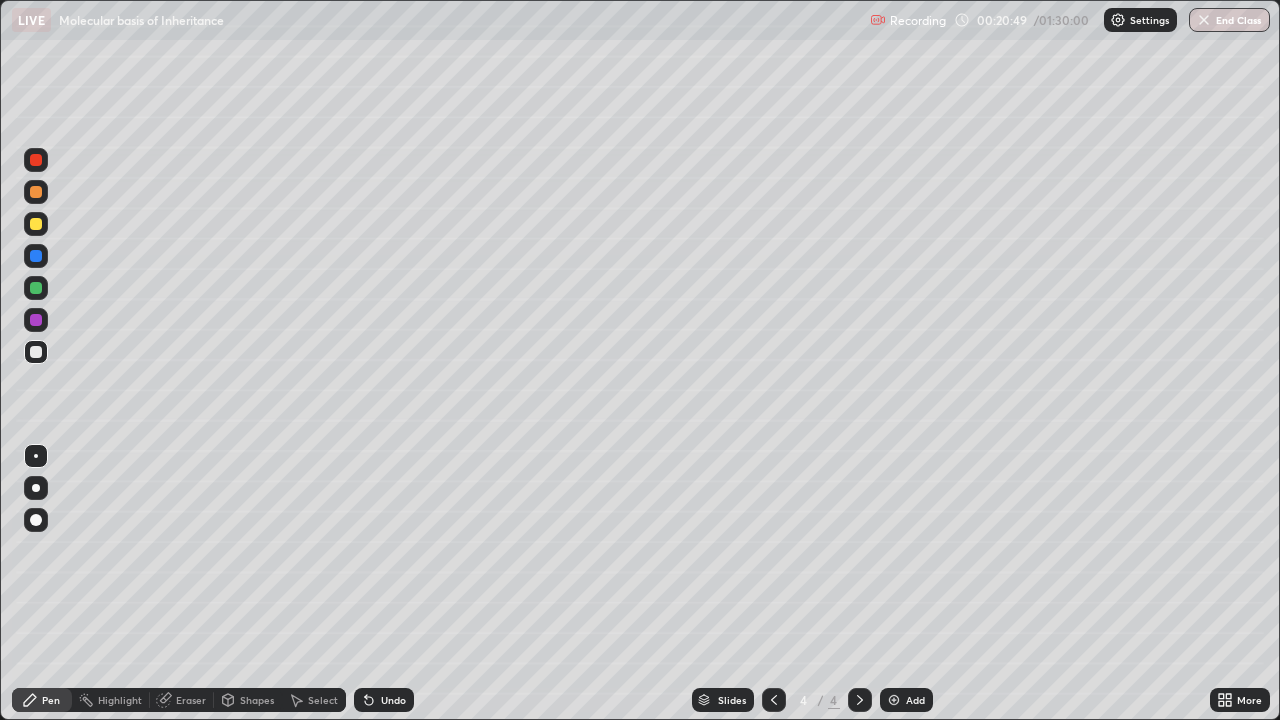 click at bounding box center [36, 192] 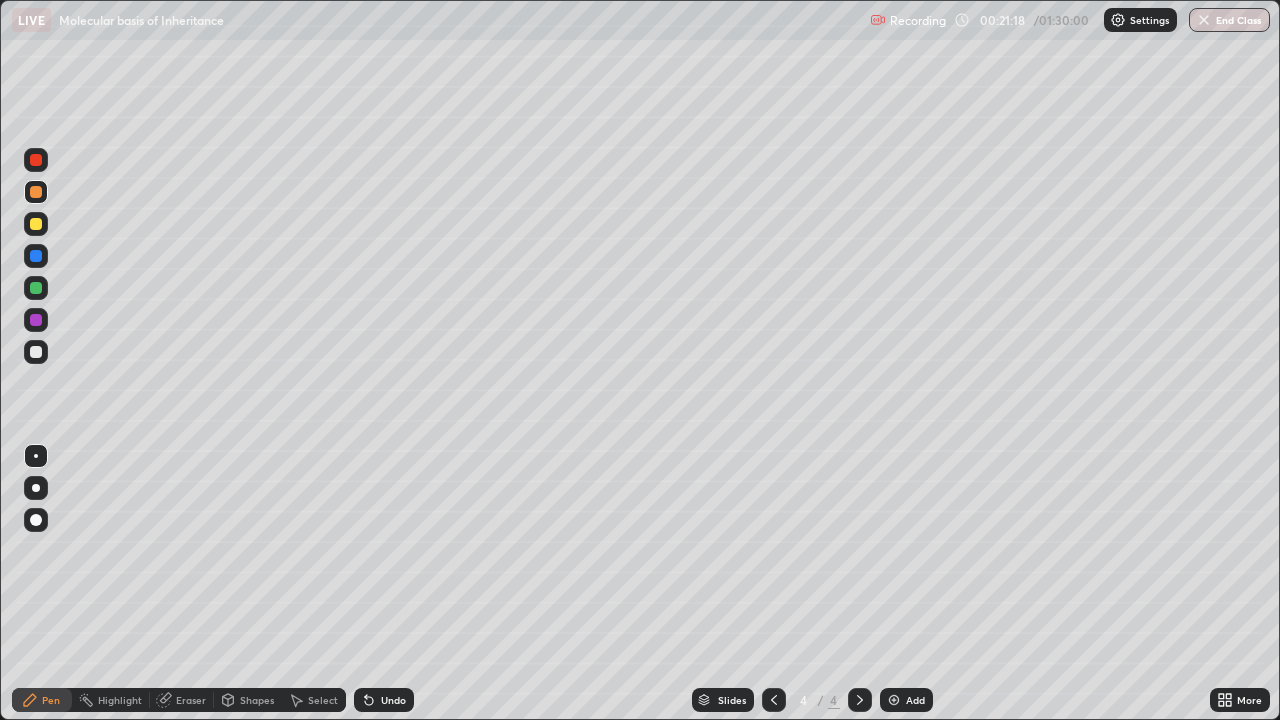 click at bounding box center [36, 320] 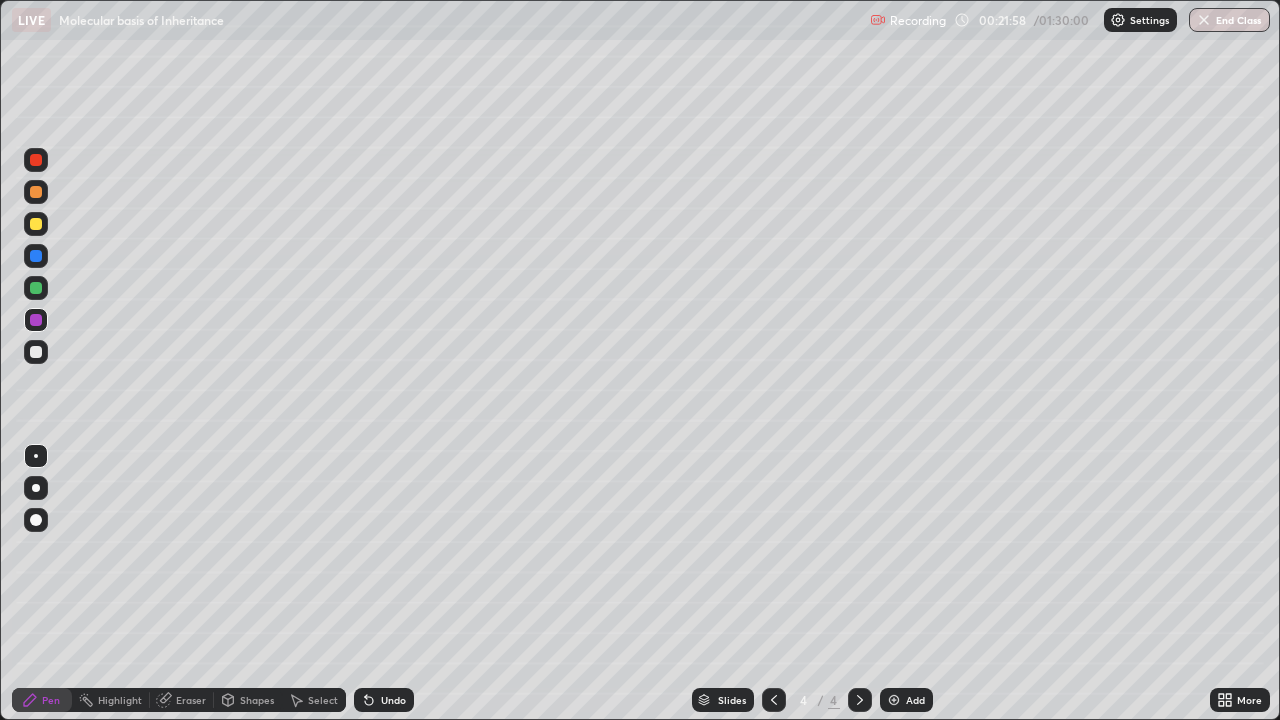 click at bounding box center [36, 352] 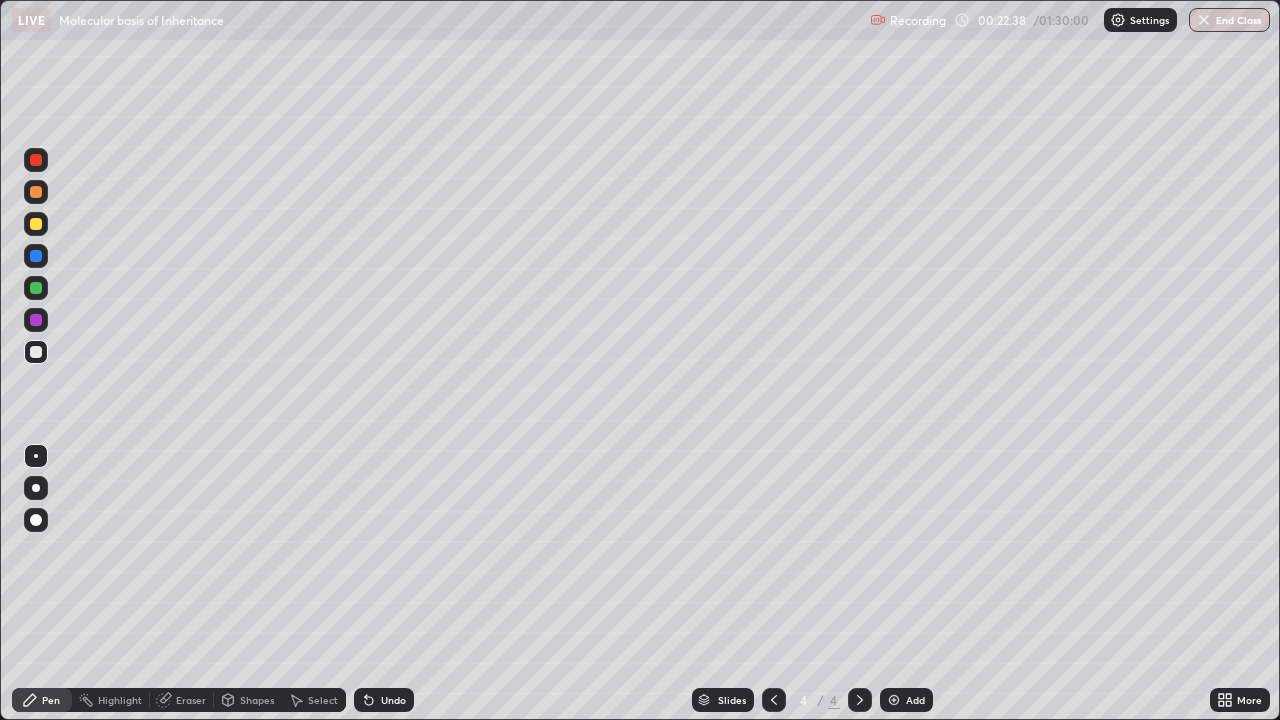 click at bounding box center [36, 320] 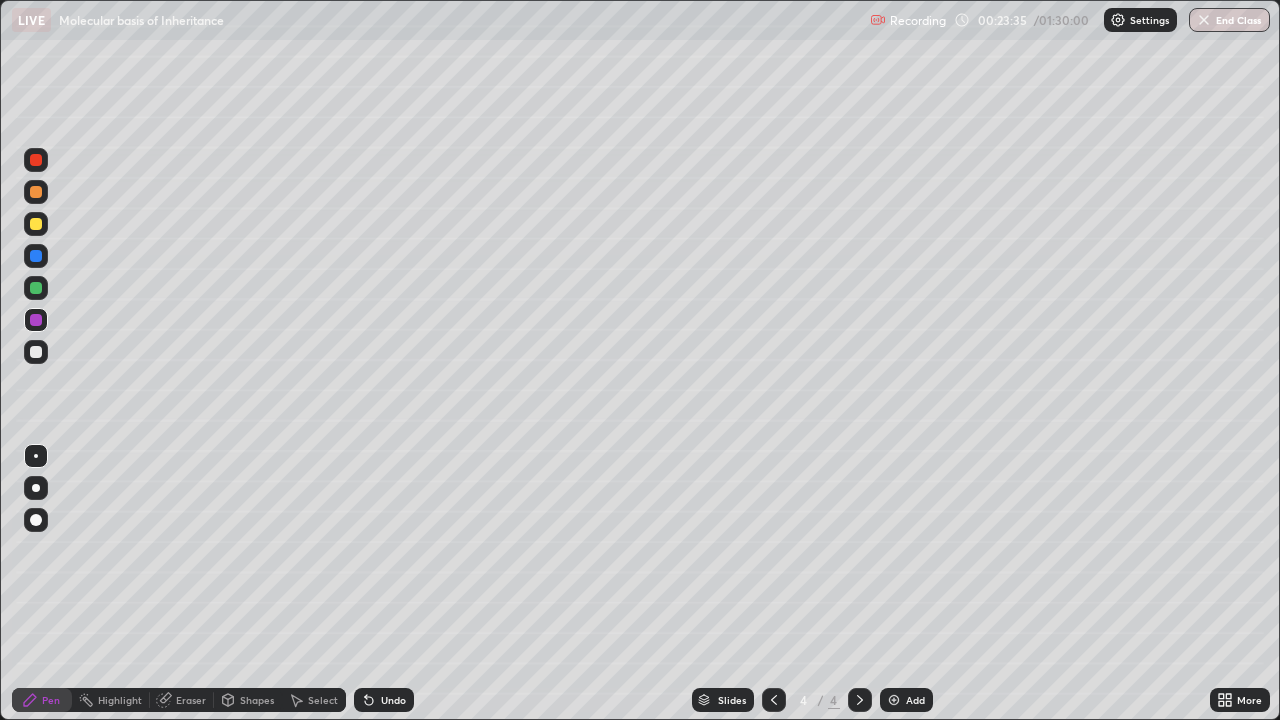 click at bounding box center [36, 352] 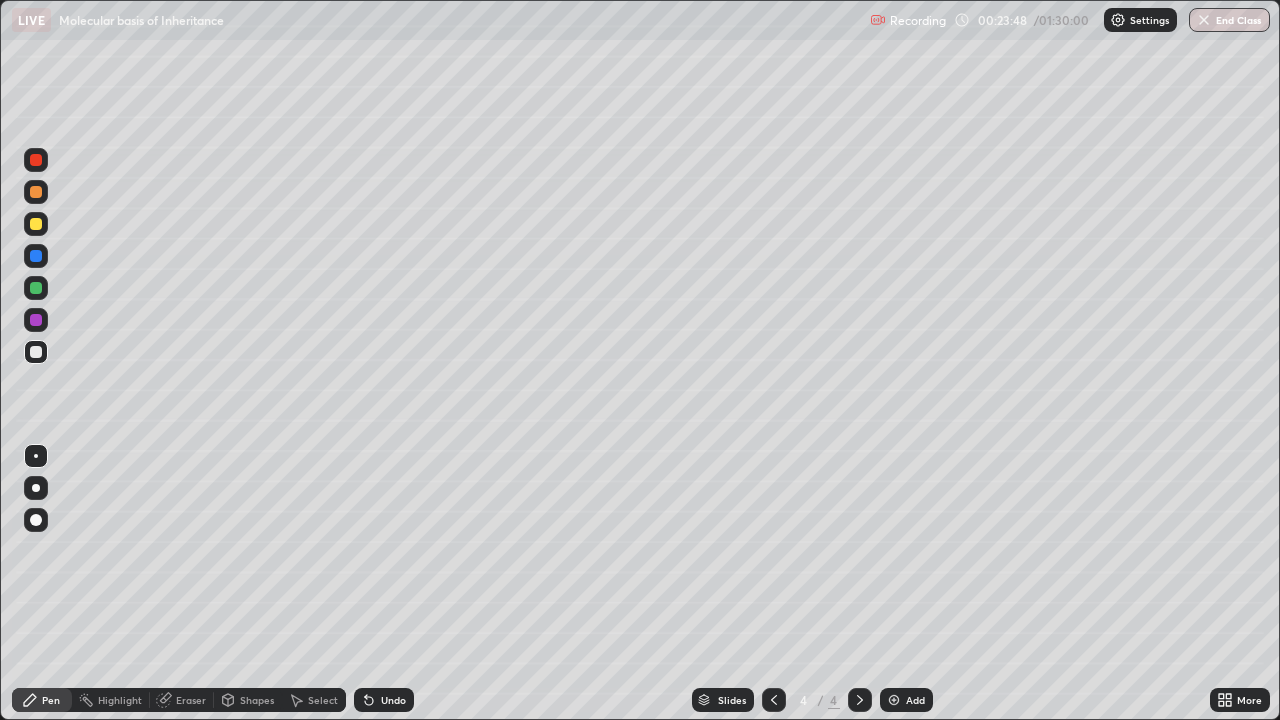click at bounding box center [36, 224] 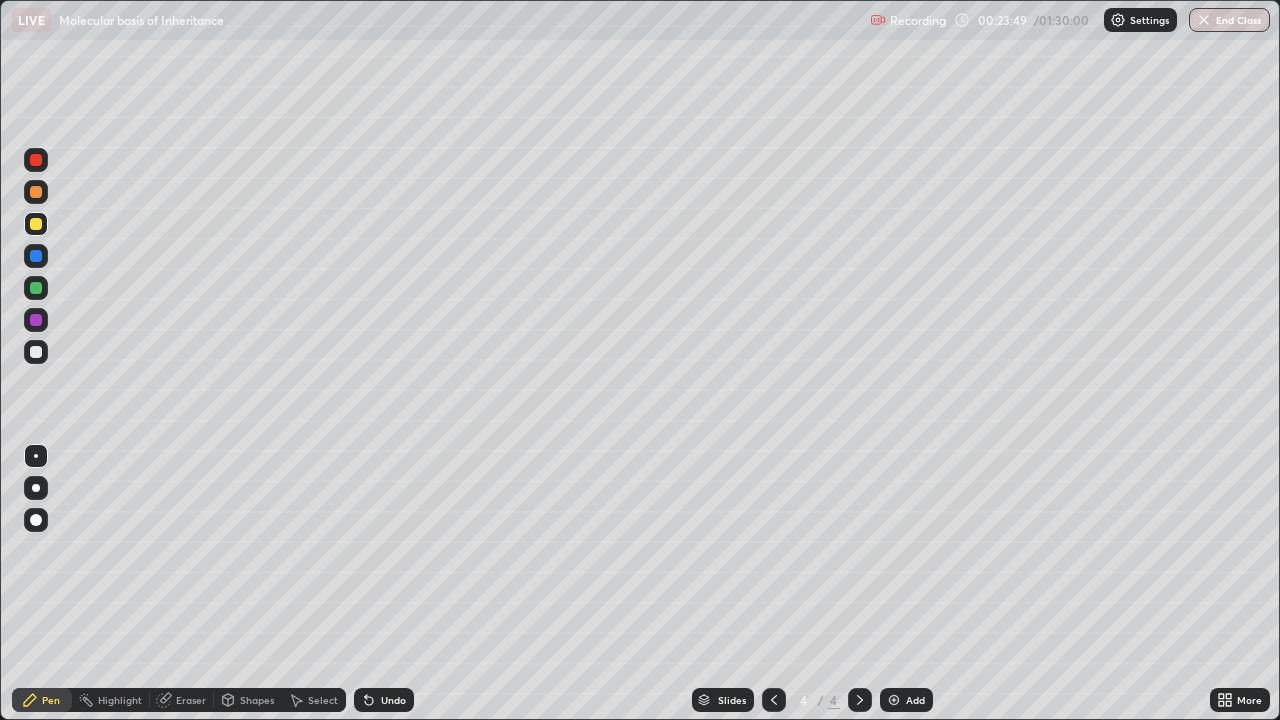 click at bounding box center [36, 192] 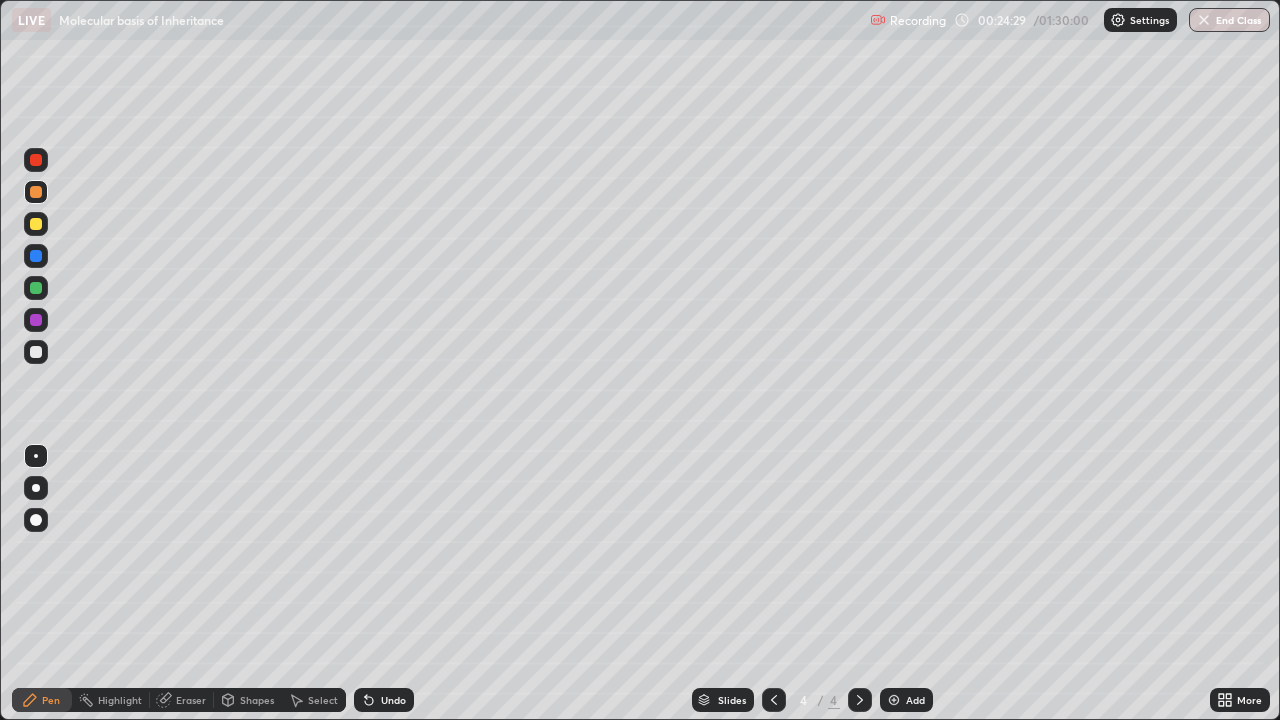 click at bounding box center [36, 352] 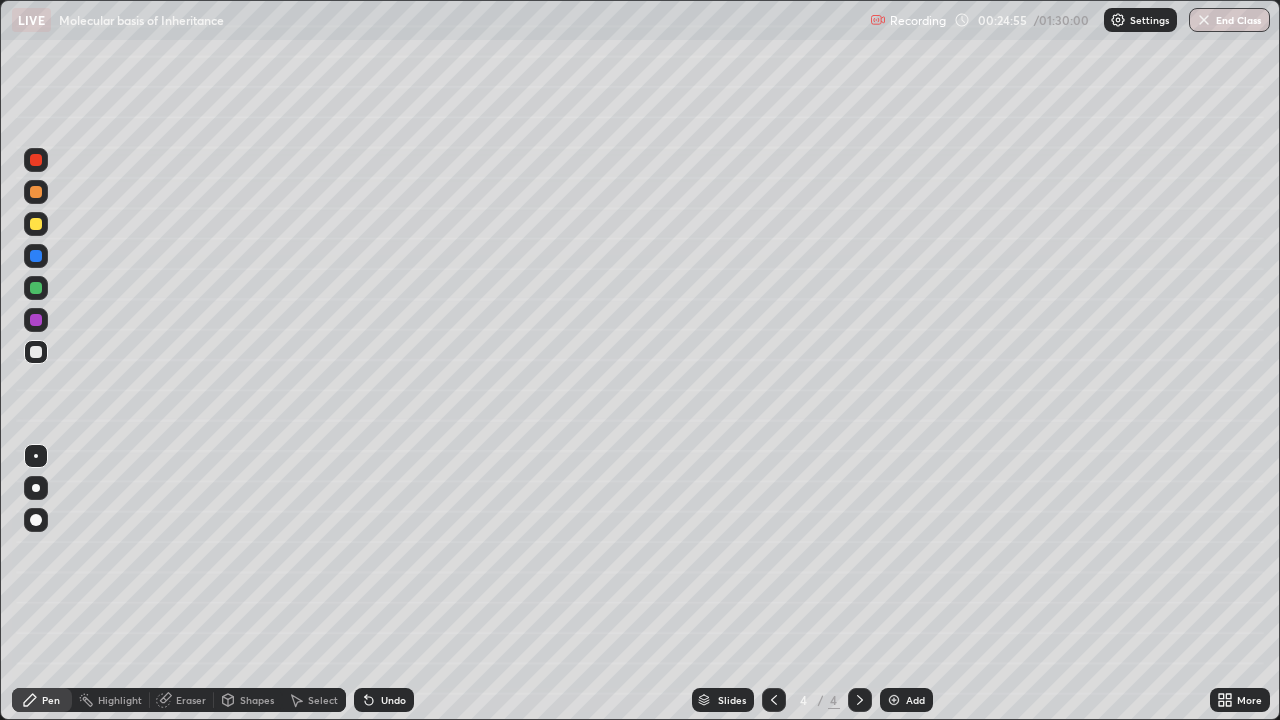 click at bounding box center (36, 320) 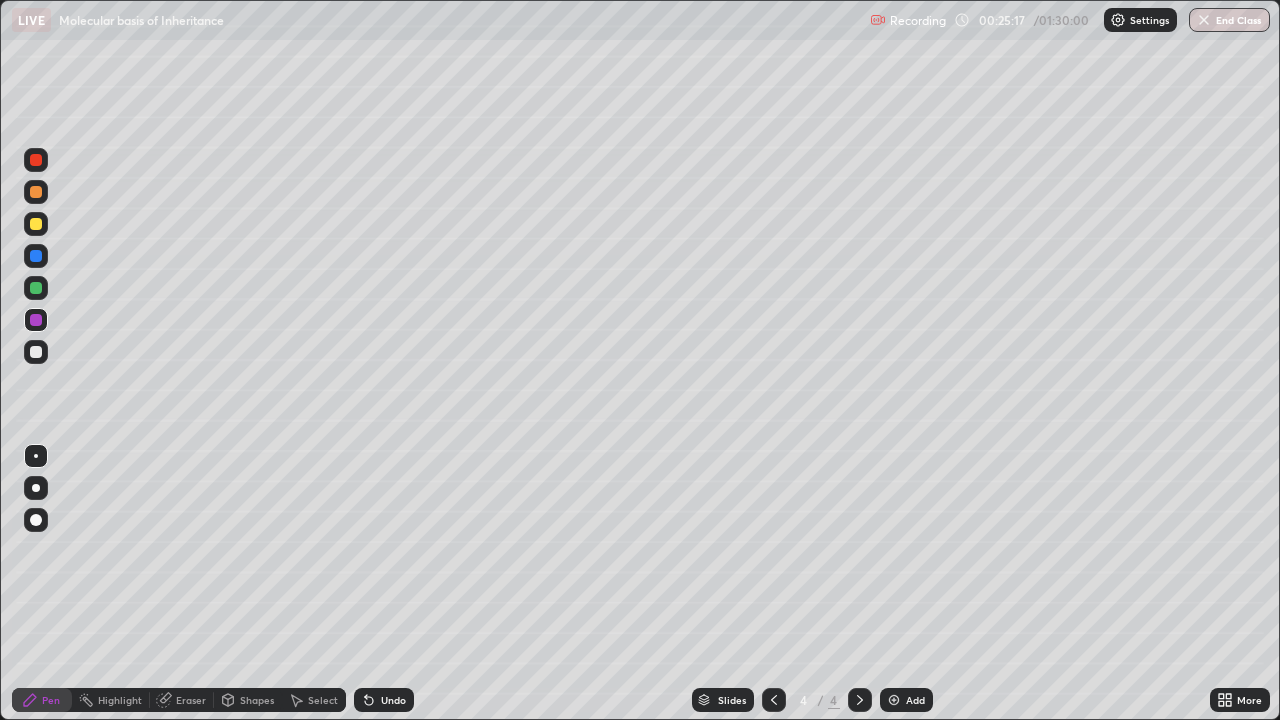 click at bounding box center (36, 224) 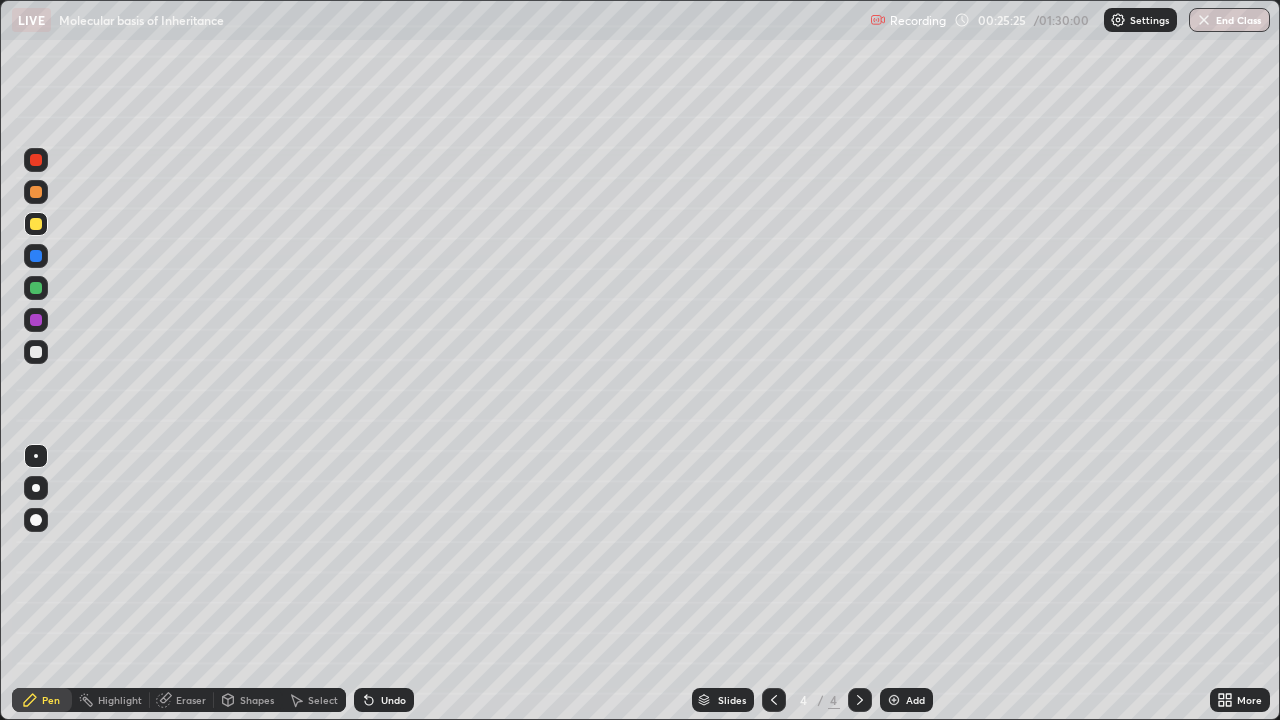 click at bounding box center (36, 320) 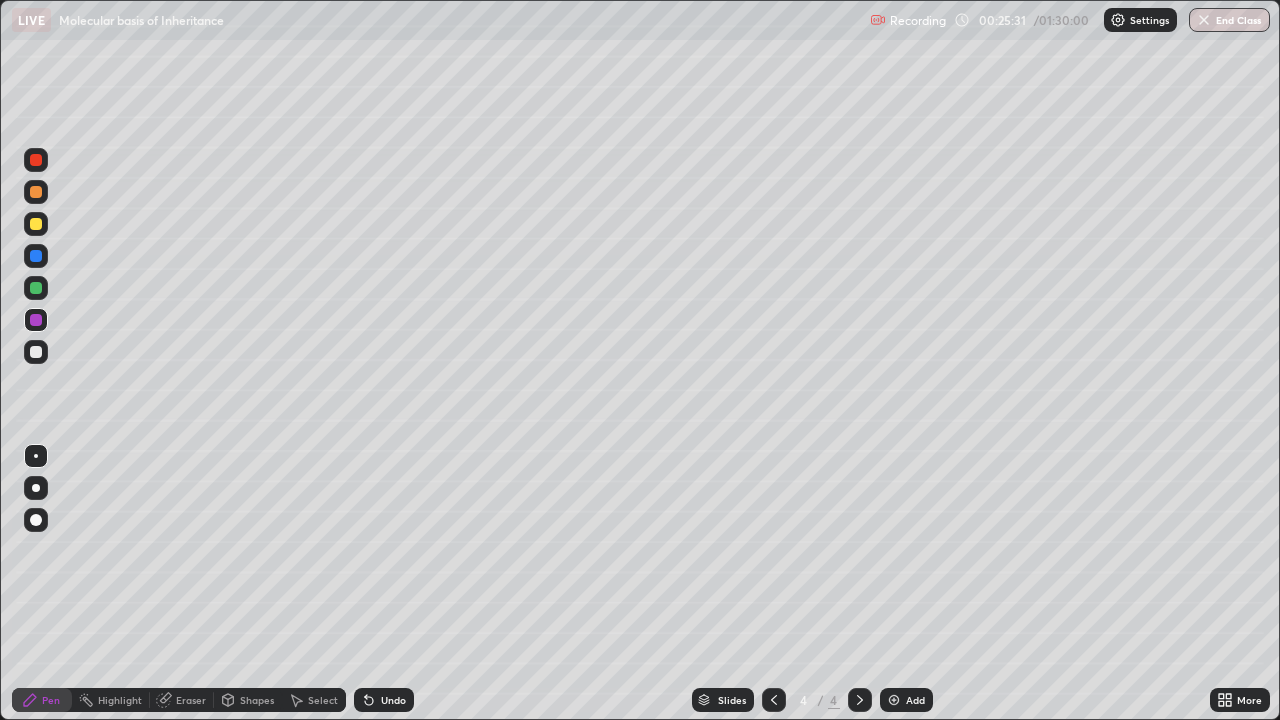 click on "Undo" at bounding box center [393, 700] 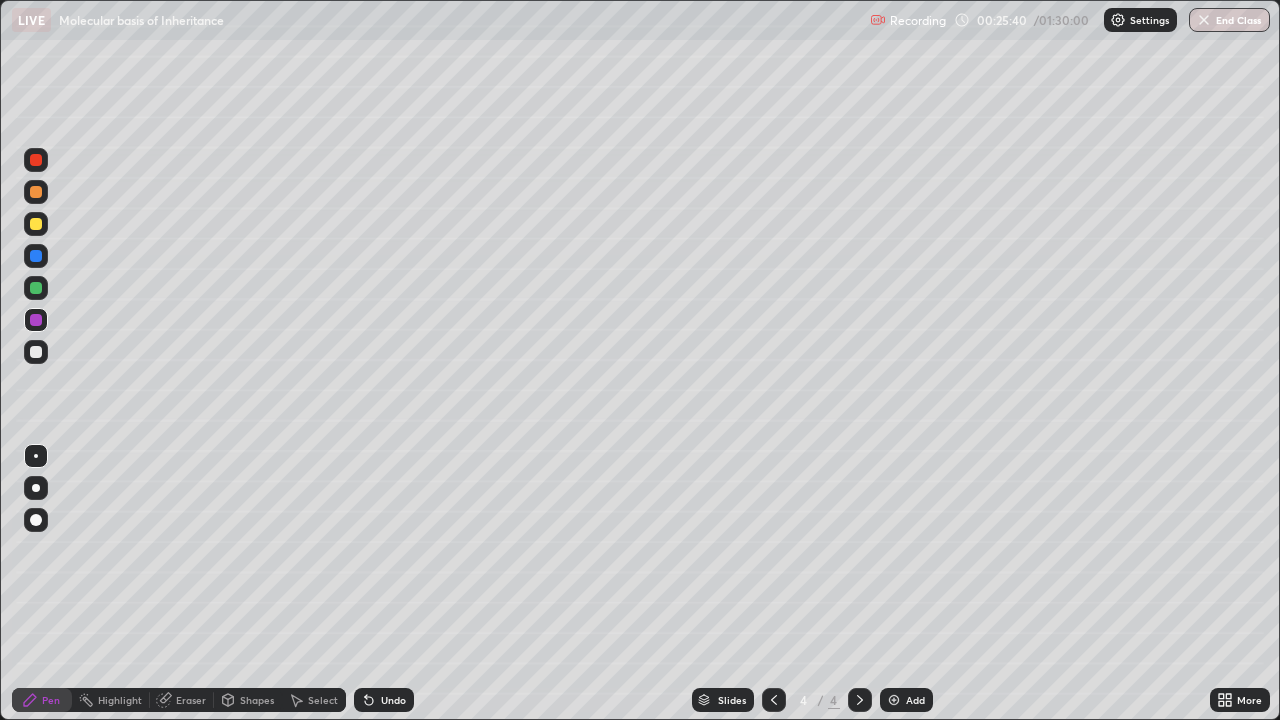 click at bounding box center (36, 192) 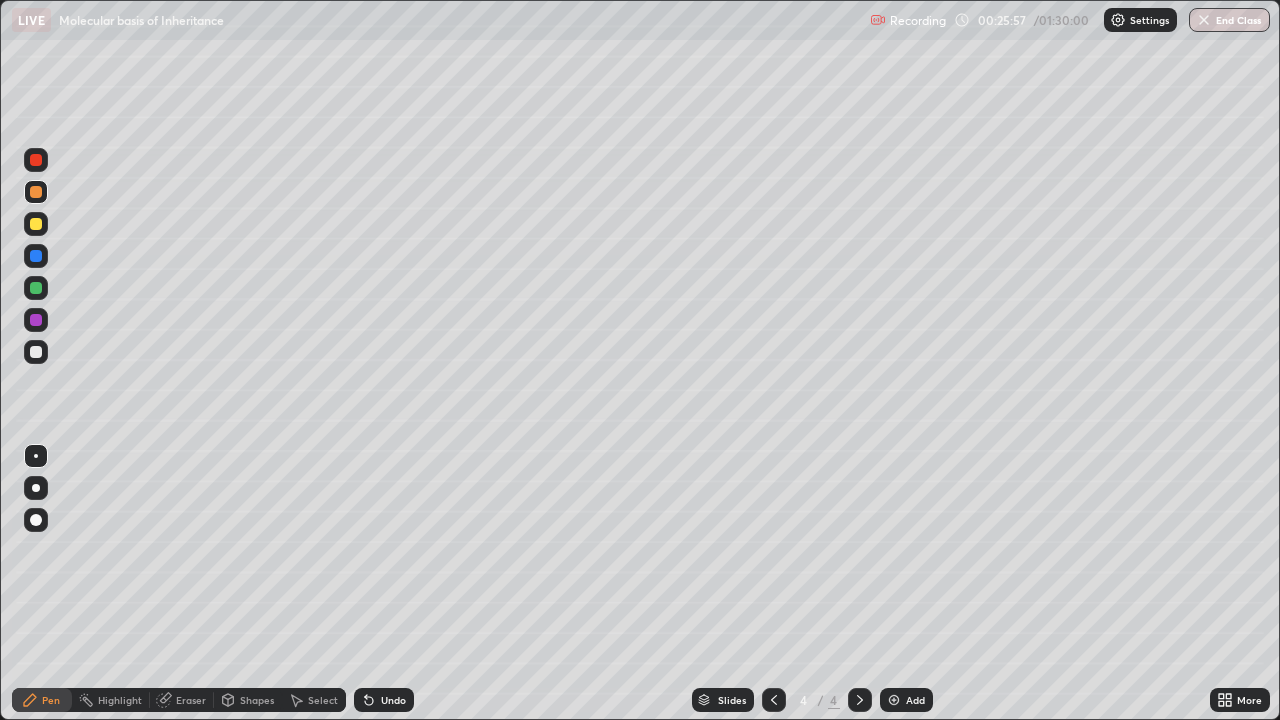 click at bounding box center (36, 352) 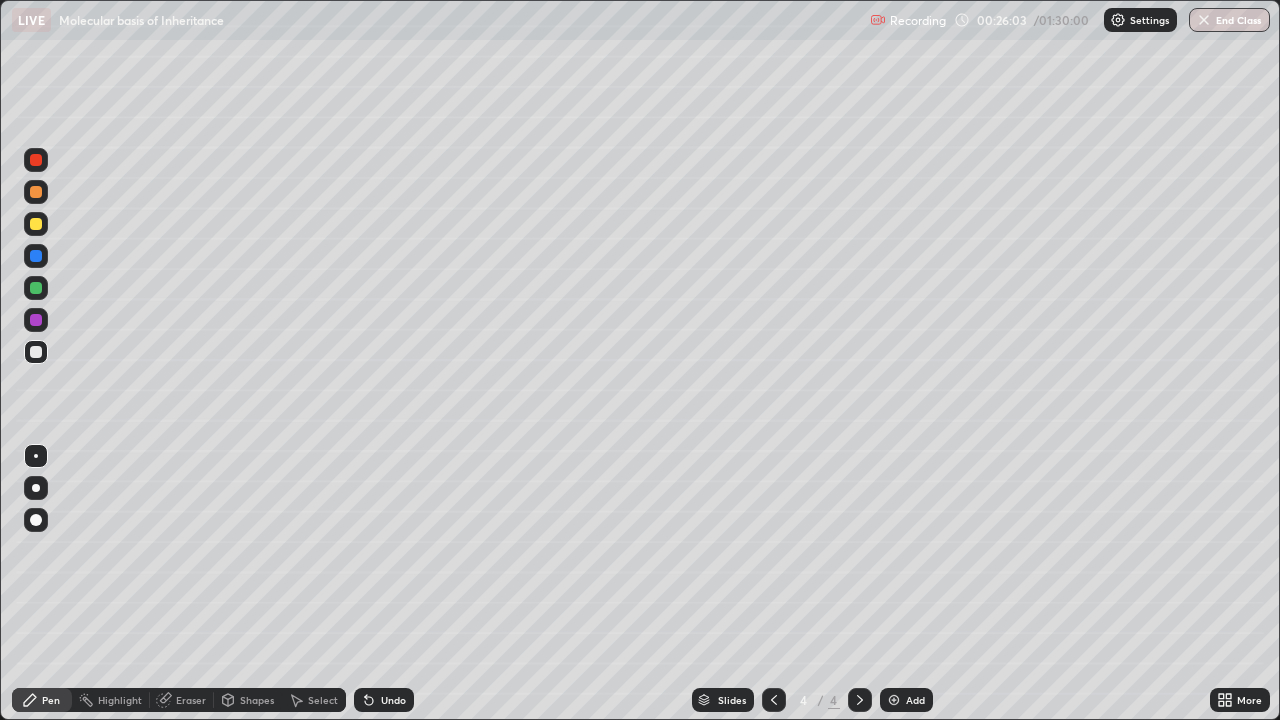 click at bounding box center (36, 320) 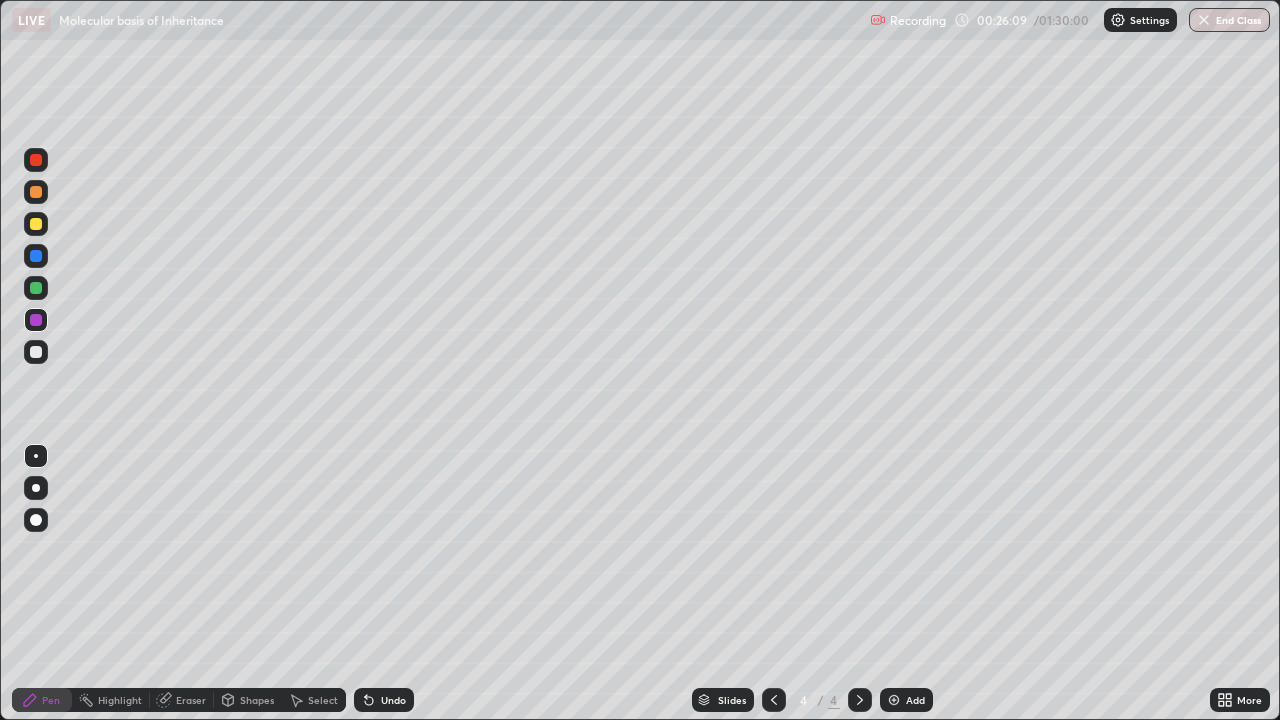 click at bounding box center (36, 192) 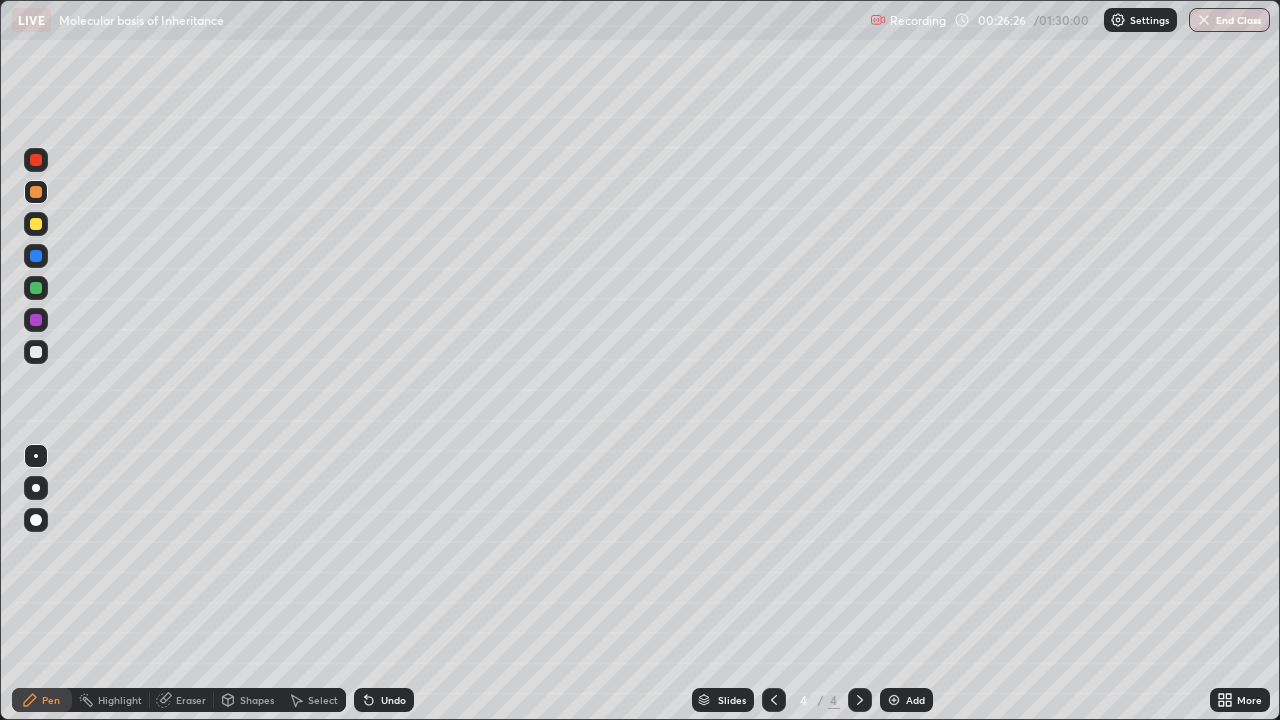 click at bounding box center (36, 352) 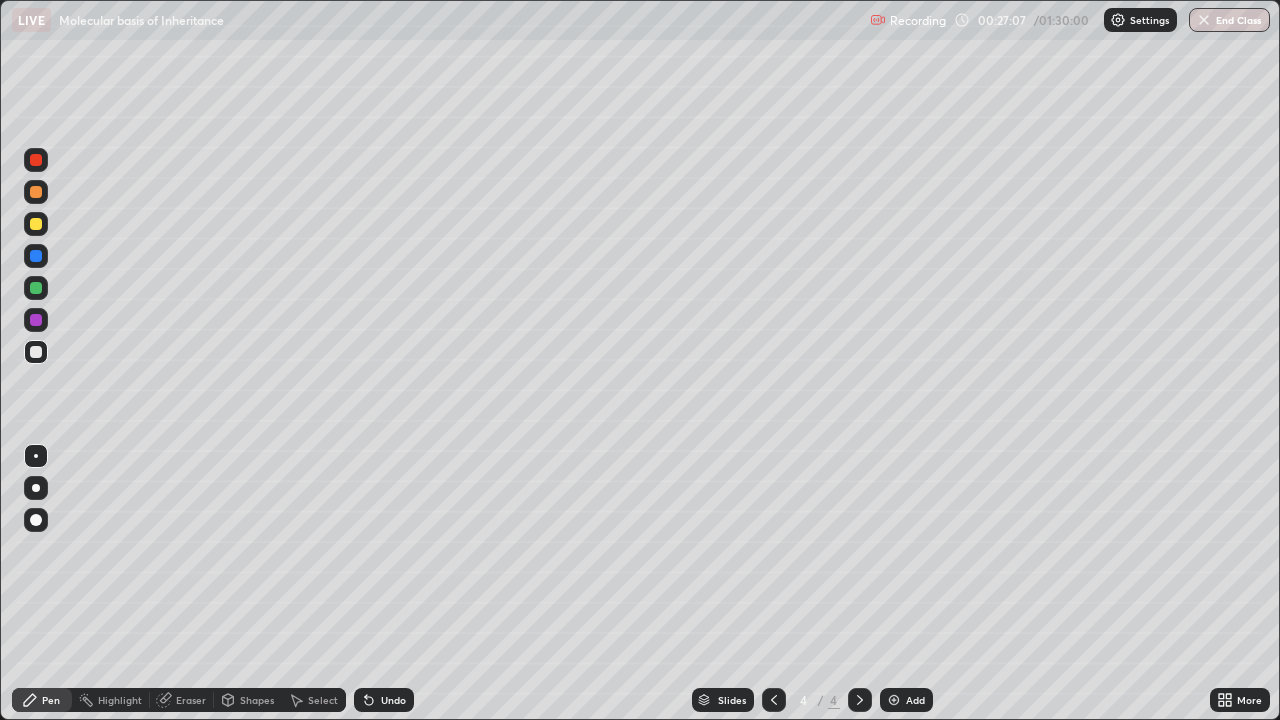 click on "Undo" at bounding box center [393, 700] 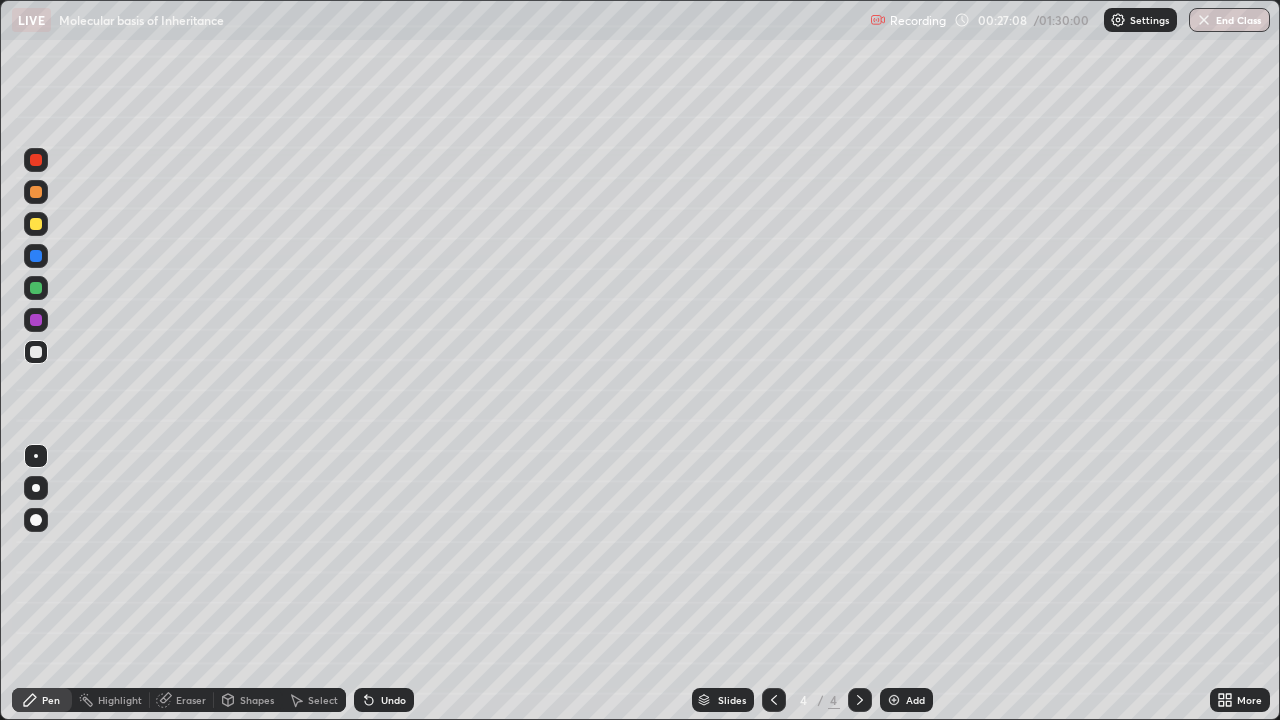 click on "Undo" at bounding box center (393, 700) 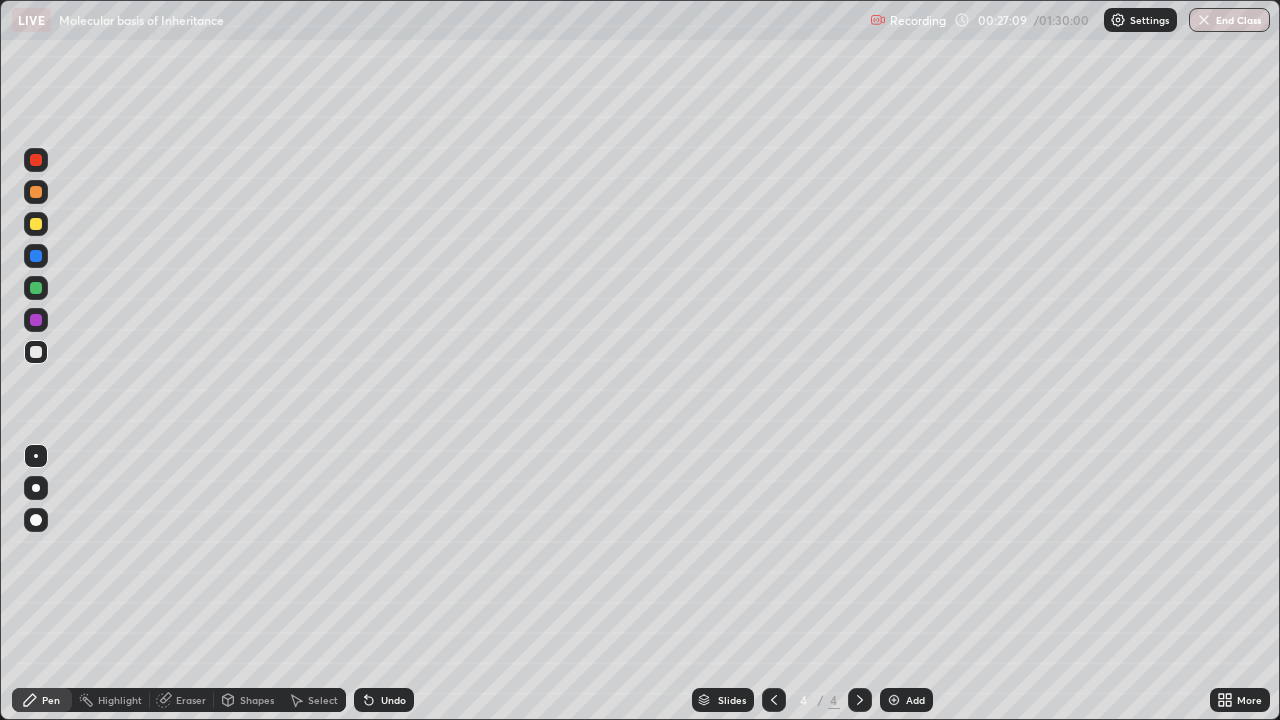 click on "Undo" at bounding box center [384, 700] 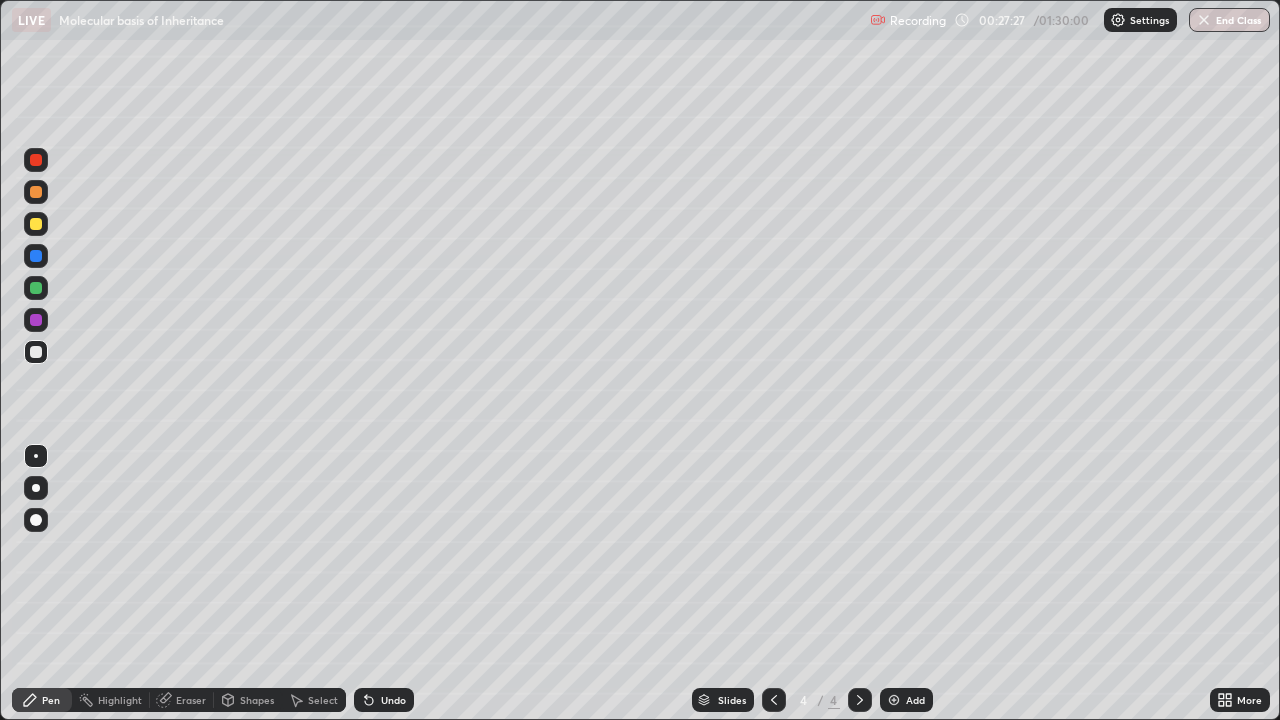 click at bounding box center [36, 192] 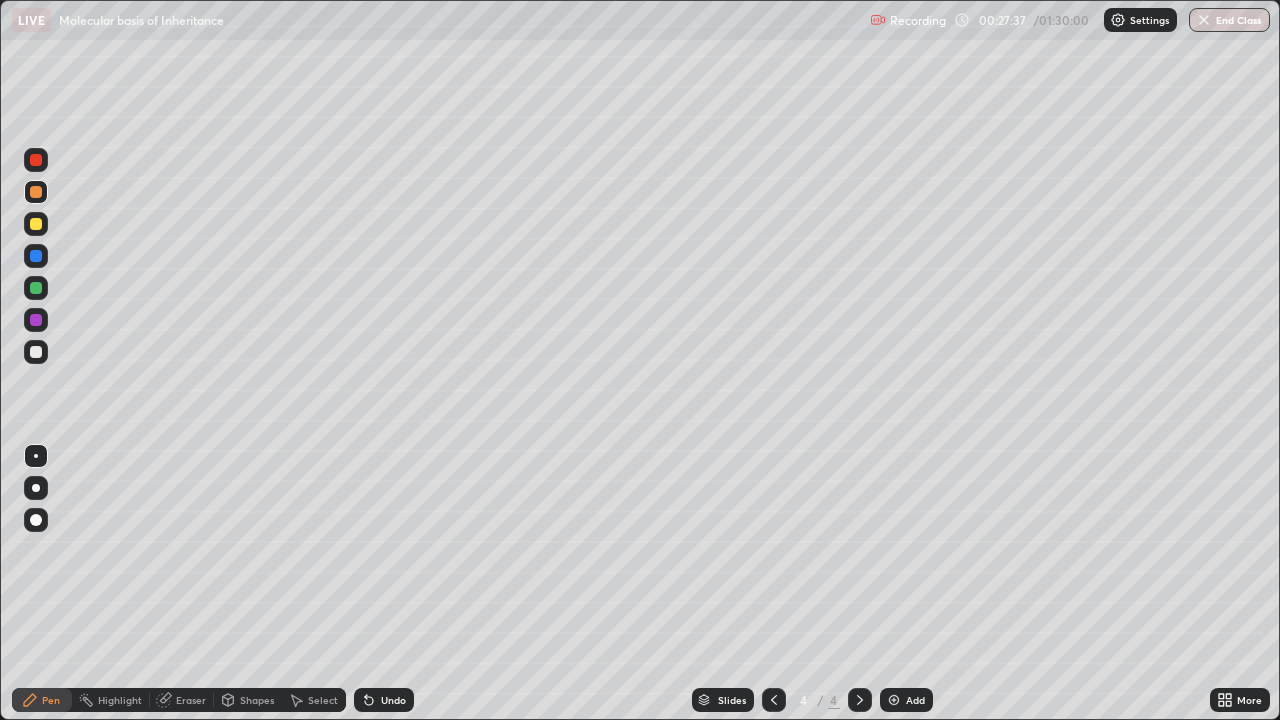 click at bounding box center [36, 352] 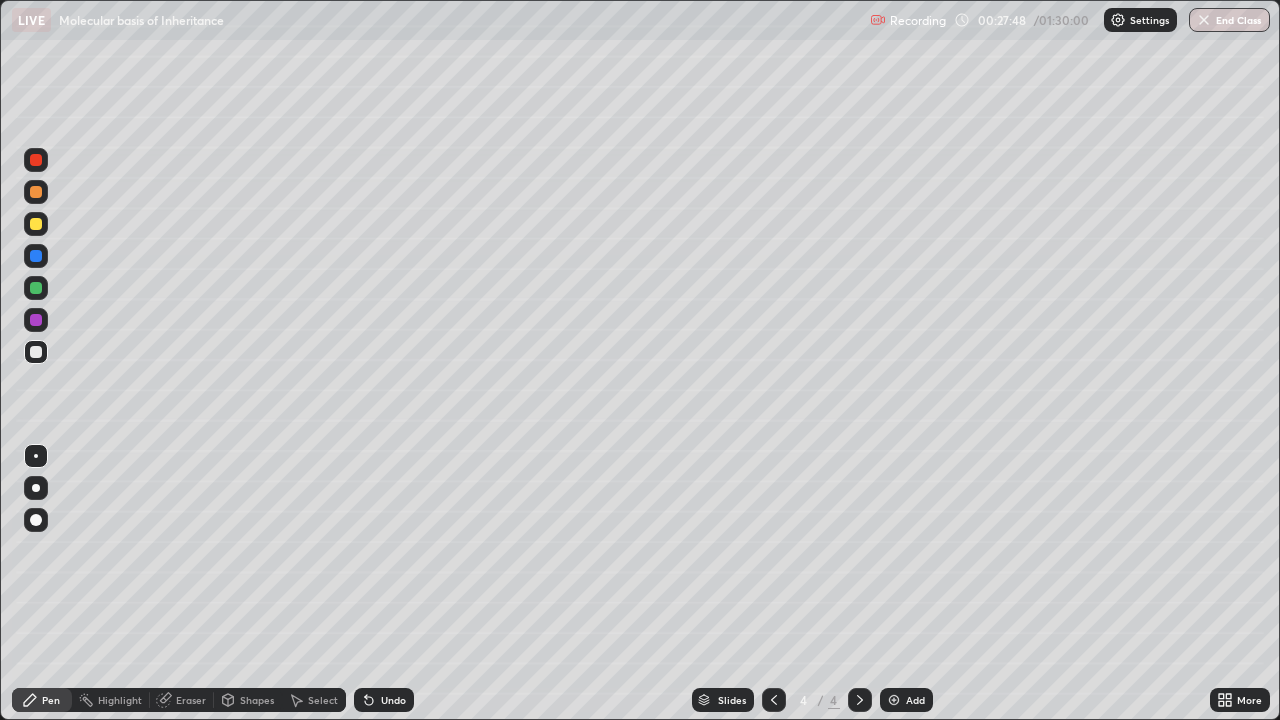 click at bounding box center [36, 352] 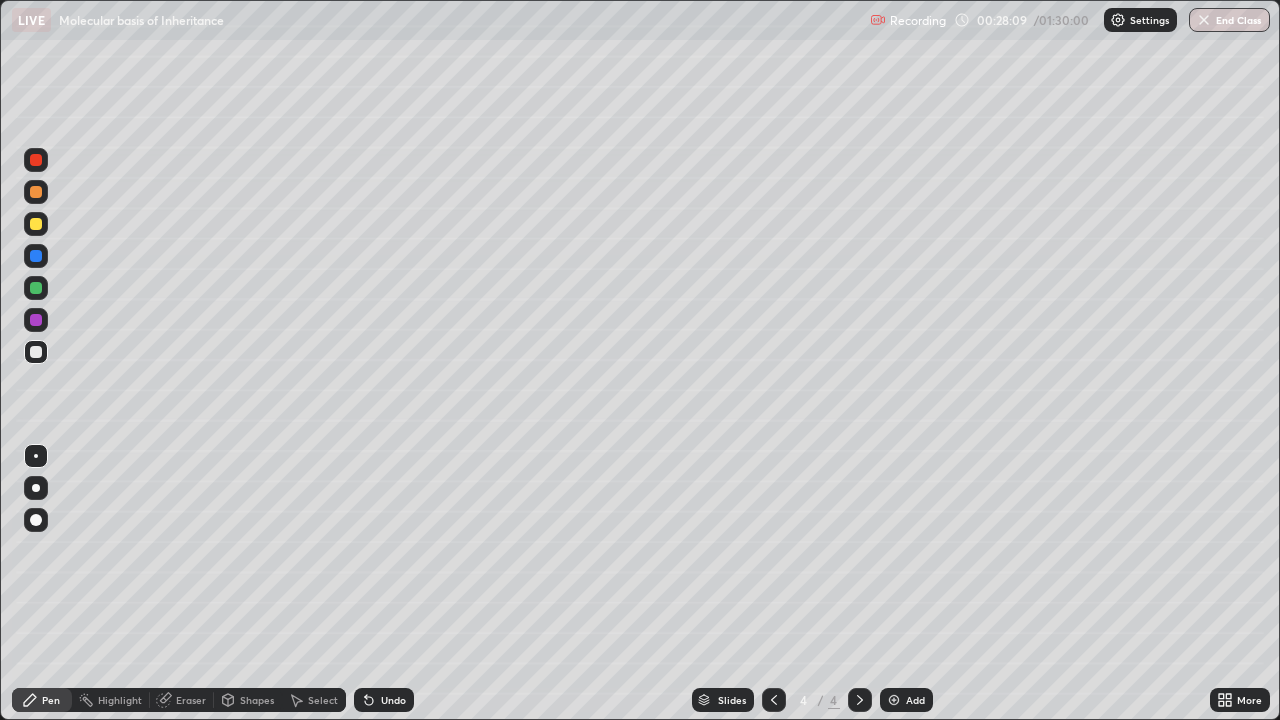 click at bounding box center [36, 320] 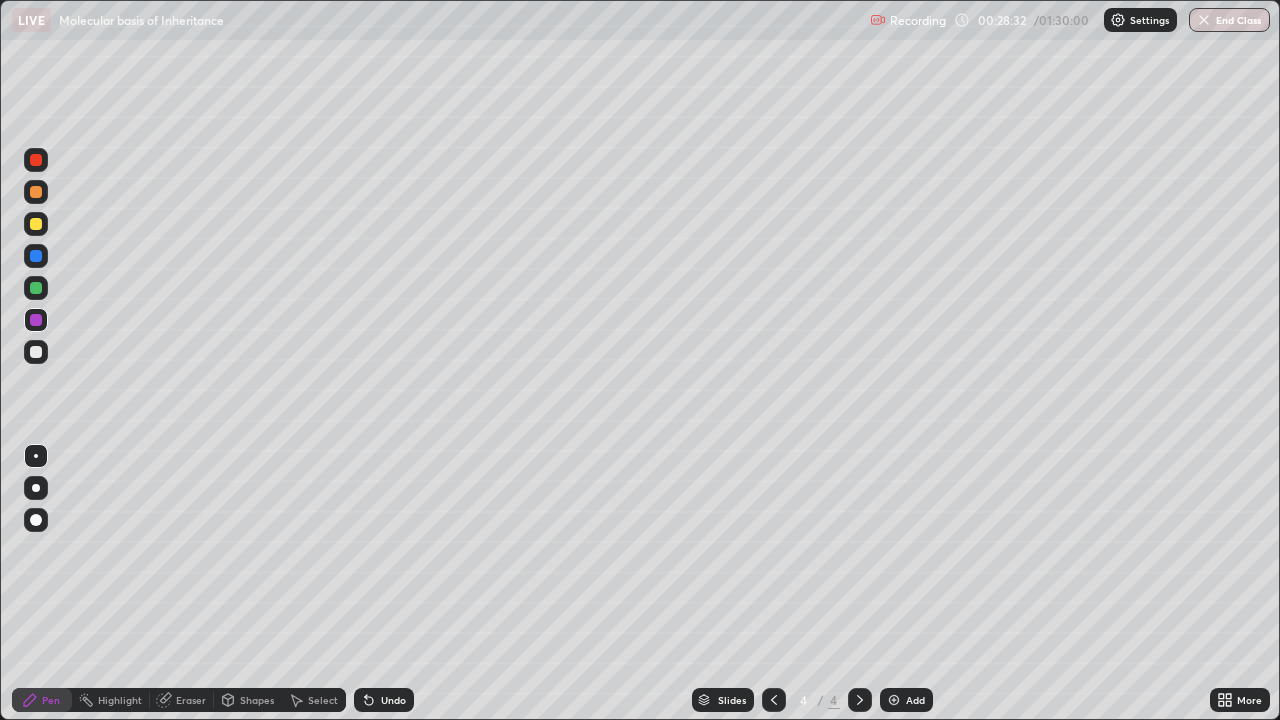click at bounding box center (36, 192) 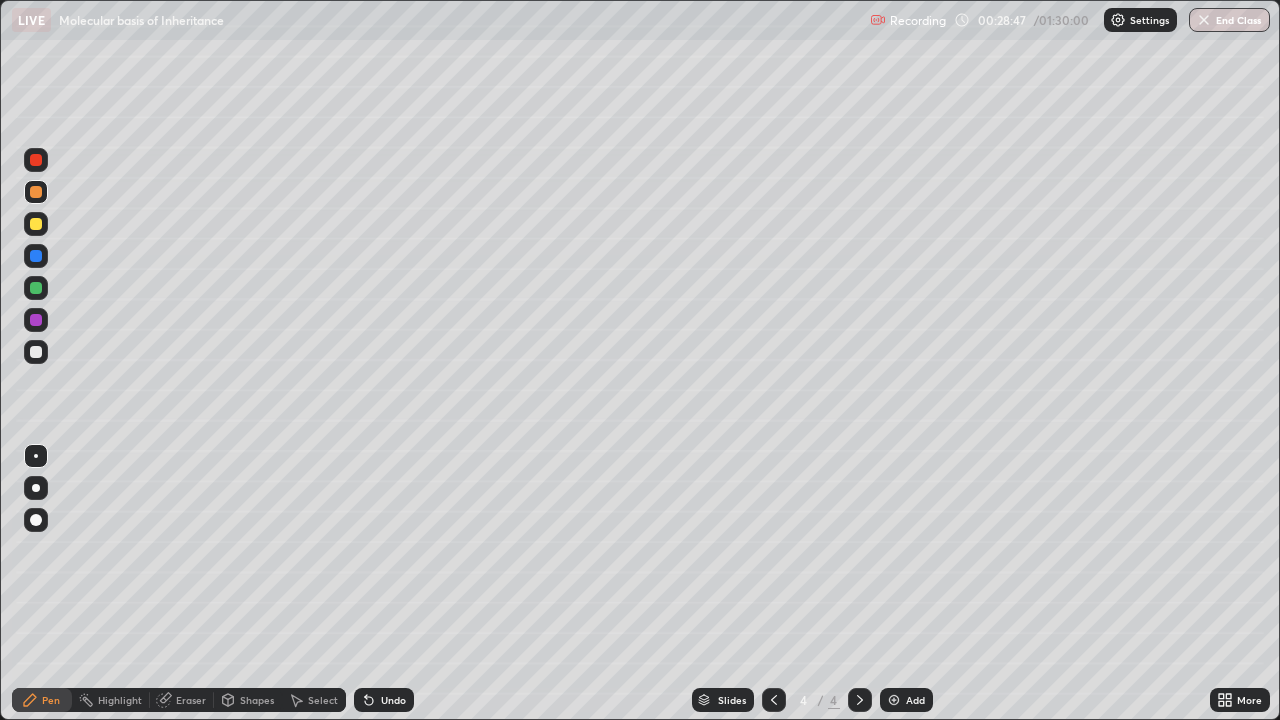 click at bounding box center [36, 320] 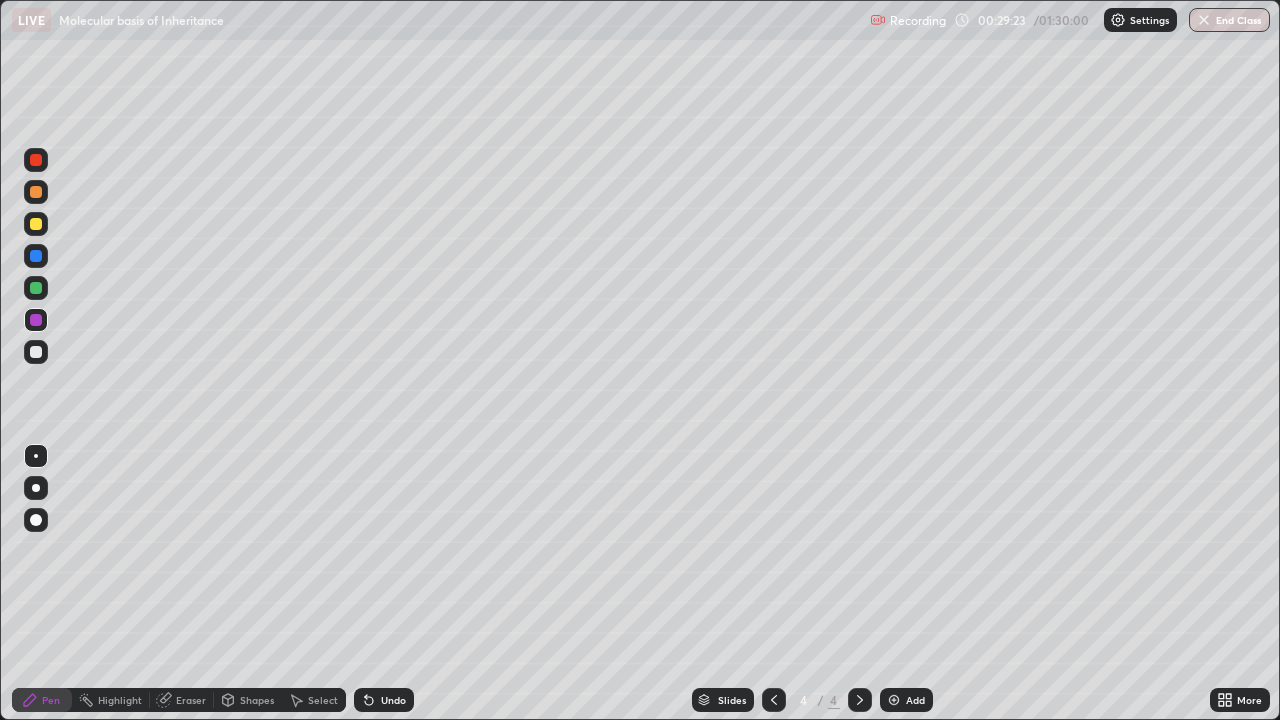 click at bounding box center [36, 320] 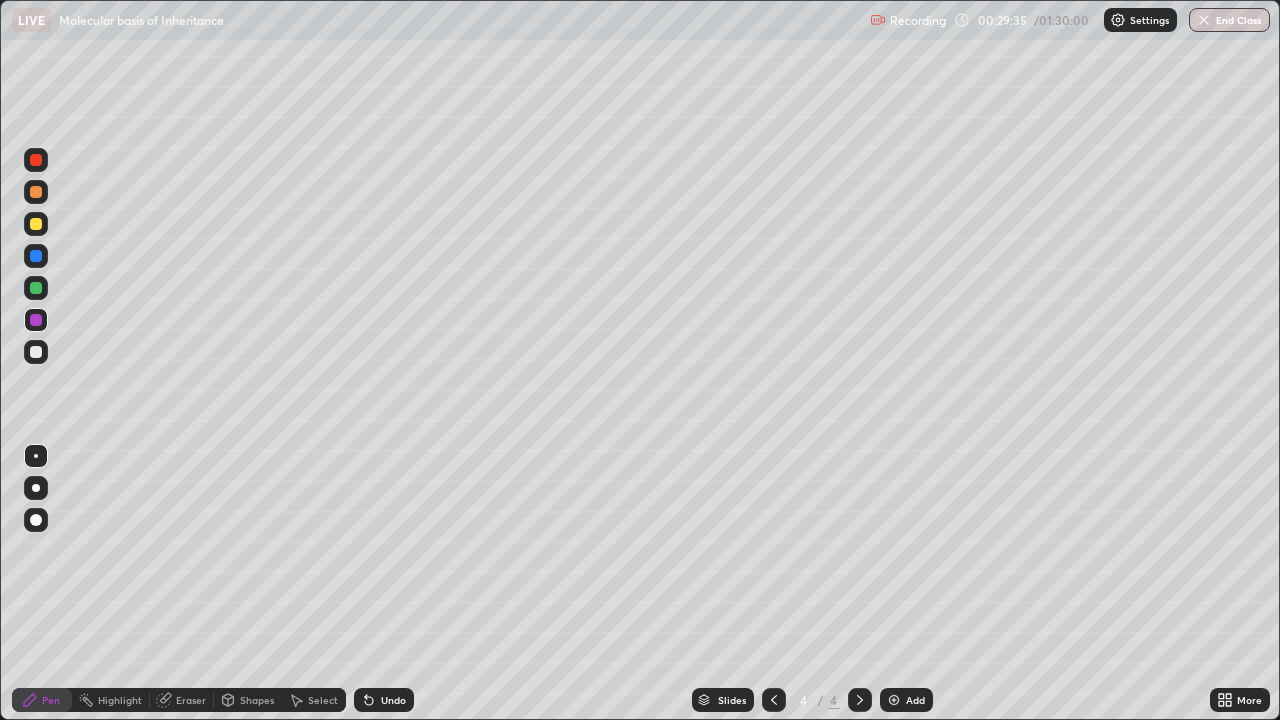 click at bounding box center (36, 192) 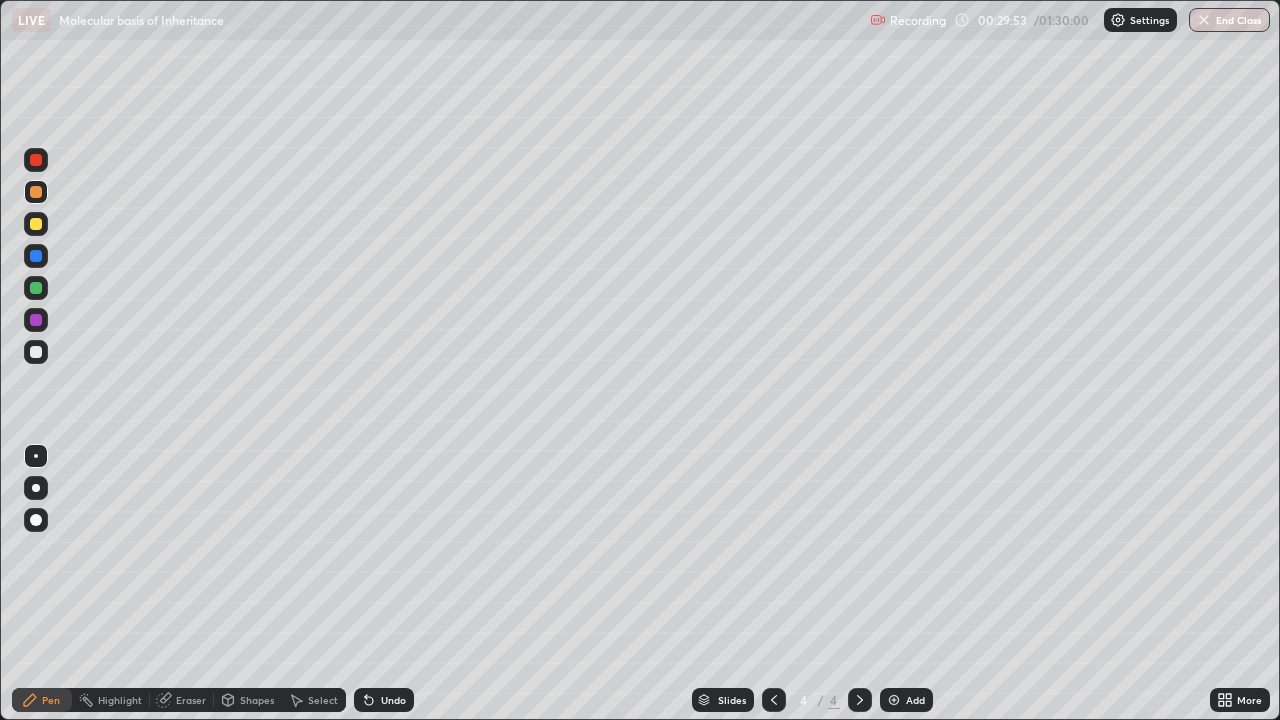 click at bounding box center [36, 352] 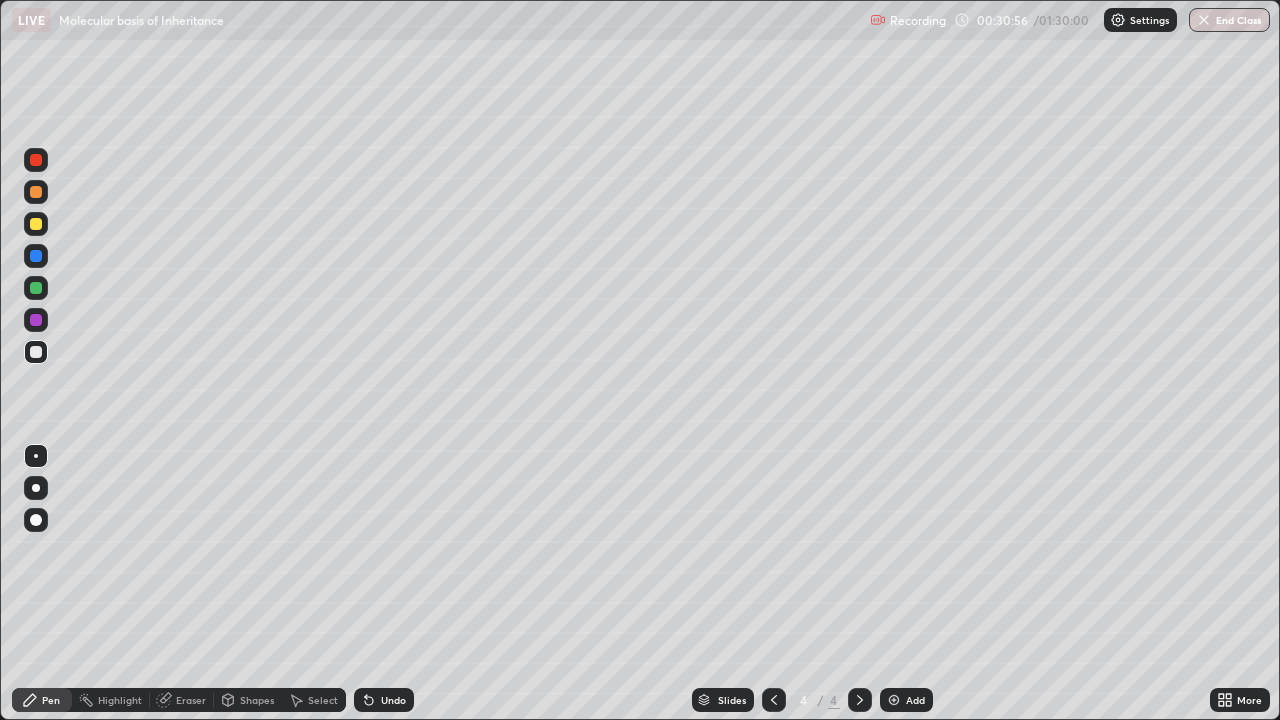 click at bounding box center [36, 192] 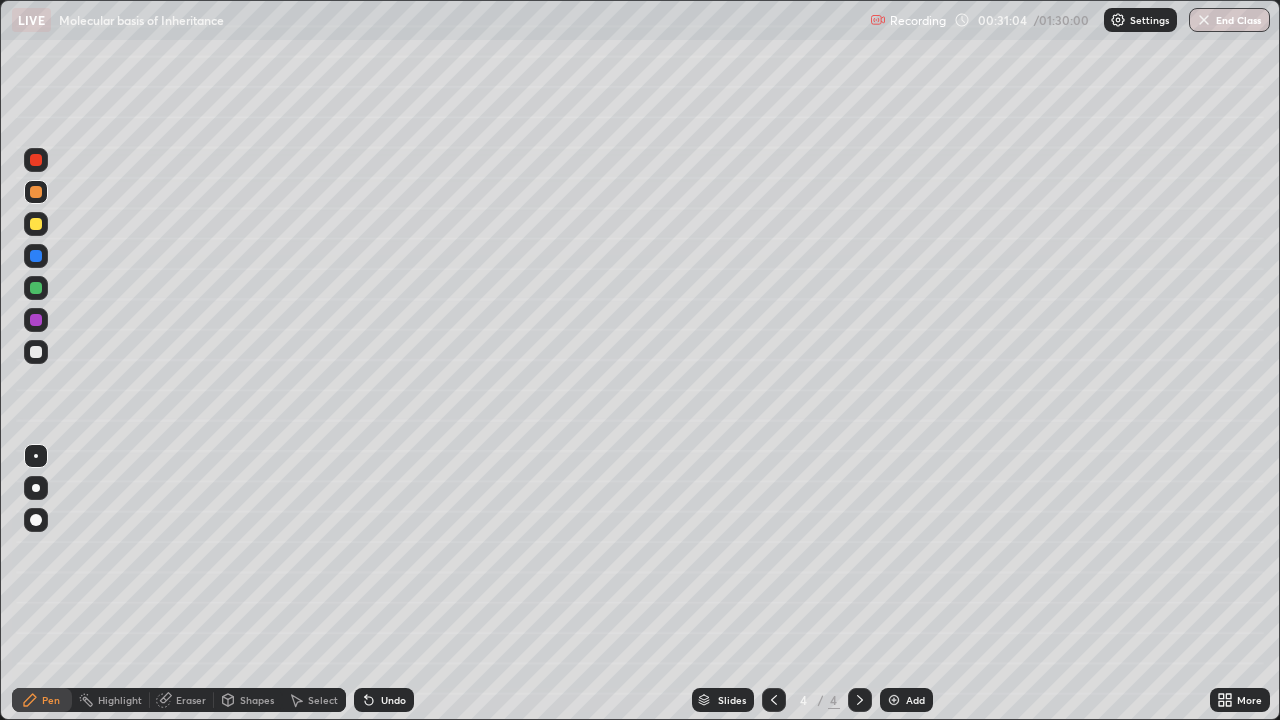 click at bounding box center (36, 320) 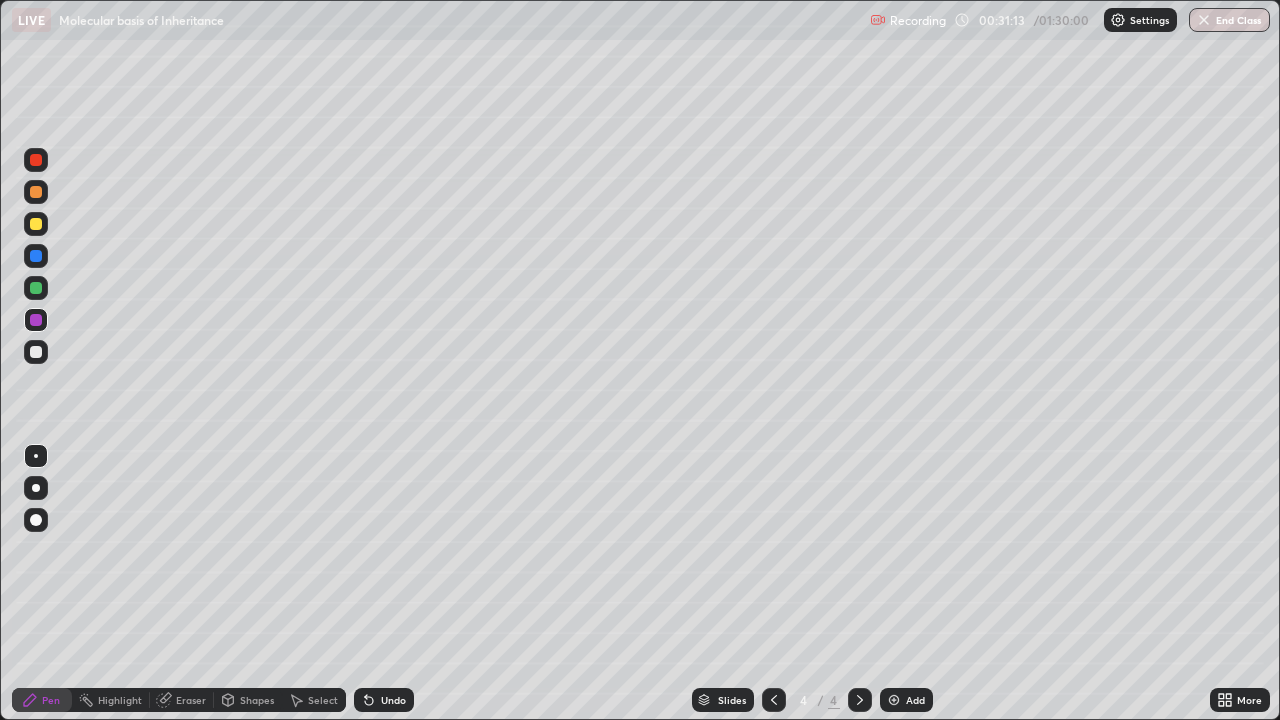 click at bounding box center (36, 192) 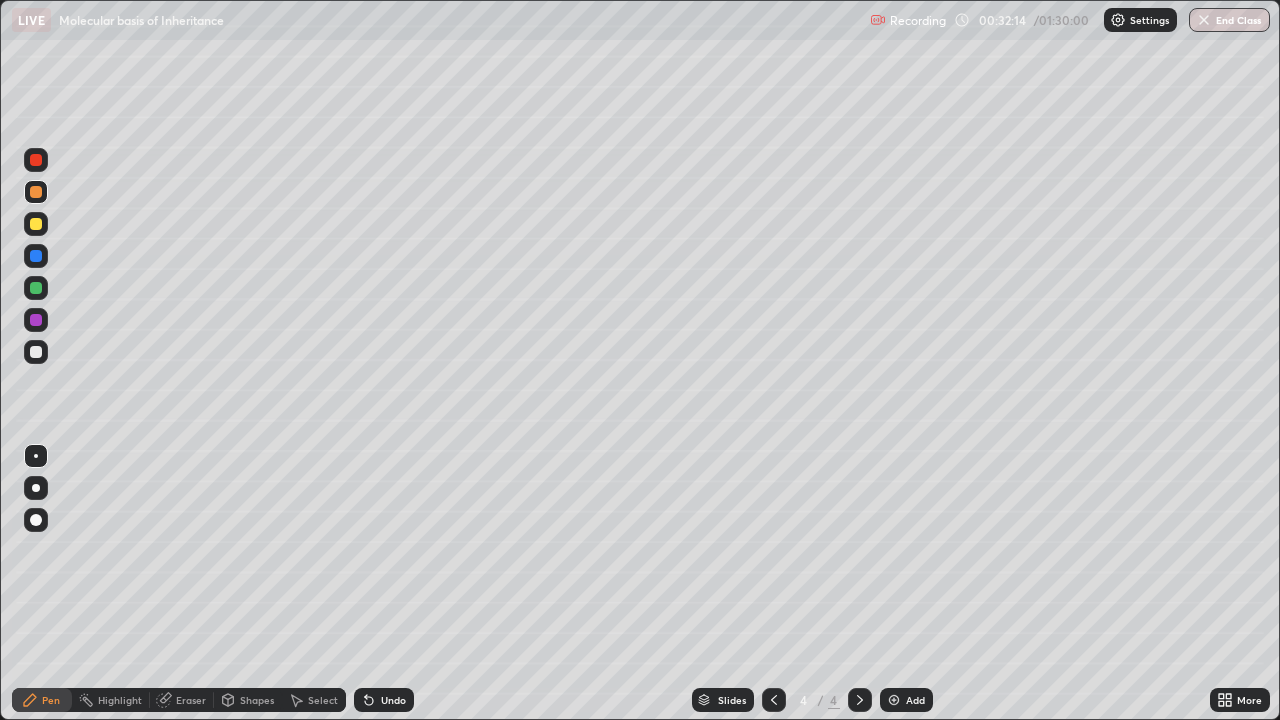 click at bounding box center [36, 352] 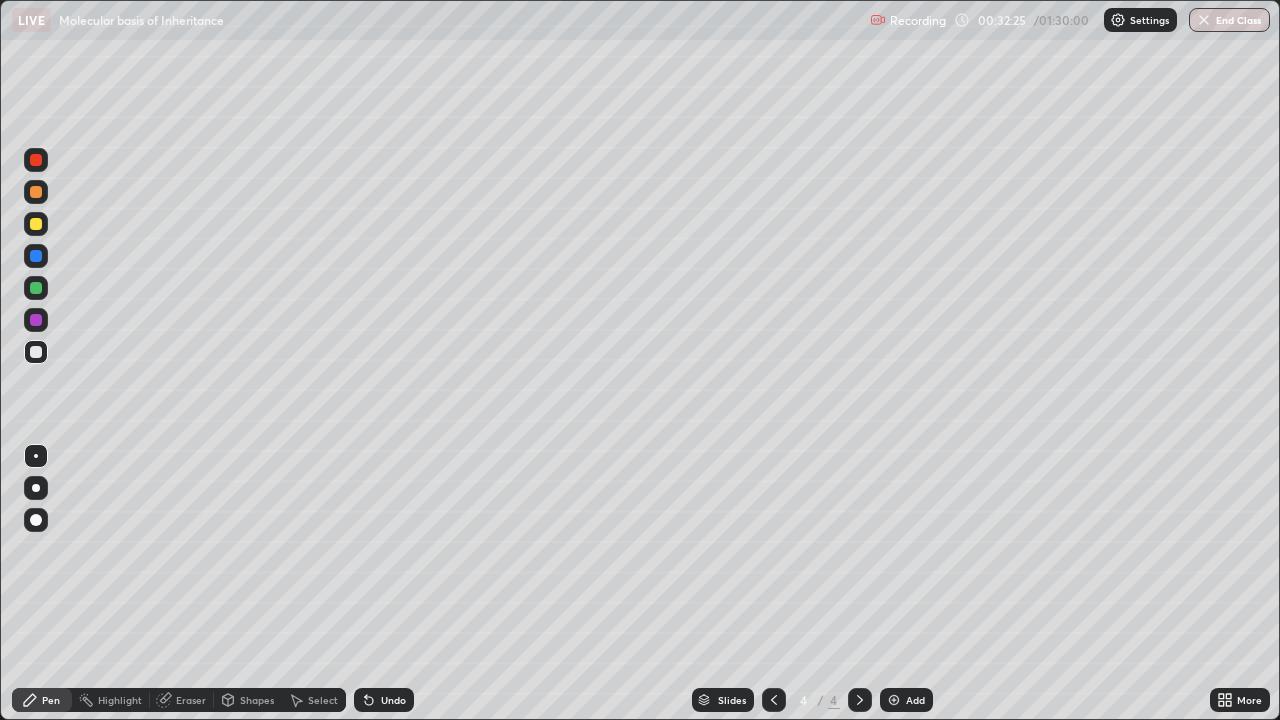 click on "Undo" at bounding box center (393, 700) 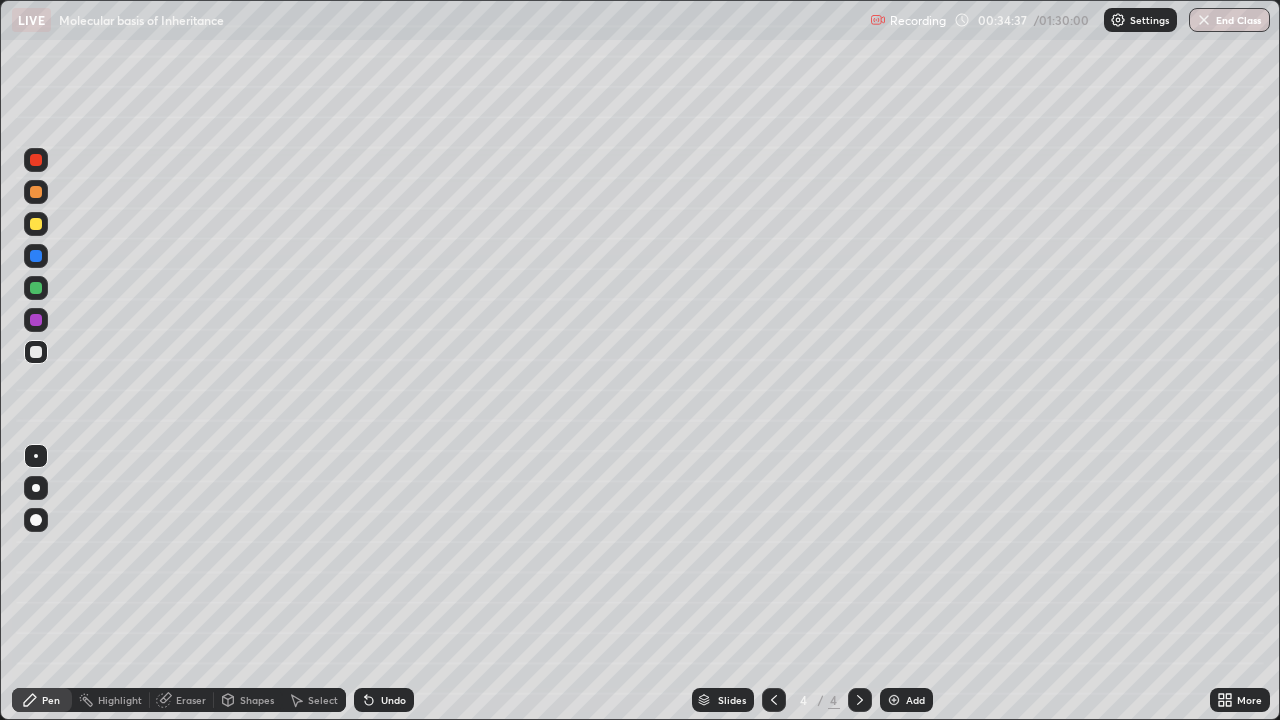 click on "Undo" at bounding box center [393, 700] 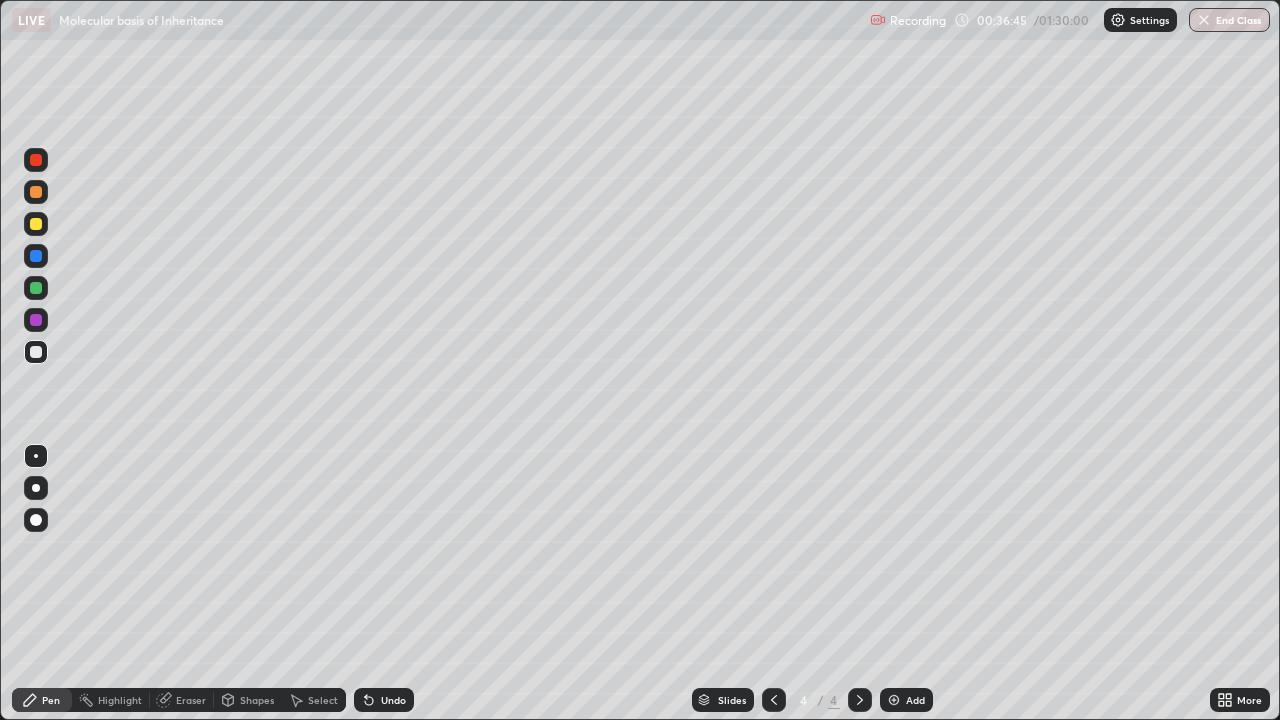 click at bounding box center [36, 192] 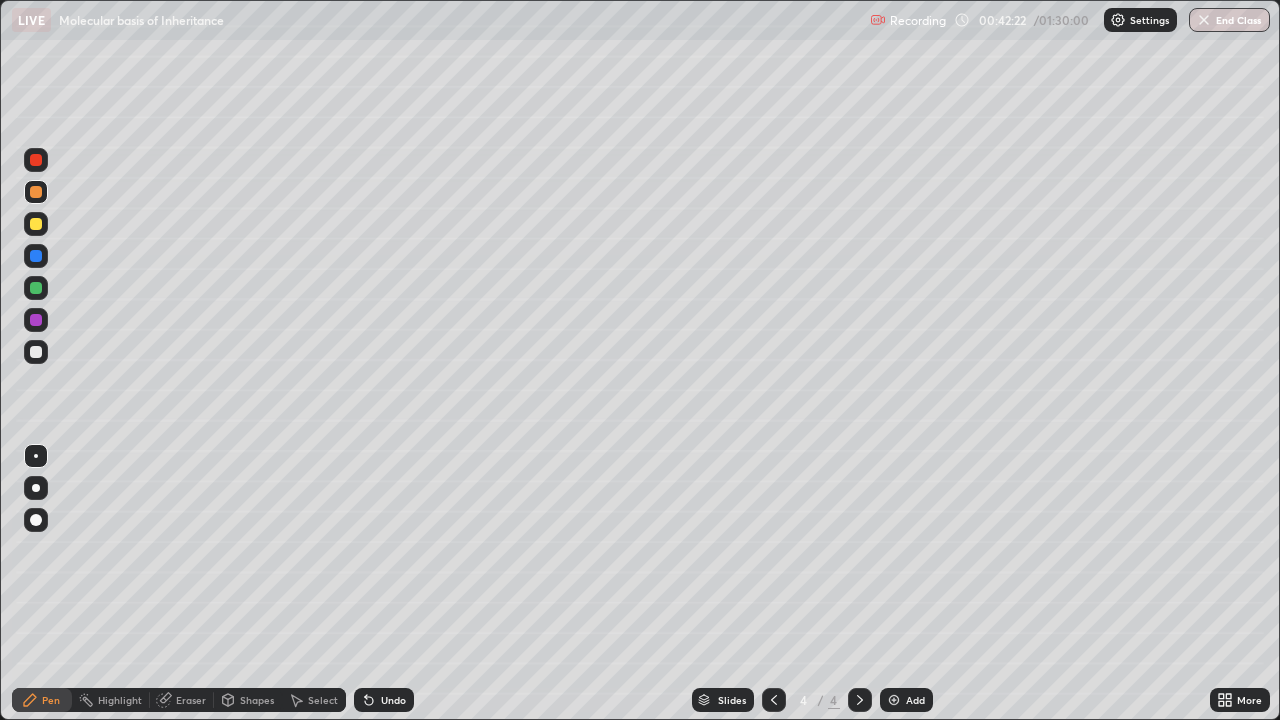click on "Eraser" at bounding box center [182, 700] 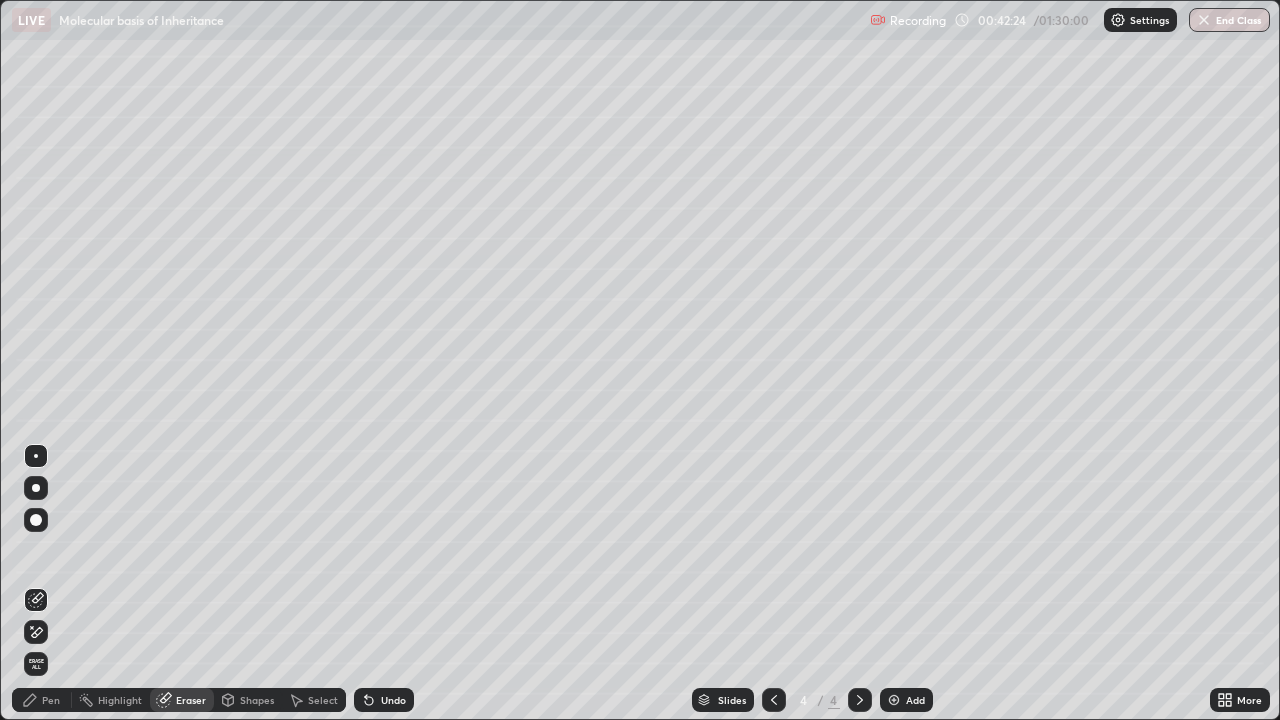 click on "Pen" at bounding box center (42, 700) 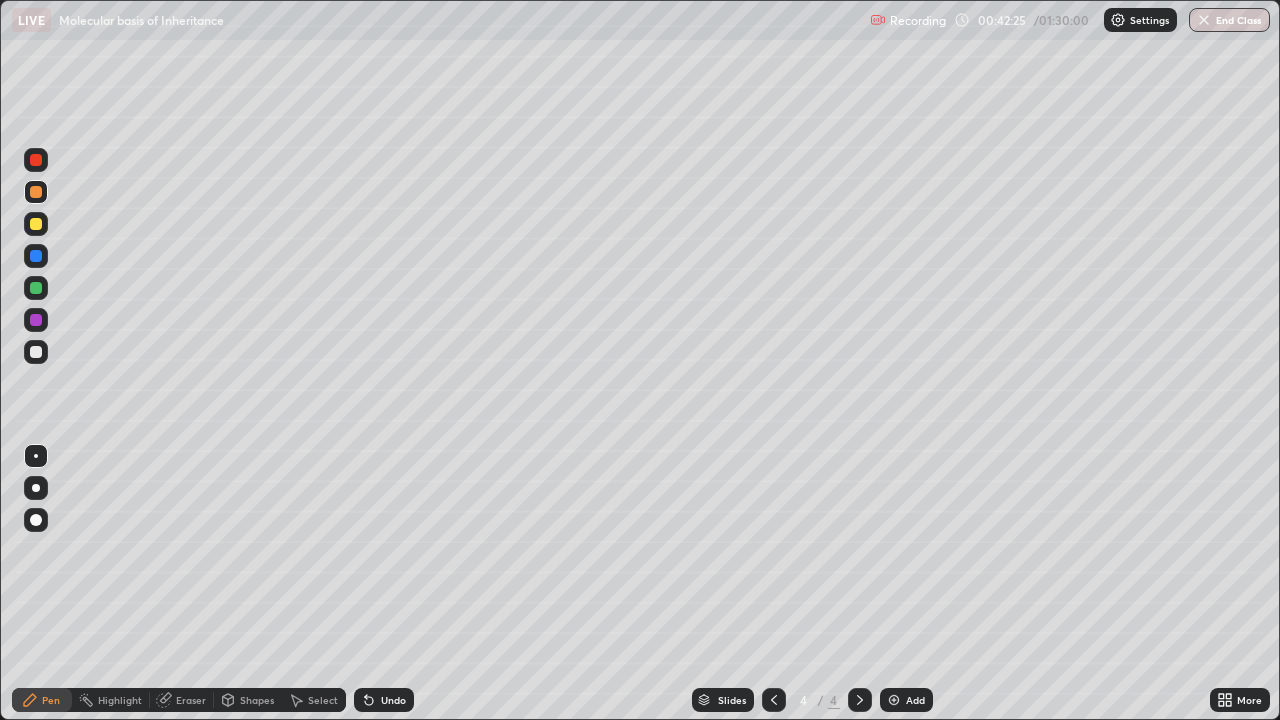 click at bounding box center [36, 352] 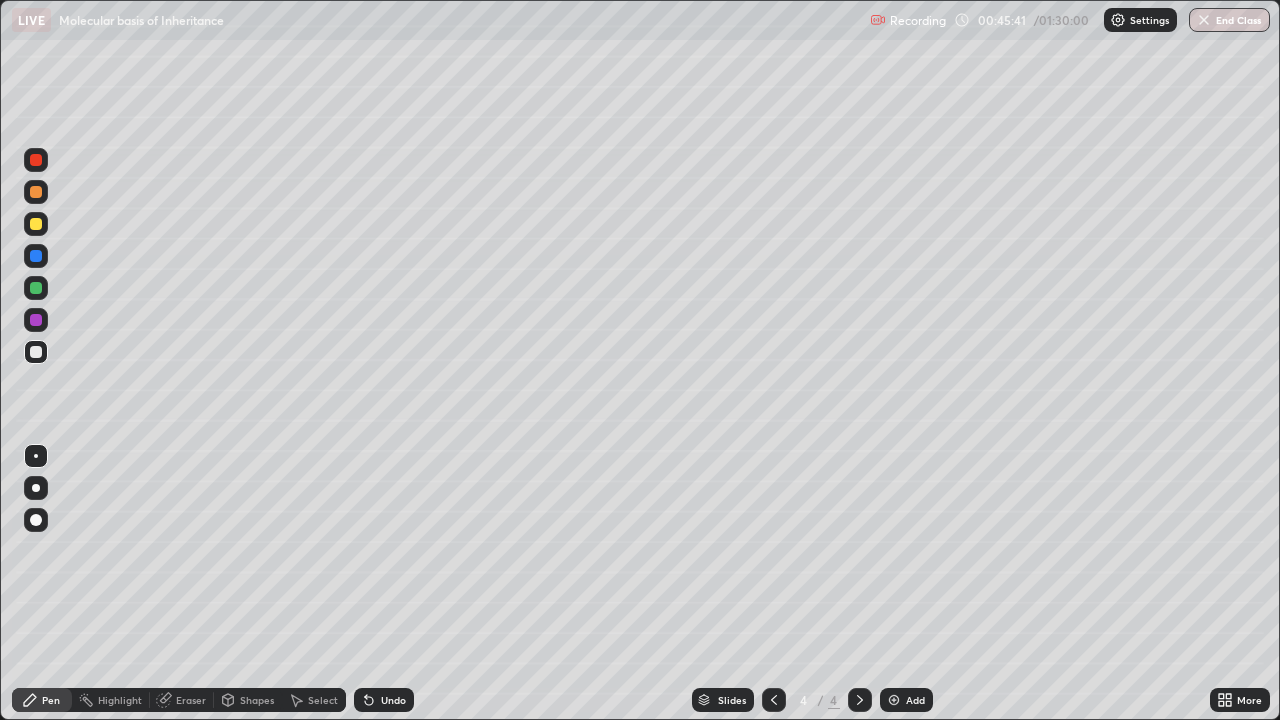 click 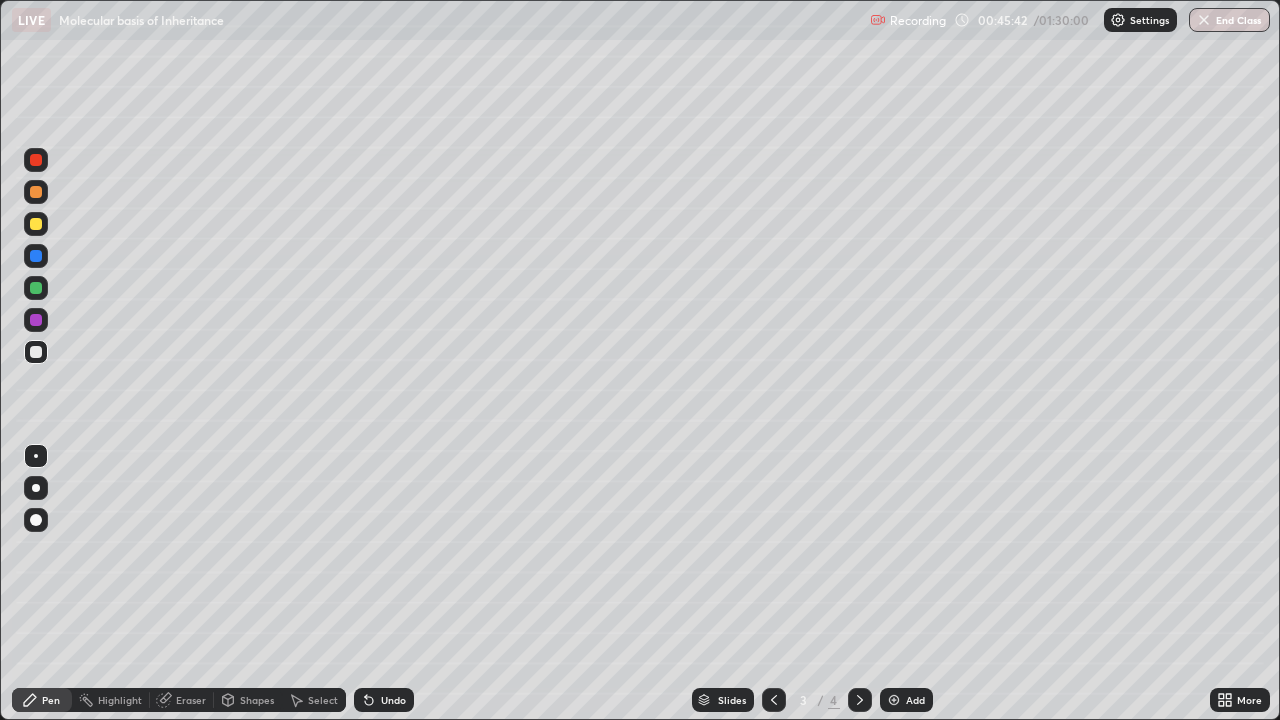 click 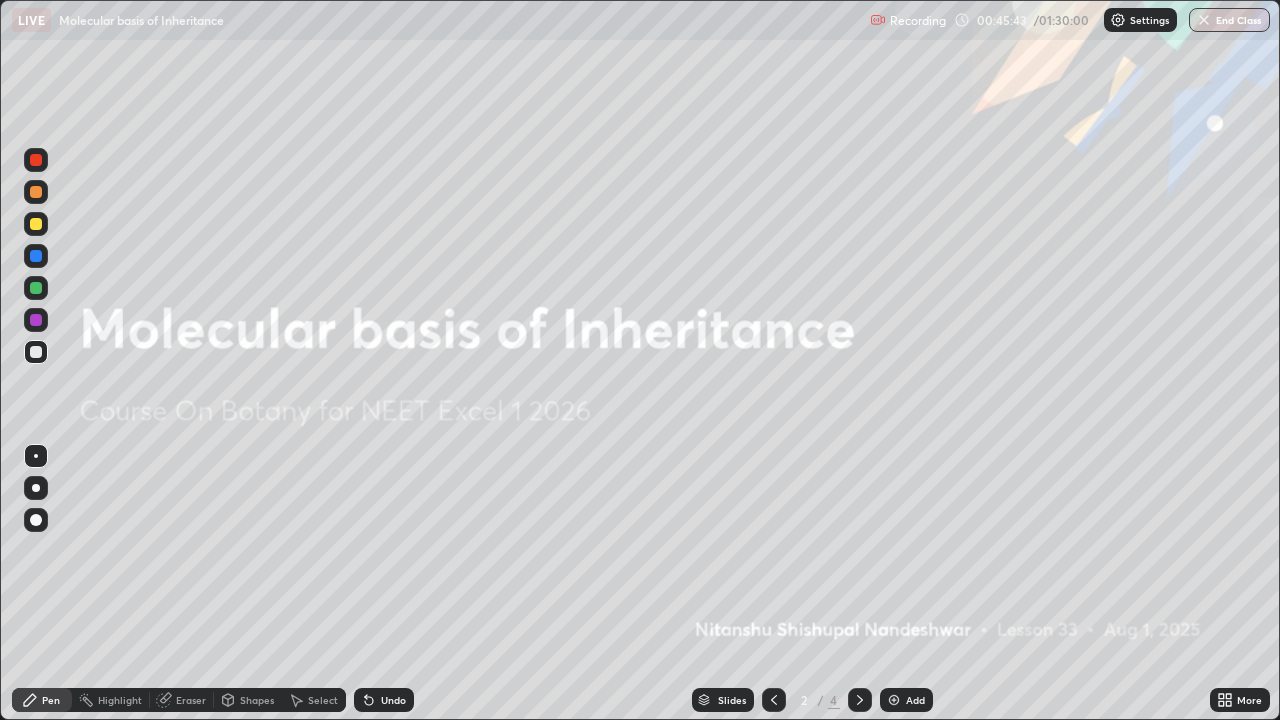 click 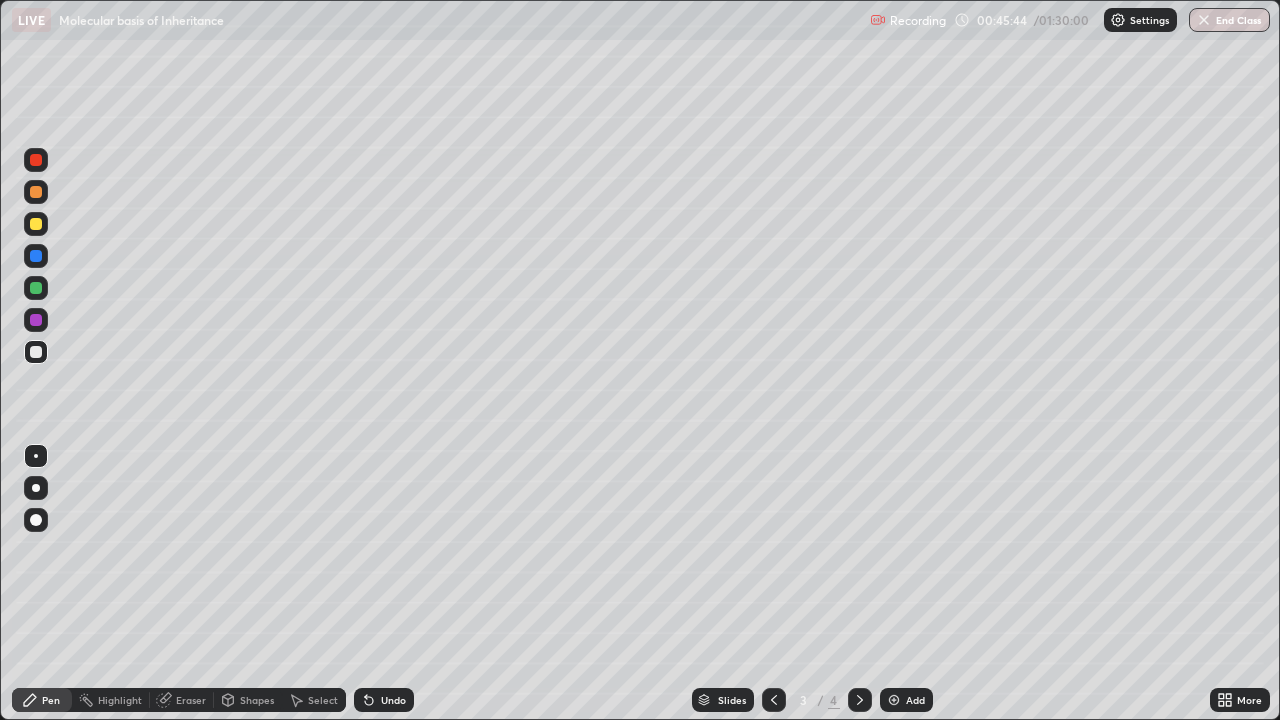 click 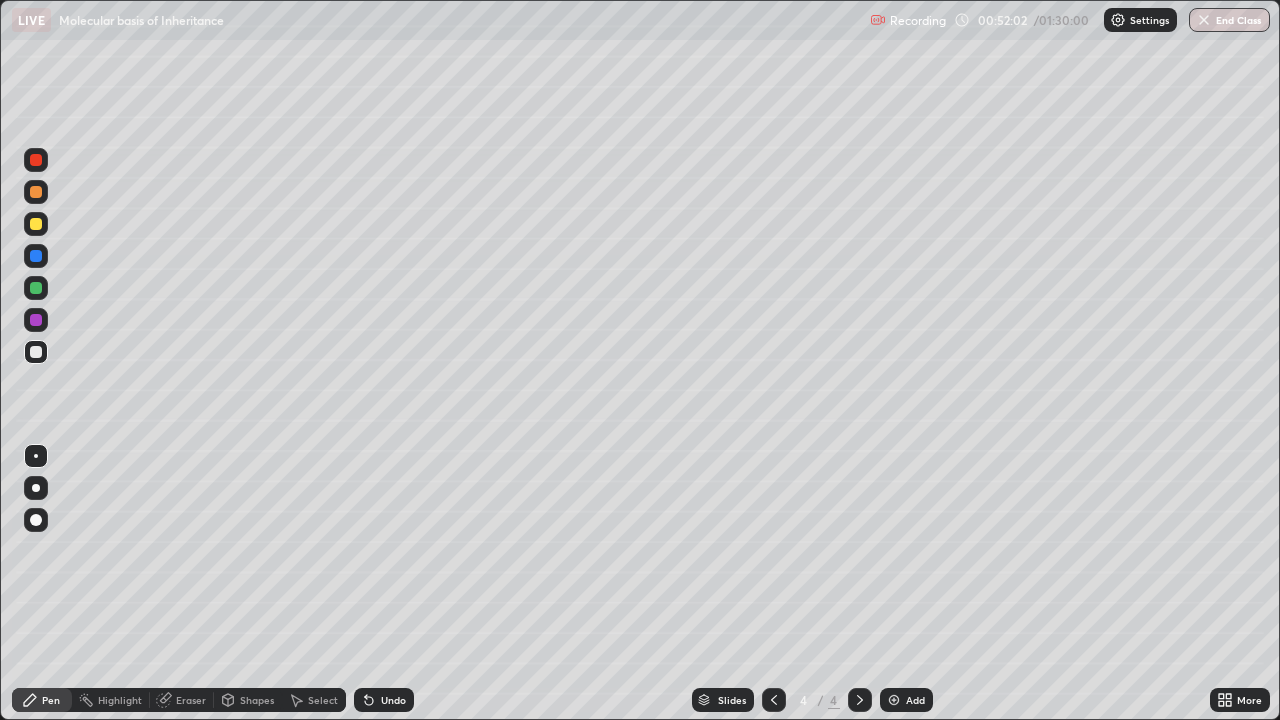 click 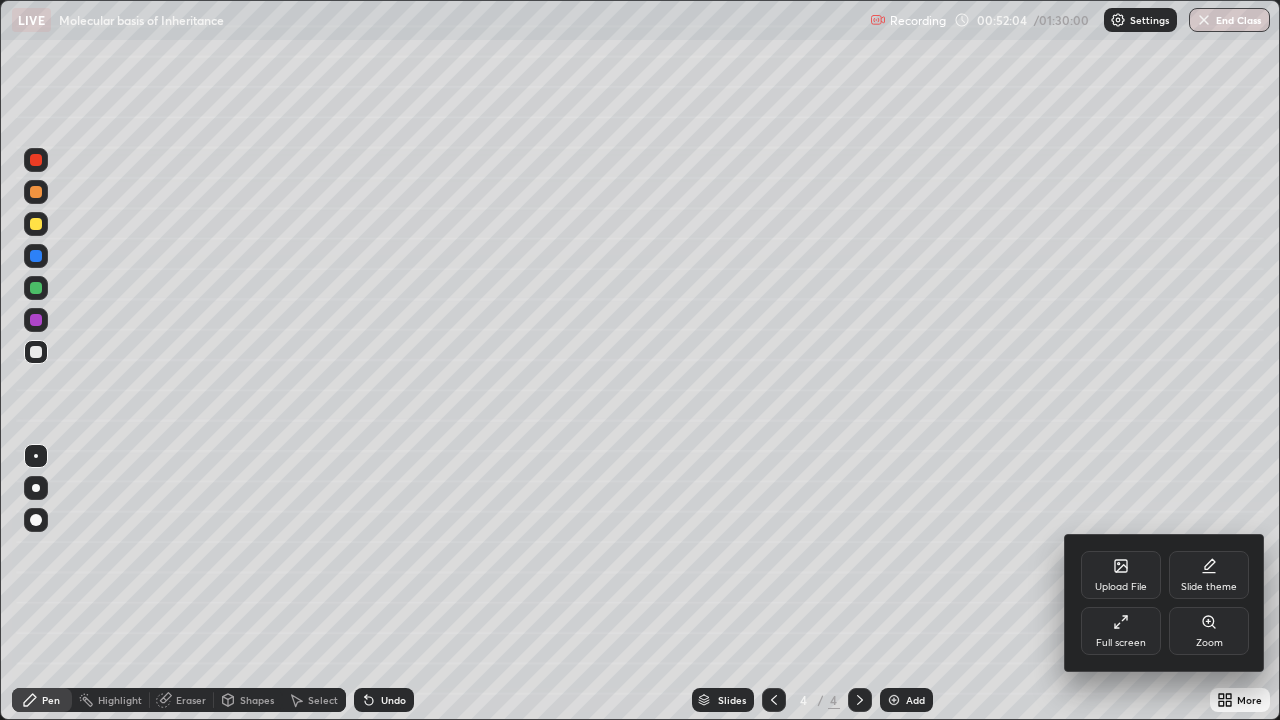 click at bounding box center [640, 360] 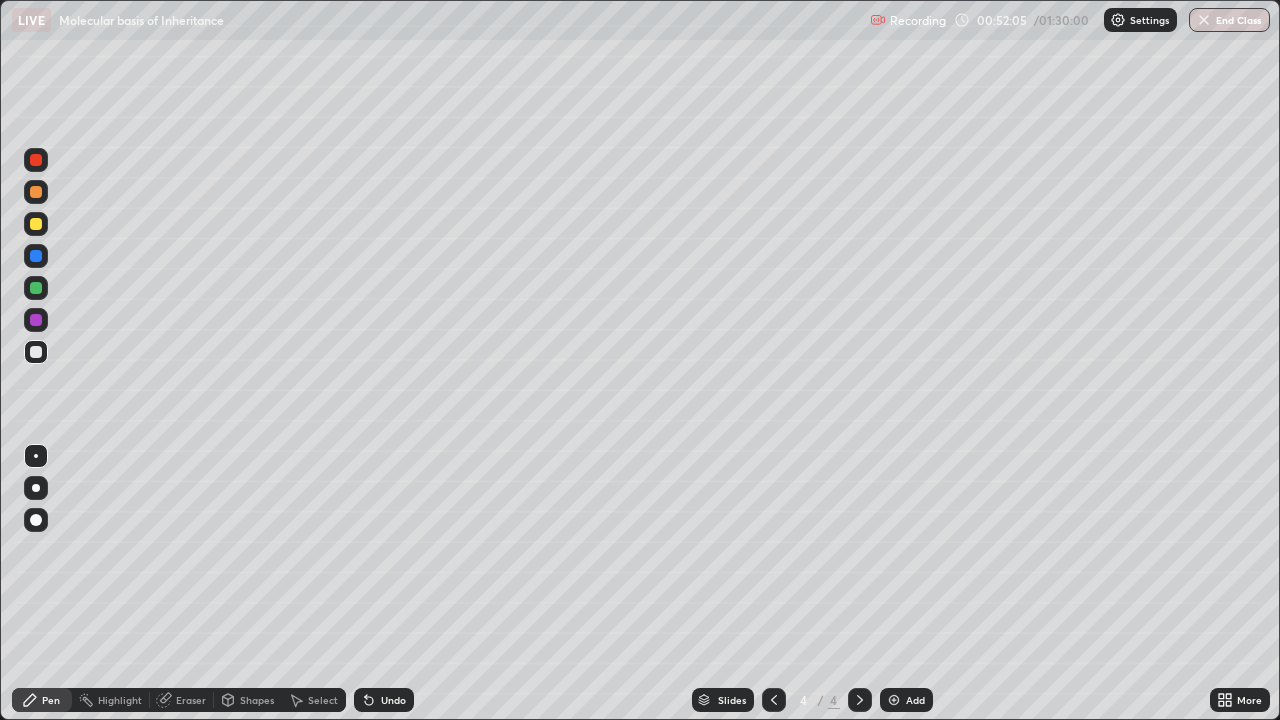 click at bounding box center (894, 700) 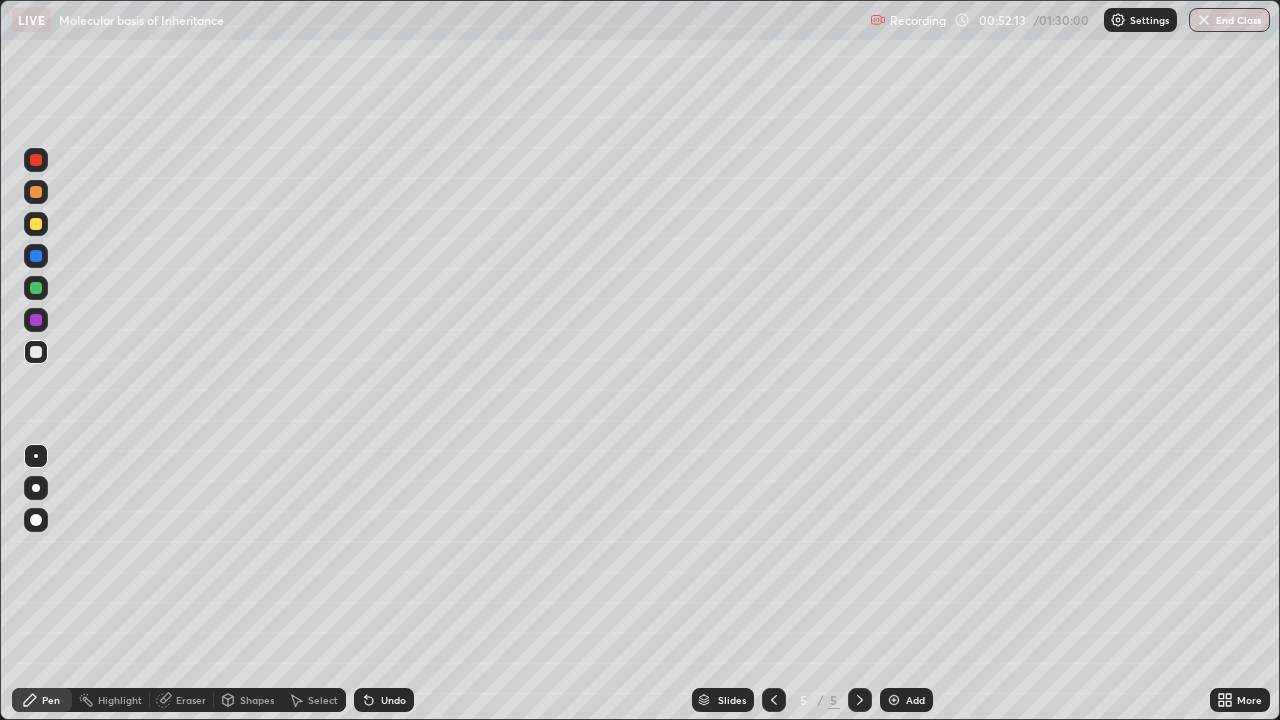 click at bounding box center [36, 160] 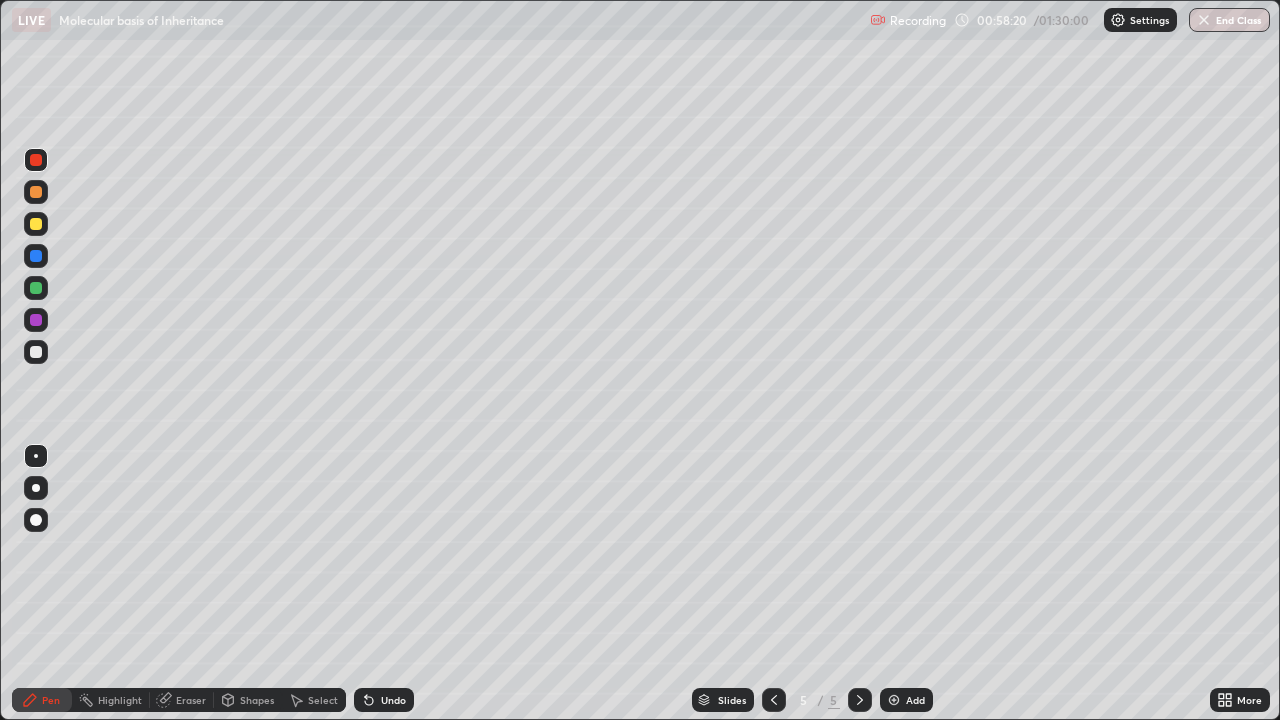 click at bounding box center (36, 352) 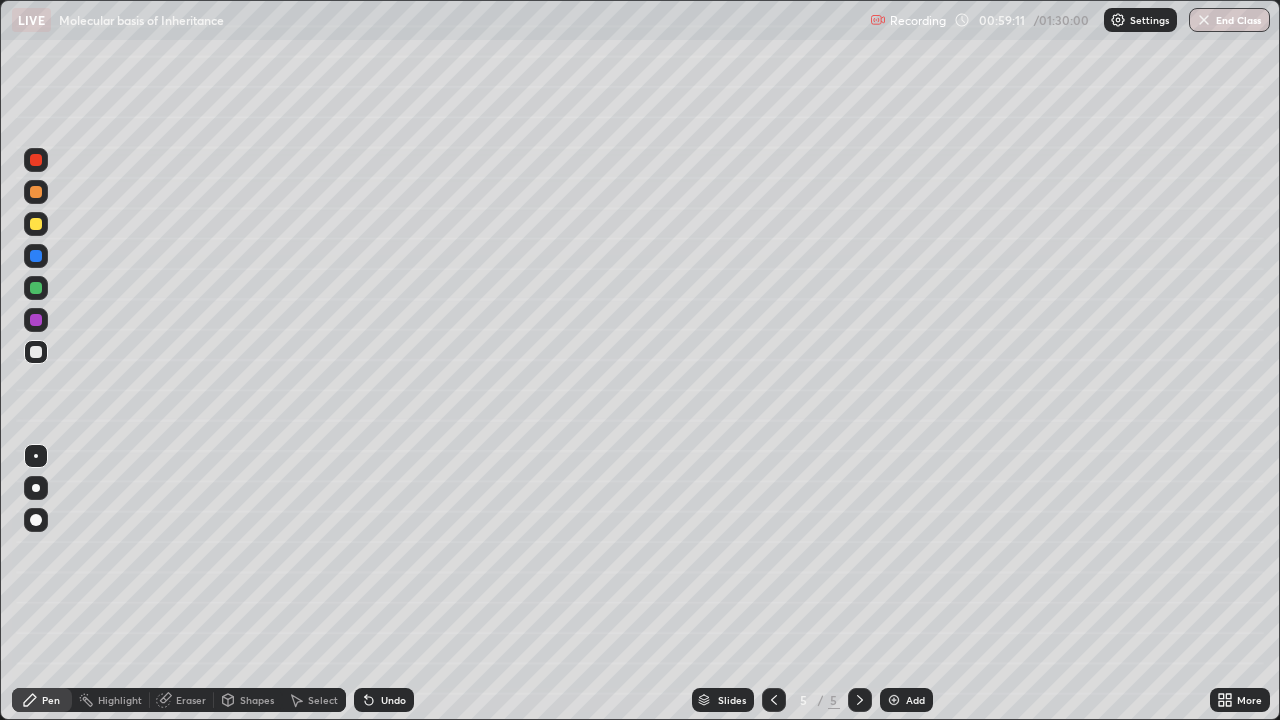 click at bounding box center (36, 192) 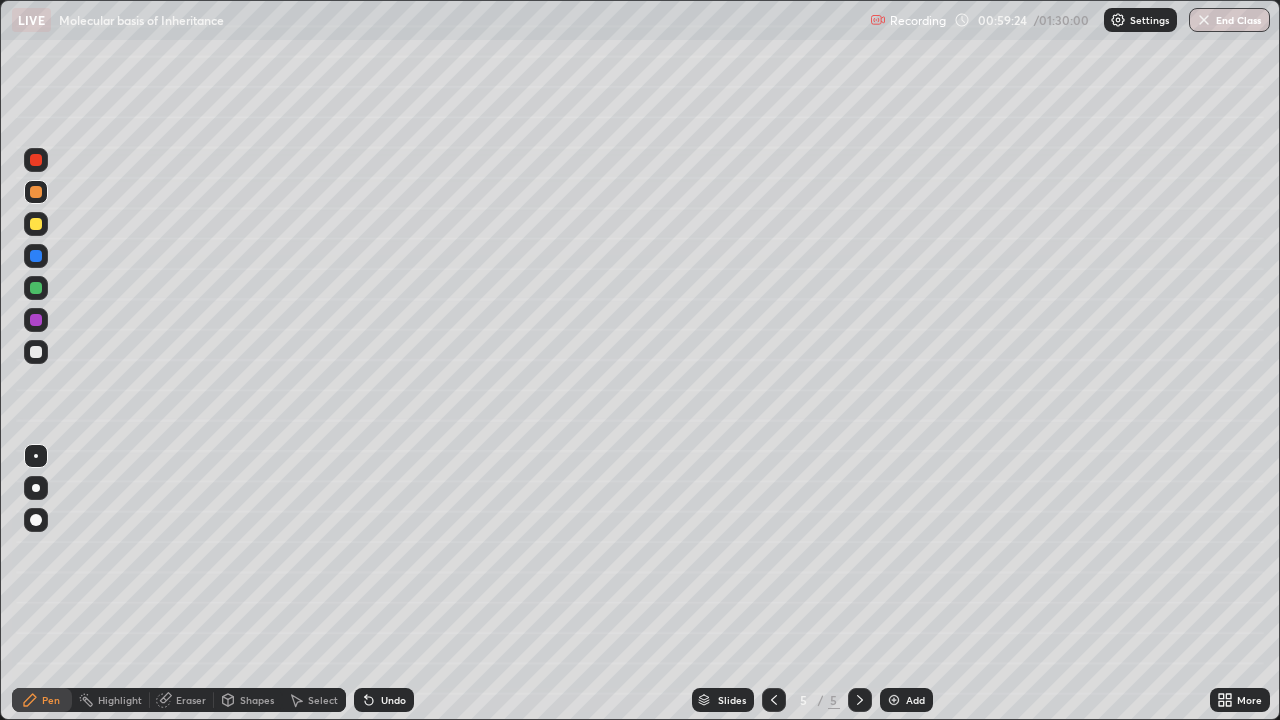 click at bounding box center (36, 352) 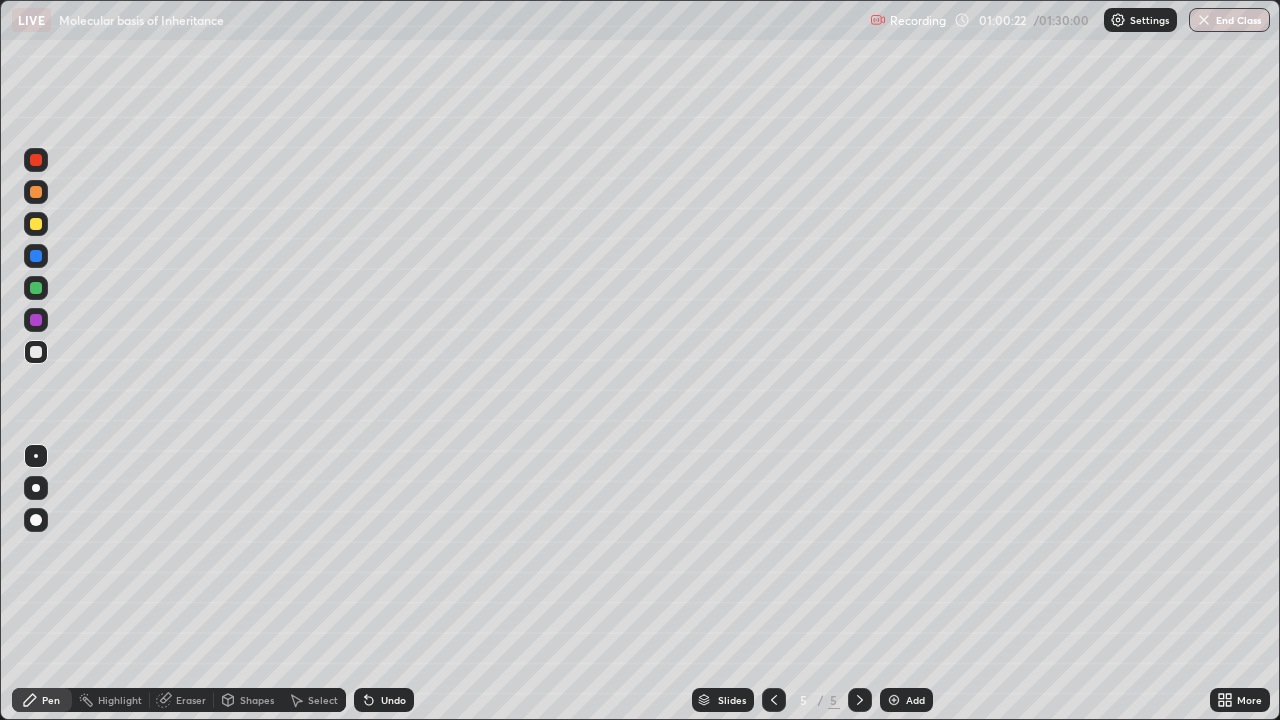click at bounding box center [36, 160] 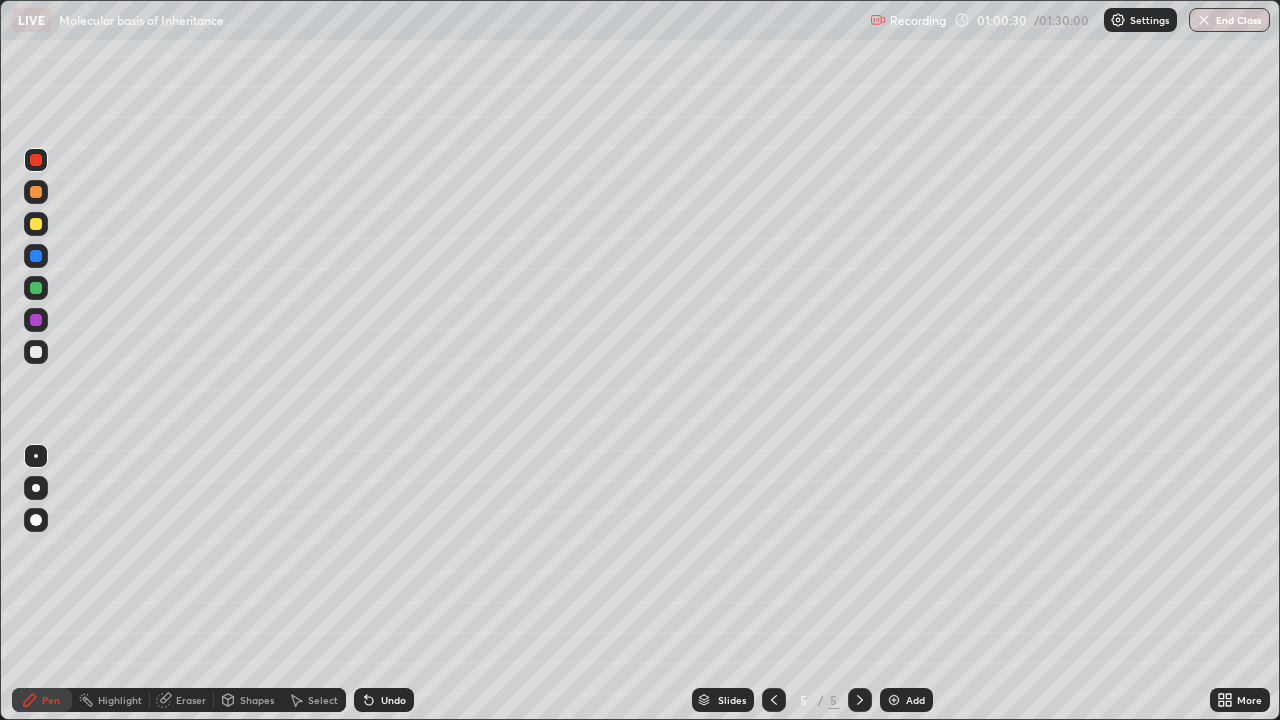 click at bounding box center [36, 352] 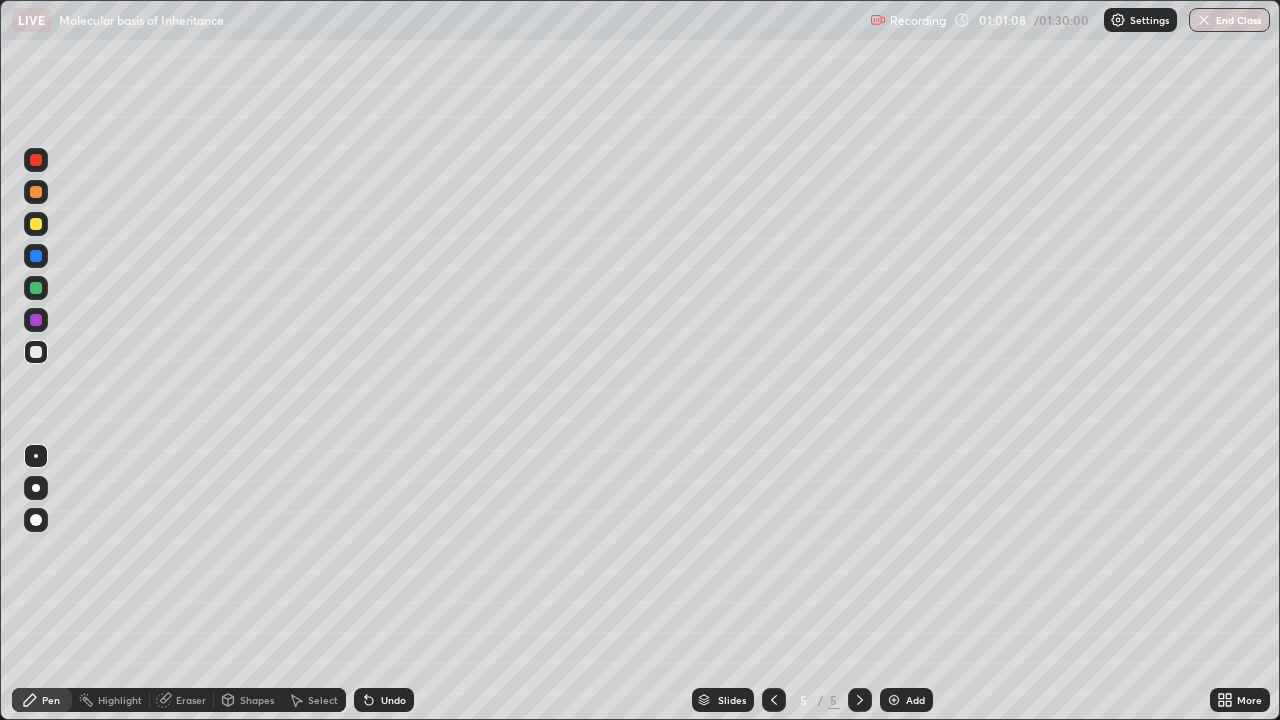 click at bounding box center (36, 224) 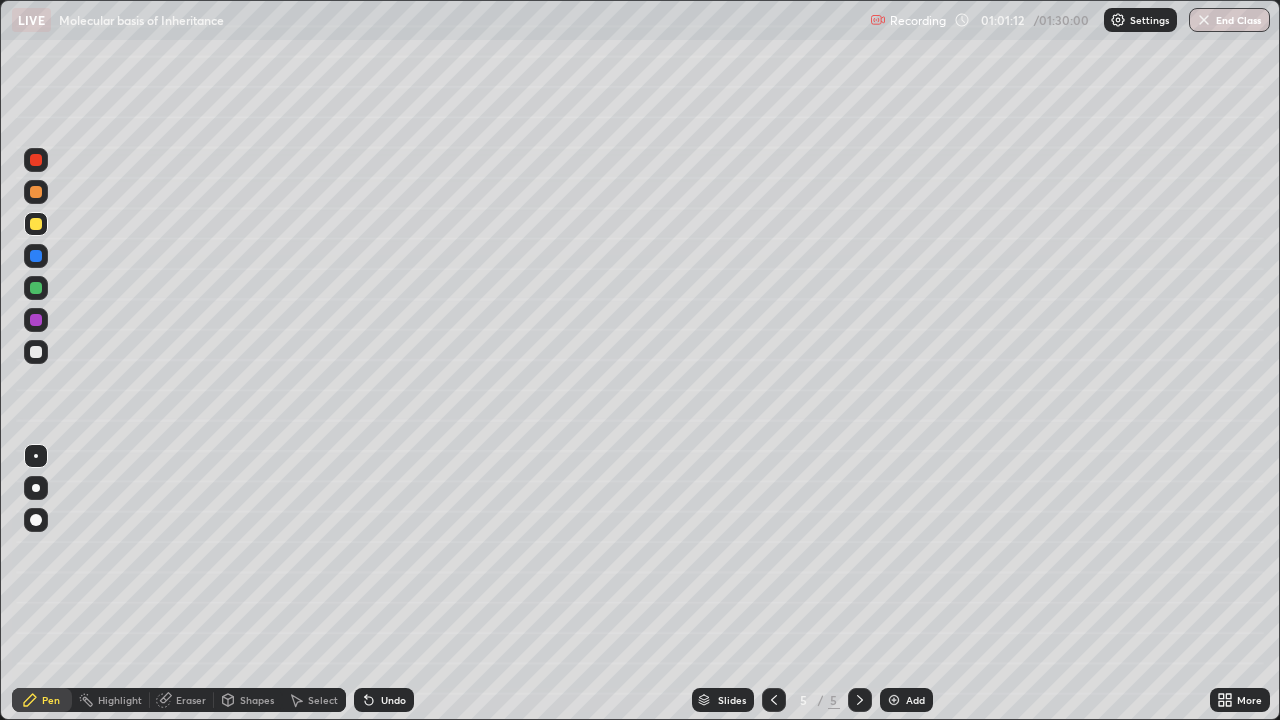 click at bounding box center [36, 320] 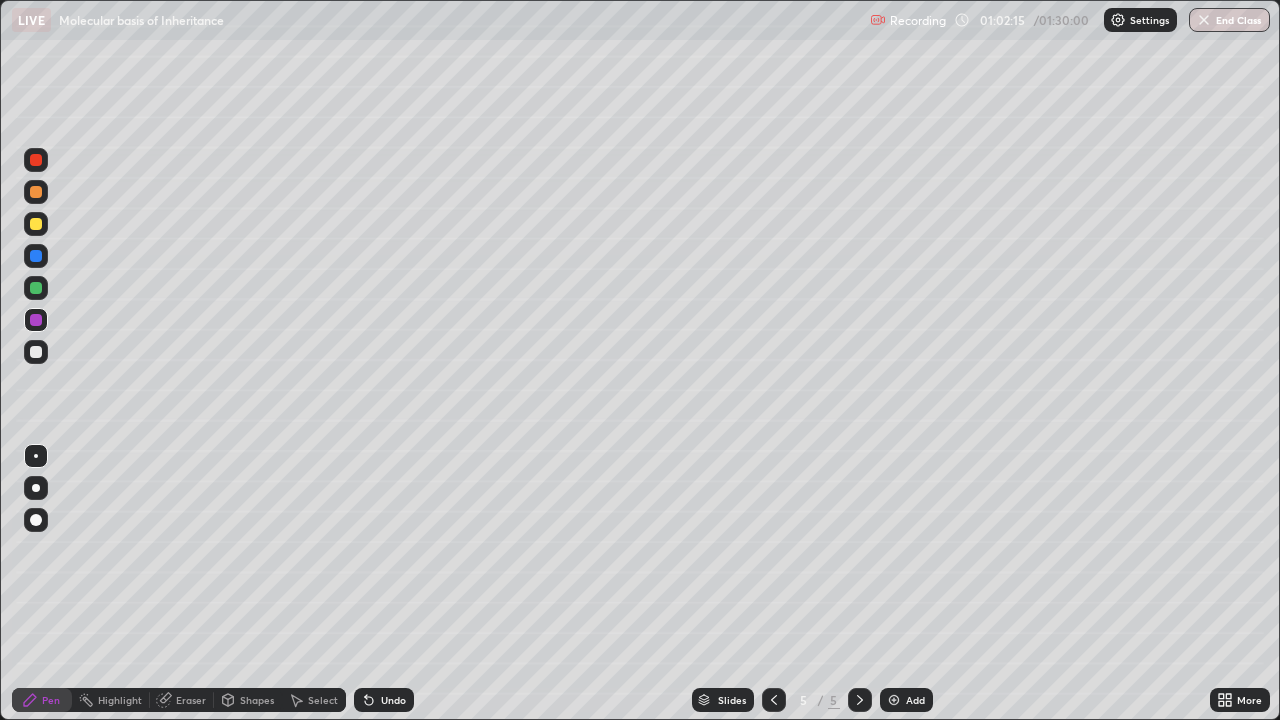 click at bounding box center (36, 320) 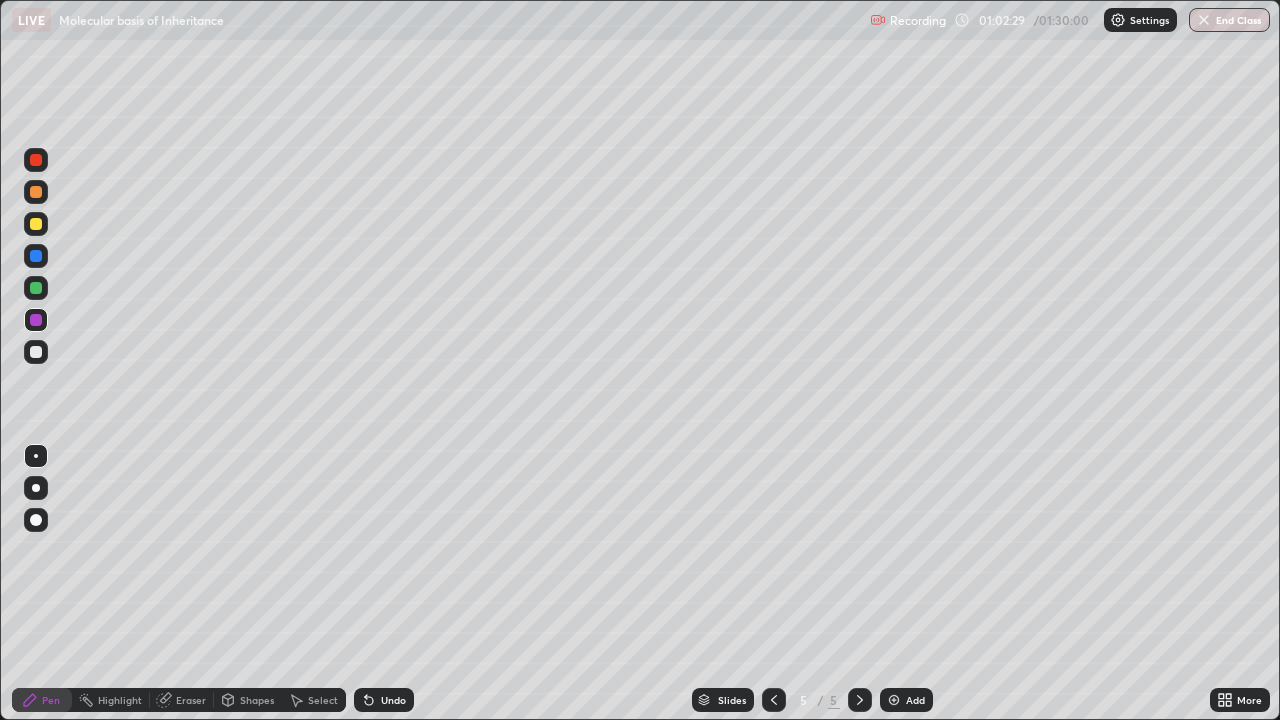 click at bounding box center [36, 352] 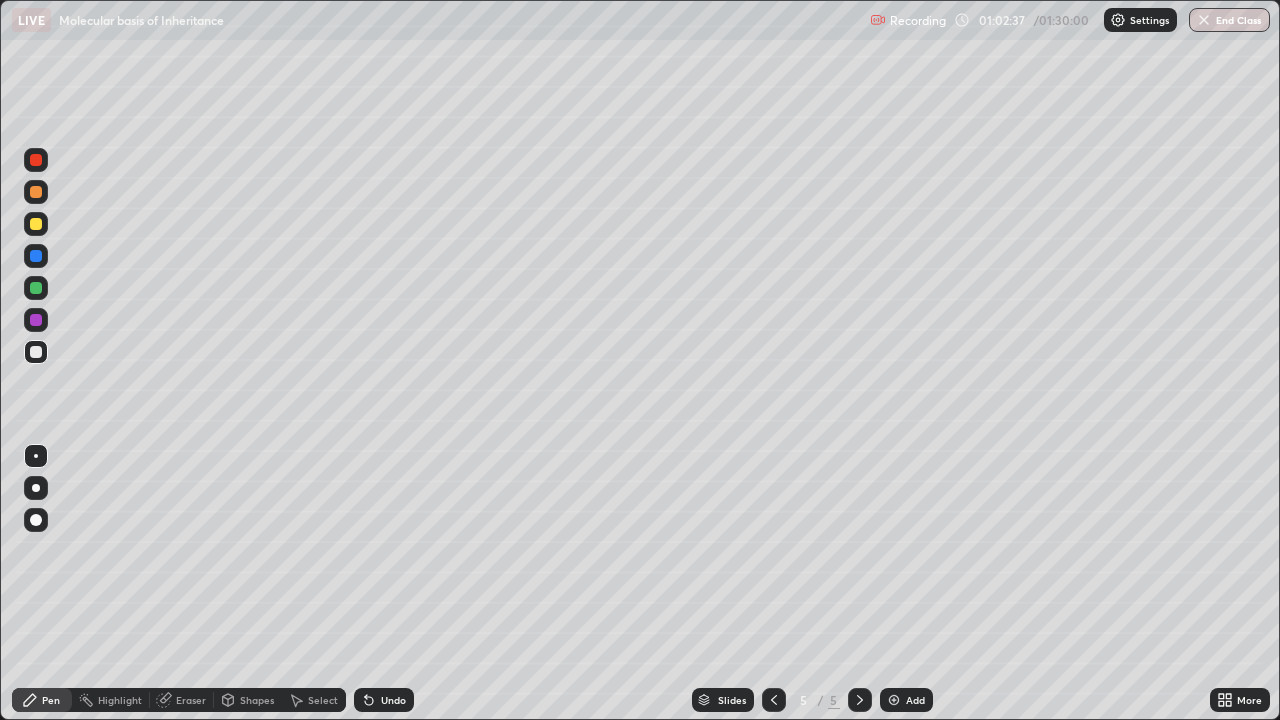 click on "Undo" at bounding box center [393, 700] 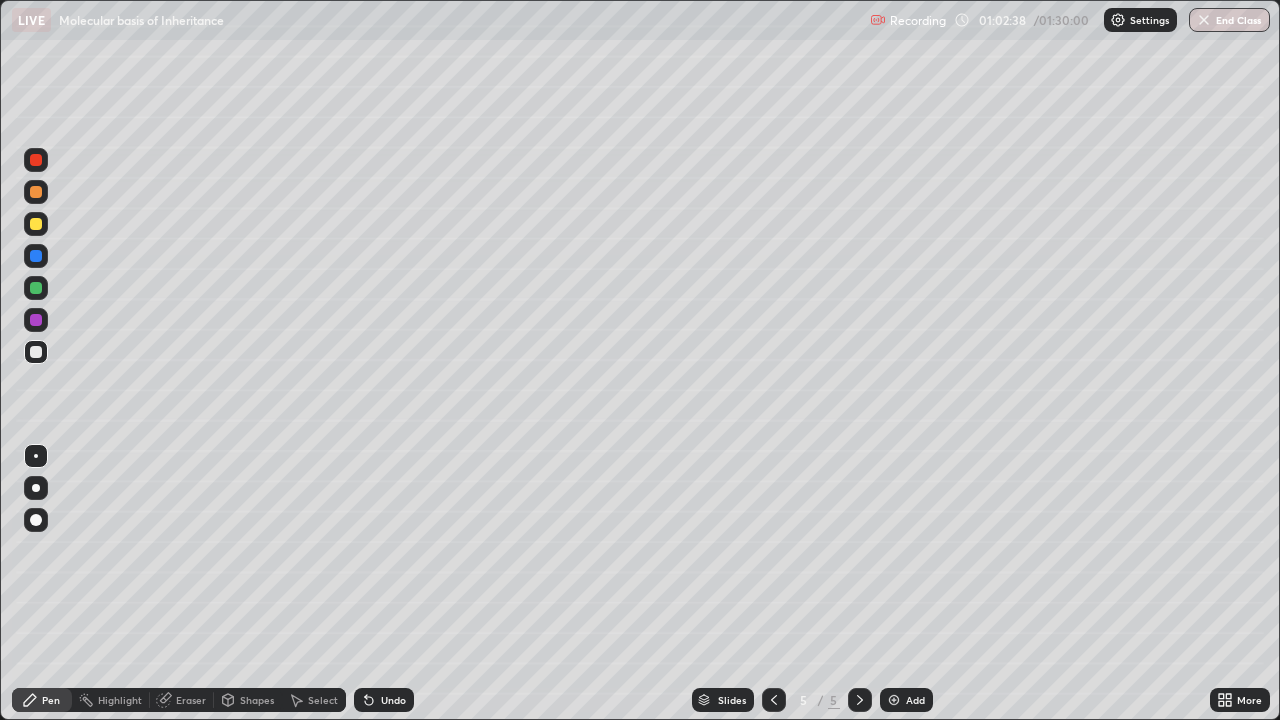 click on "Undo" at bounding box center (393, 700) 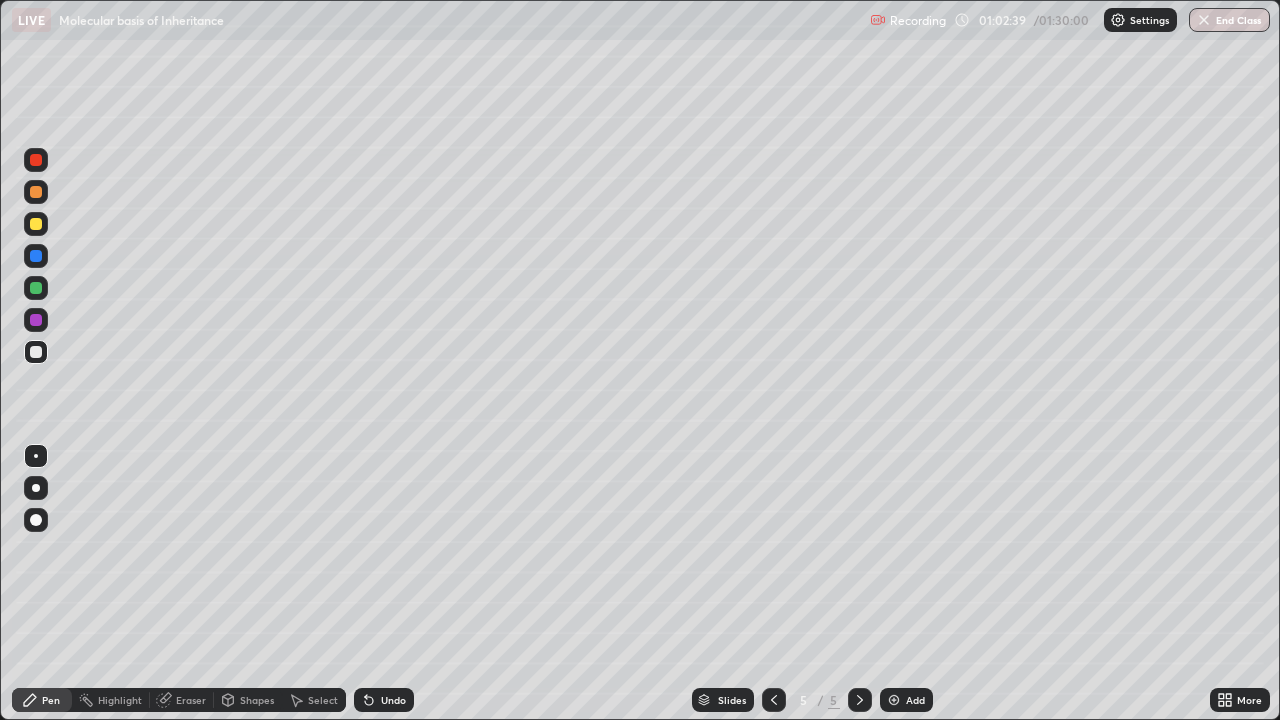 click on "Undo" at bounding box center [393, 700] 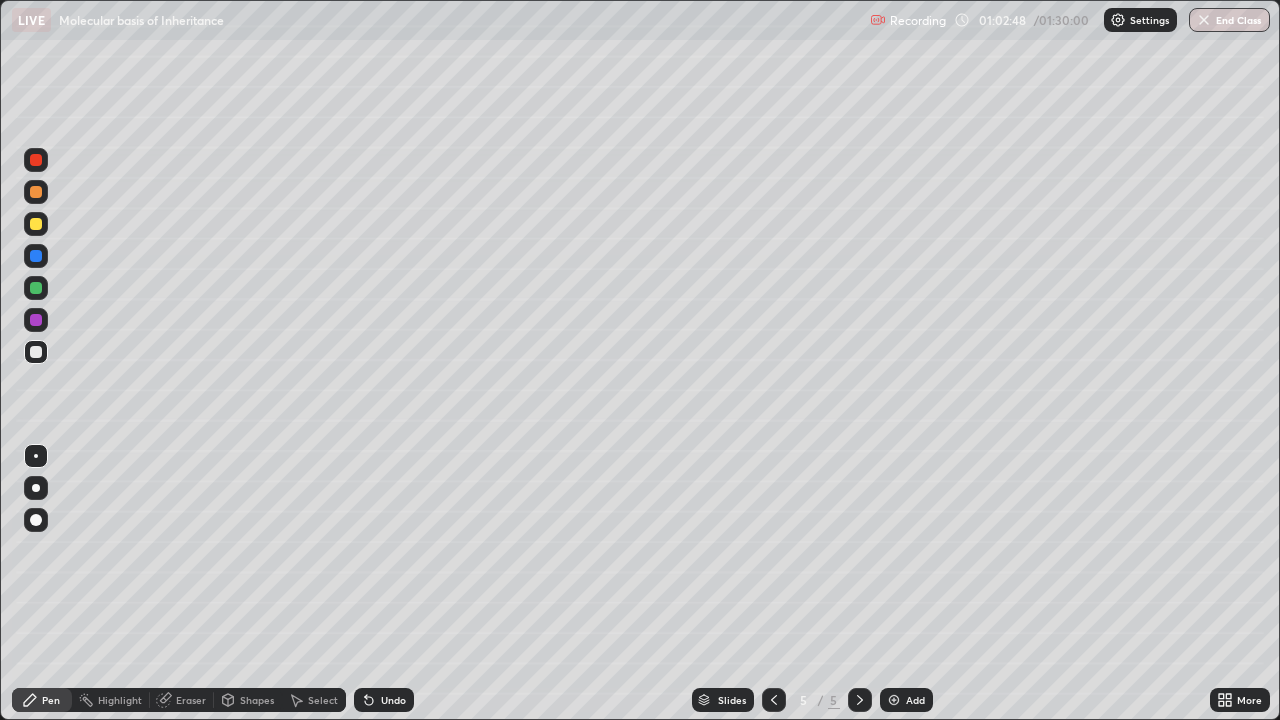 click on "Undo" at bounding box center [393, 700] 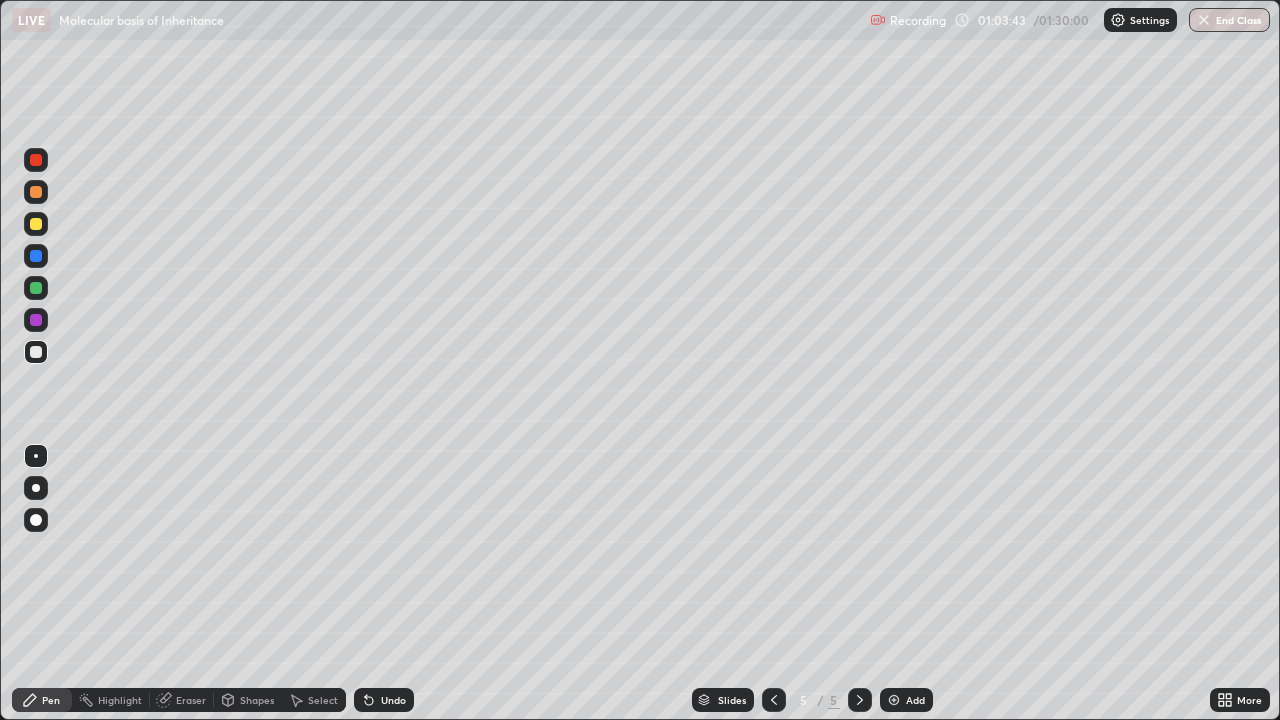 click at bounding box center [36, 224] 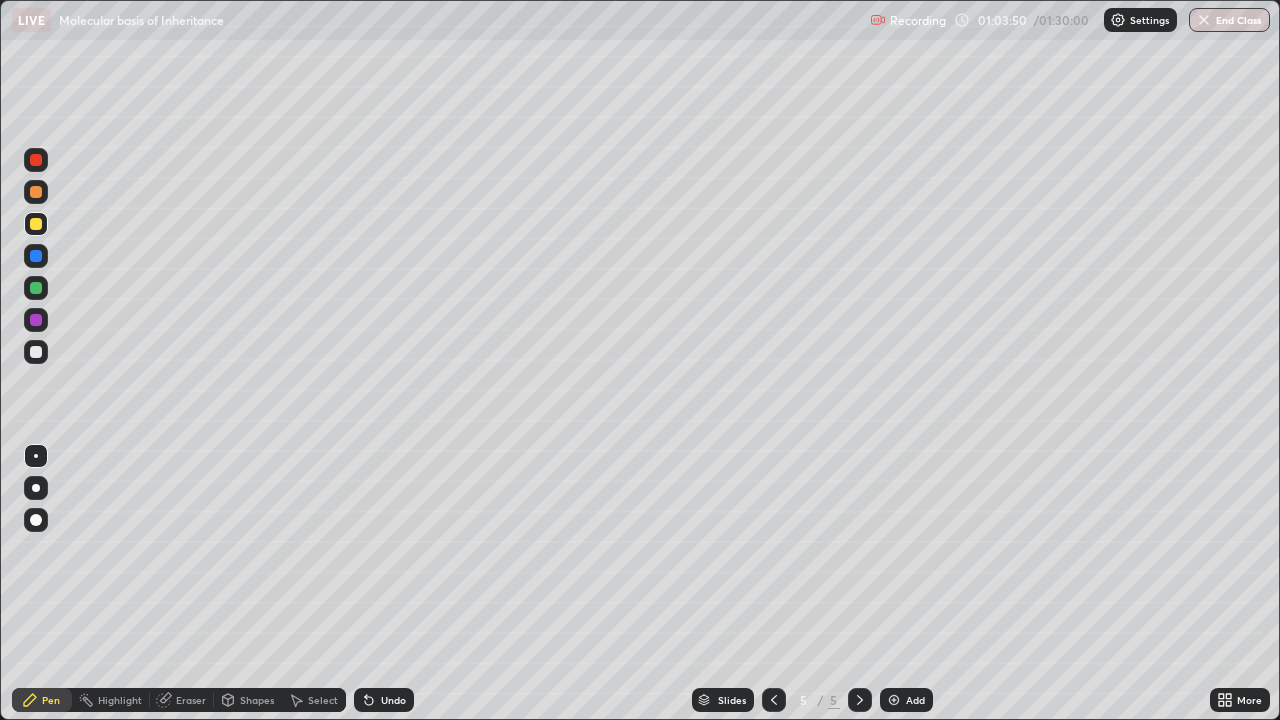 click at bounding box center [36, 352] 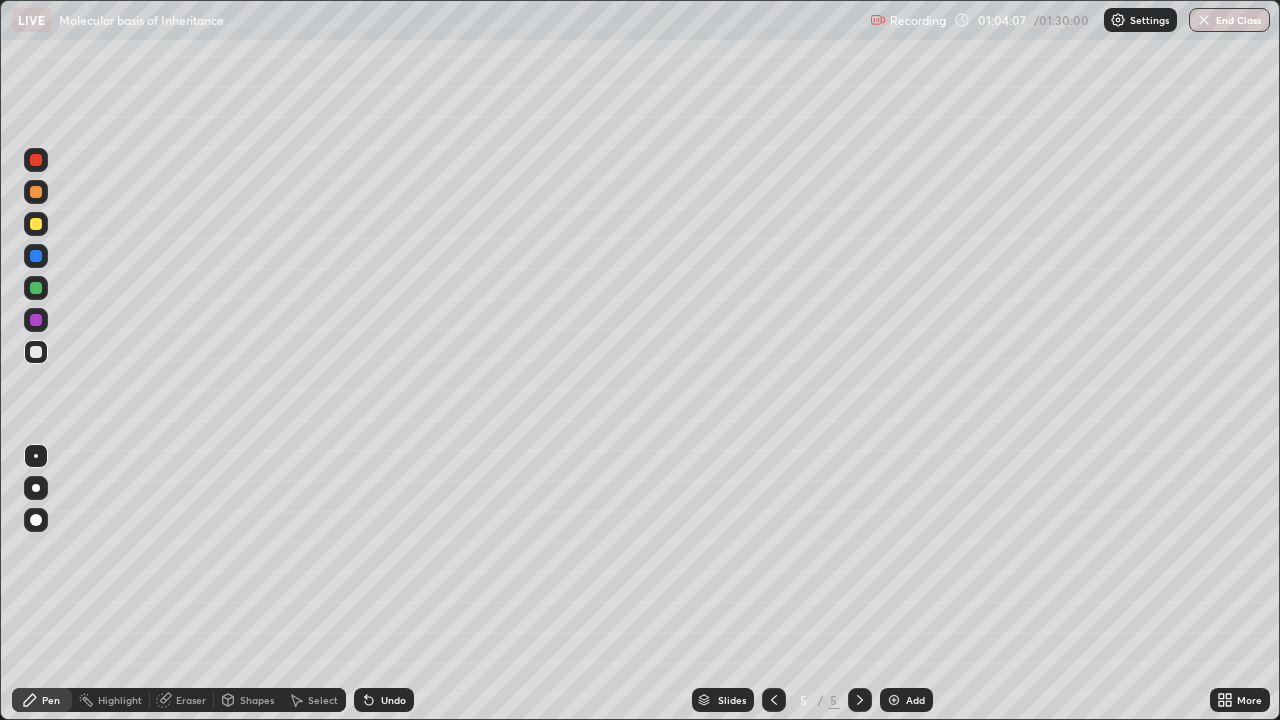 click at bounding box center [36, 192] 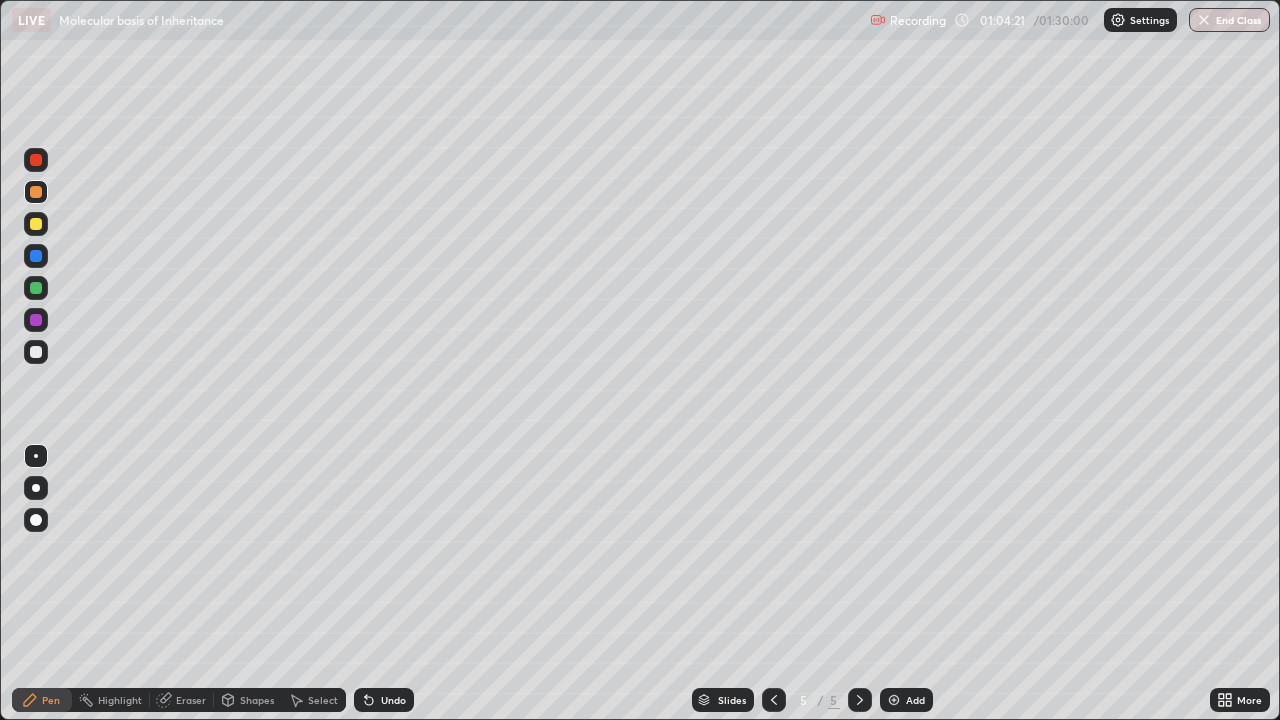 click at bounding box center [36, 352] 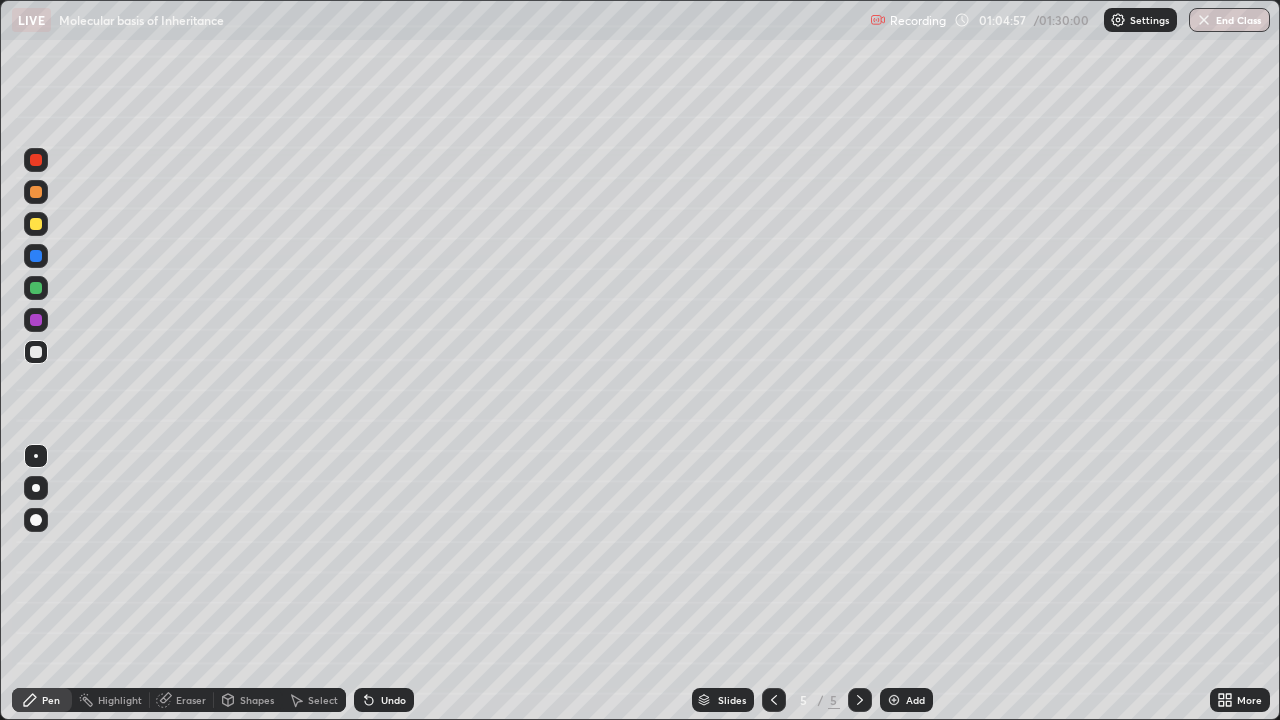 click at bounding box center (36, 224) 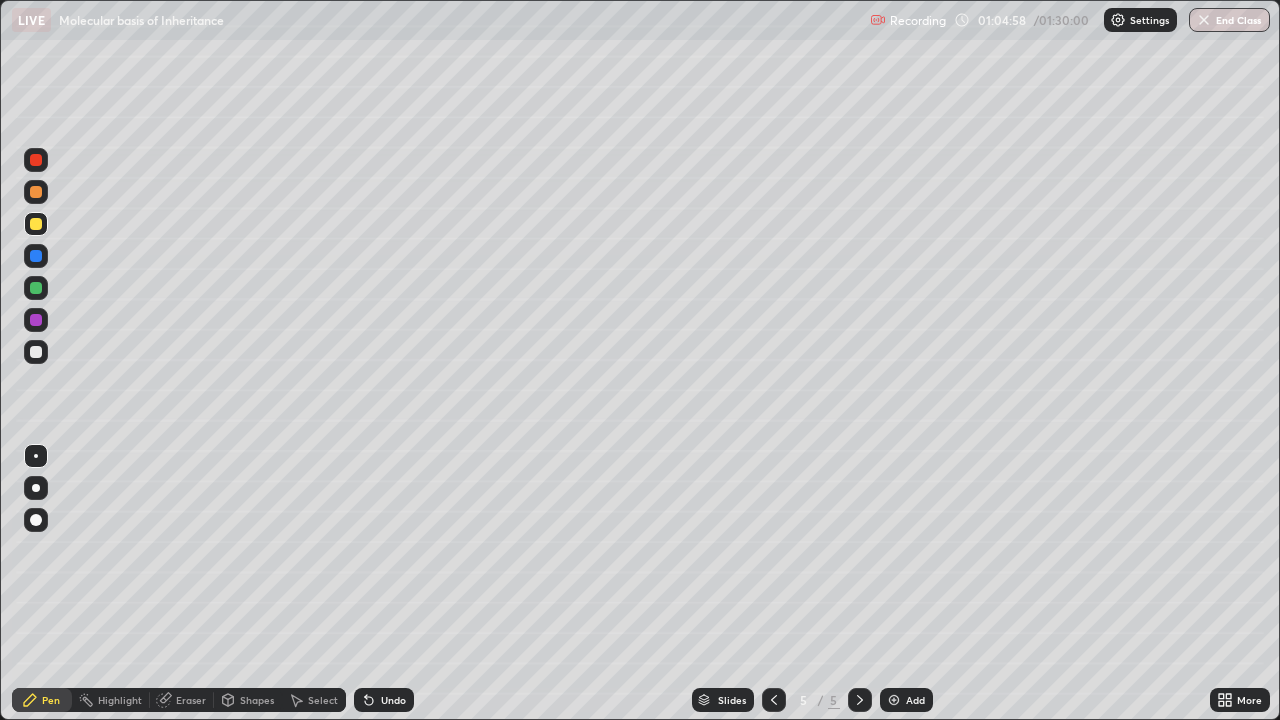 click at bounding box center [36, 256] 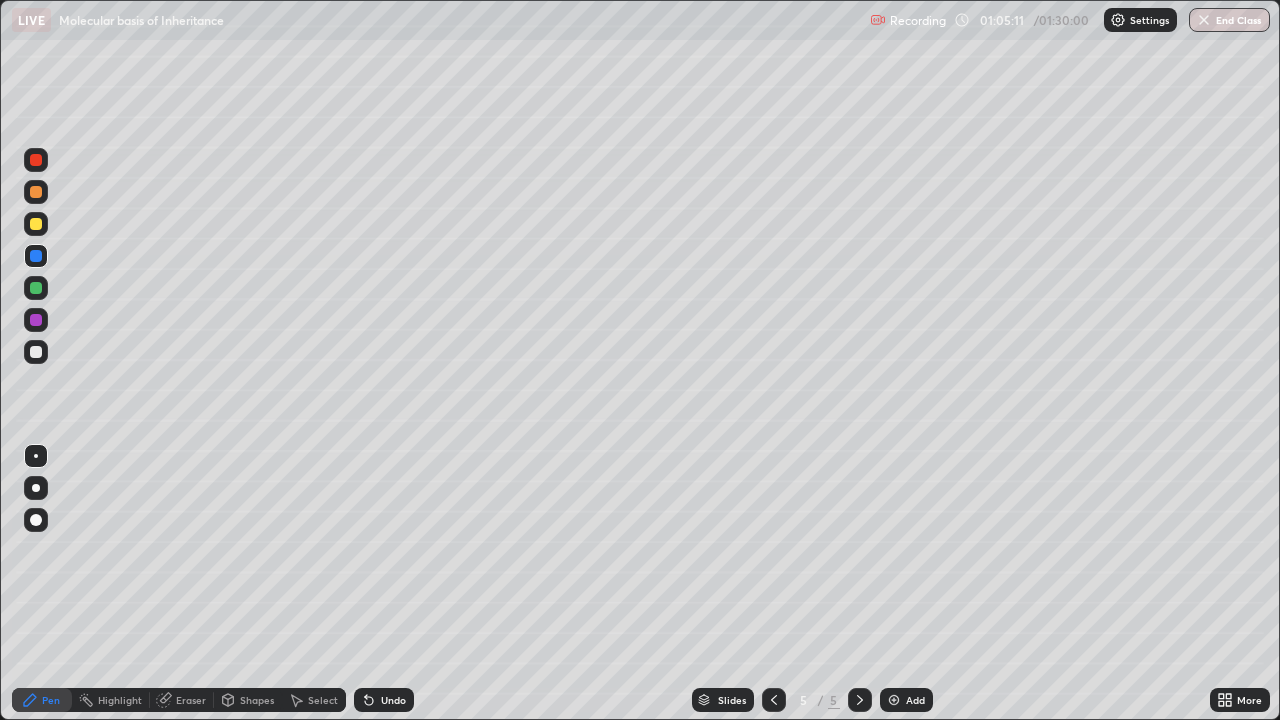 click at bounding box center [36, 160] 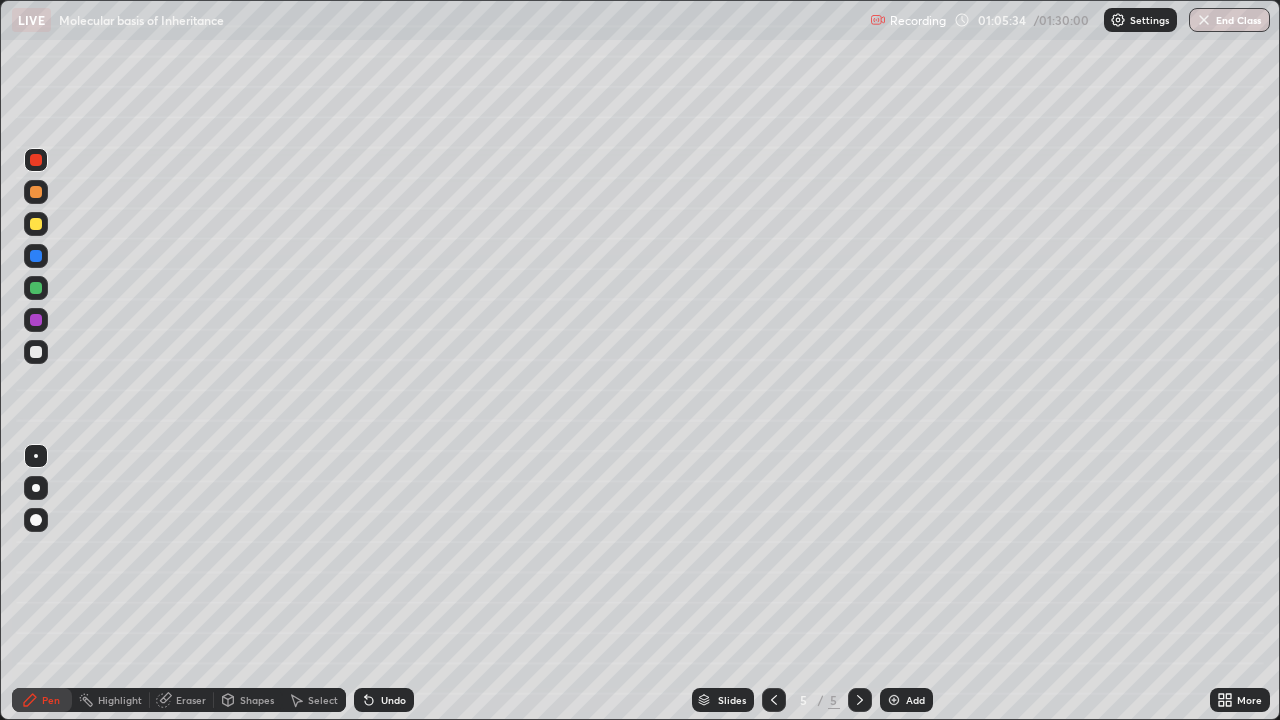 click at bounding box center (36, 352) 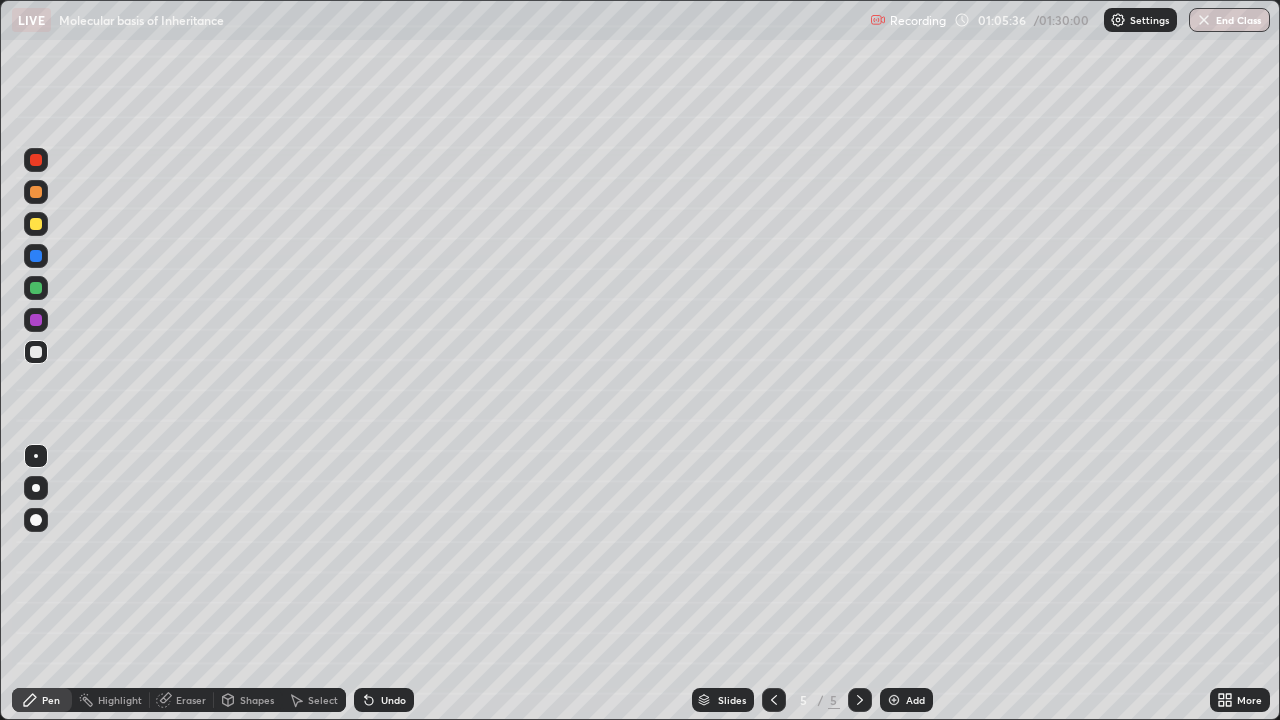 click at bounding box center [36, 256] 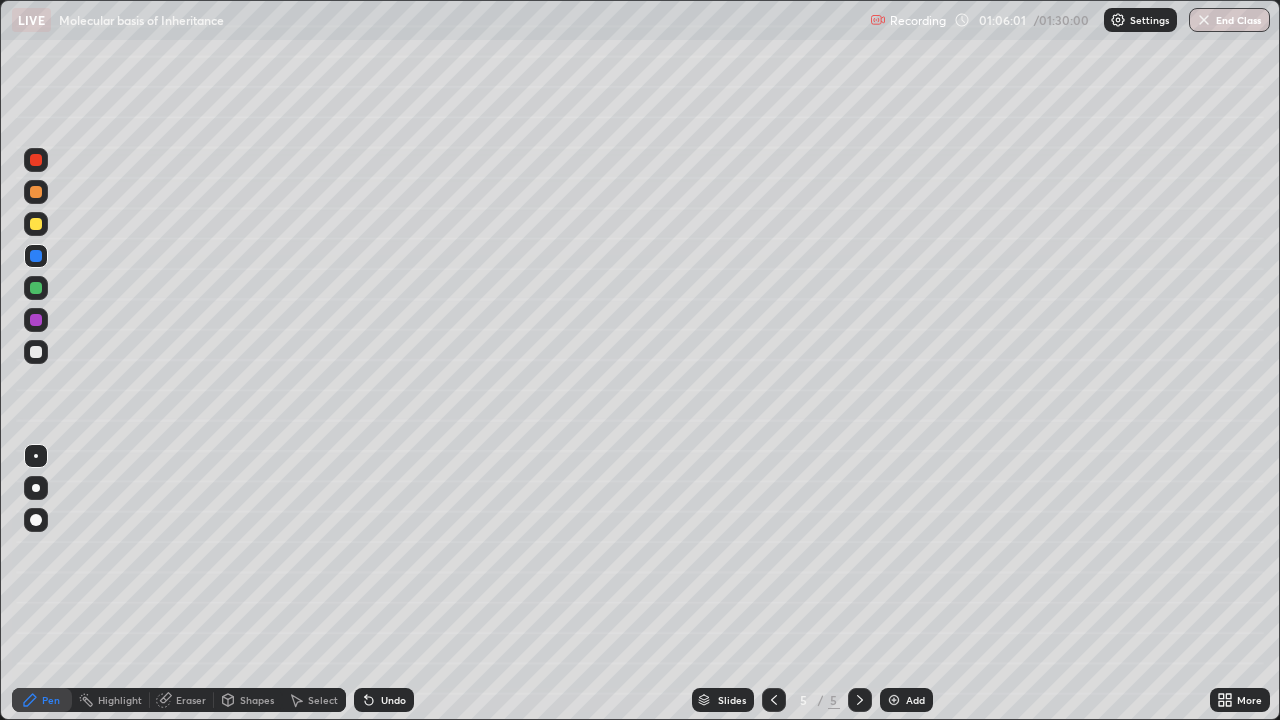 click at bounding box center (36, 352) 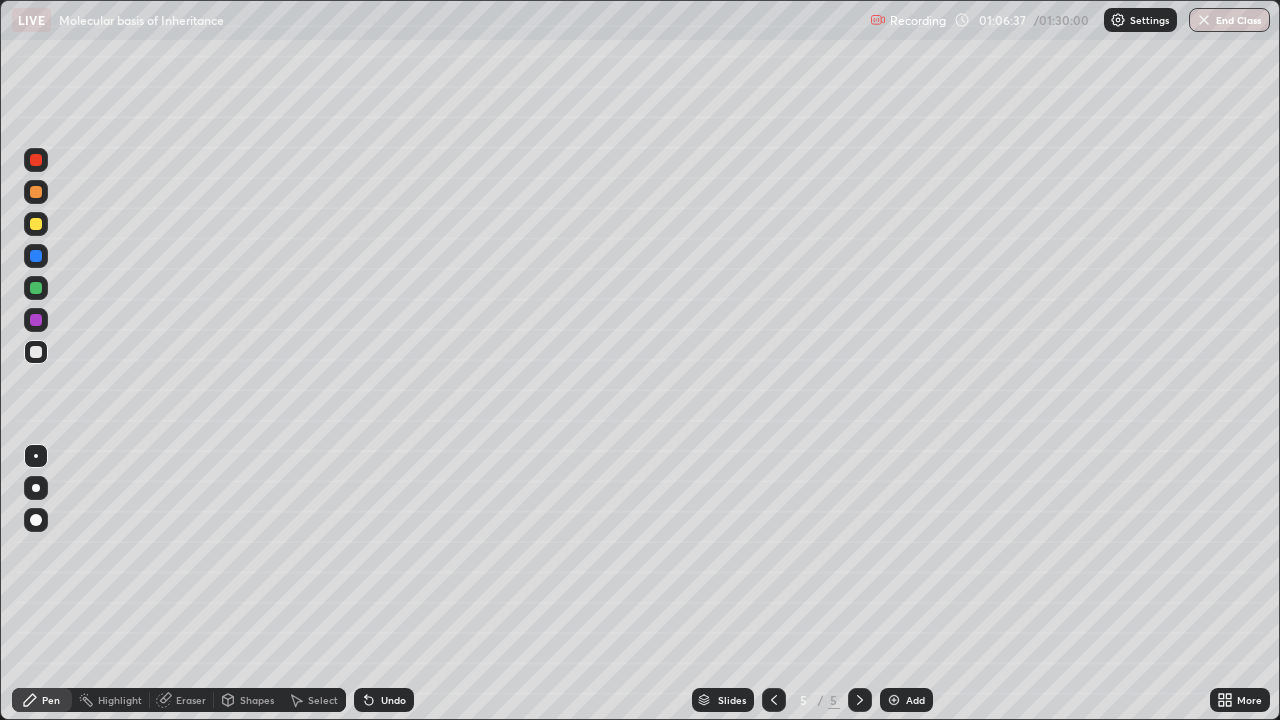 click at bounding box center (36, 160) 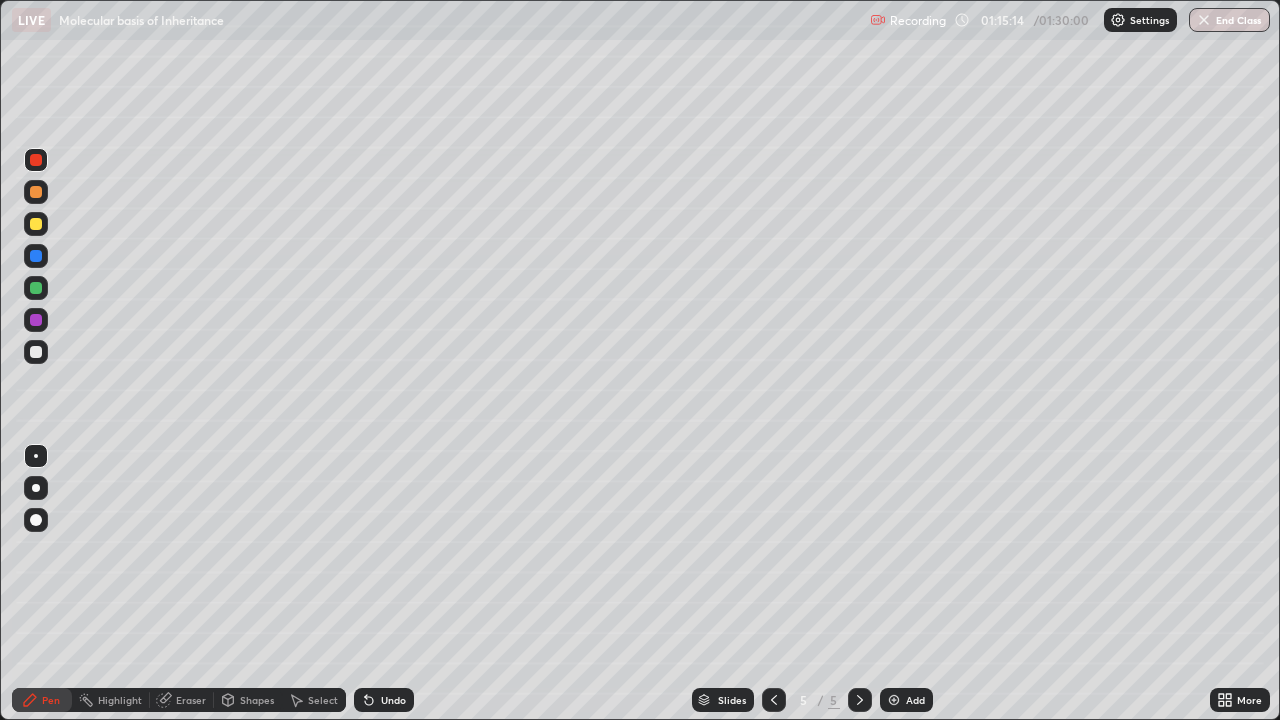 click at bounding box center (894, 700) 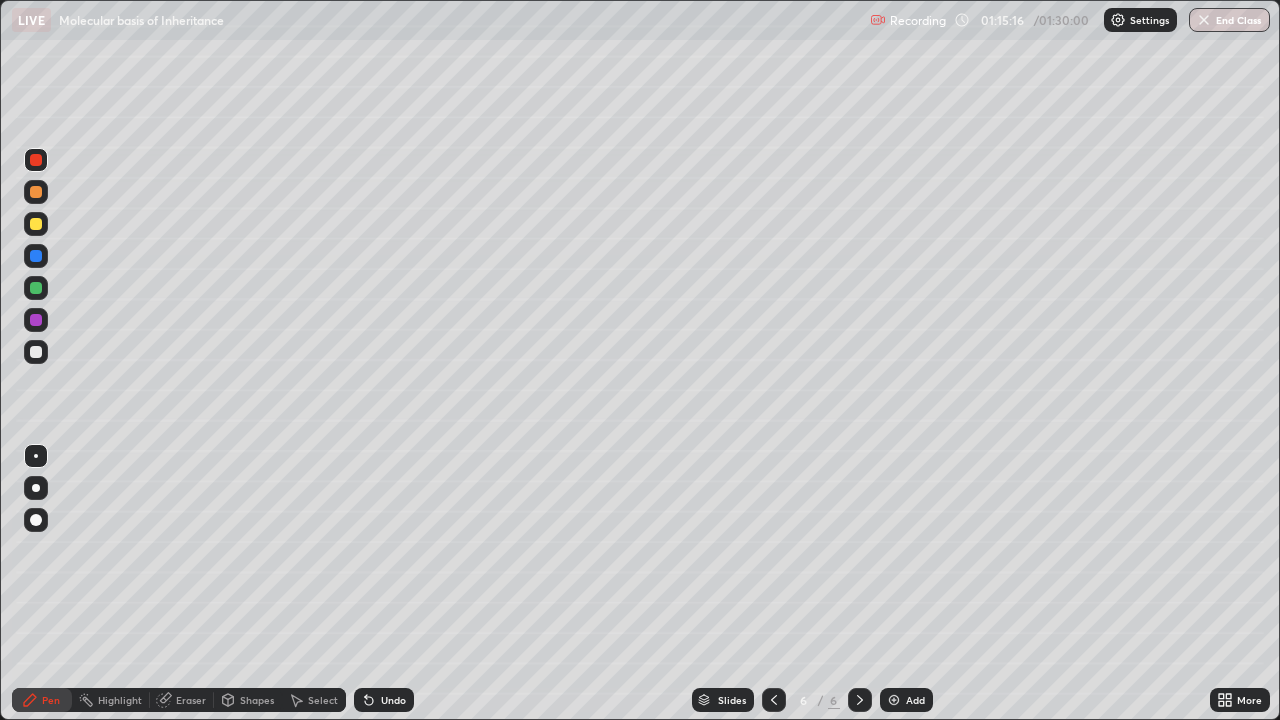 click at bounding box center [36, 192] 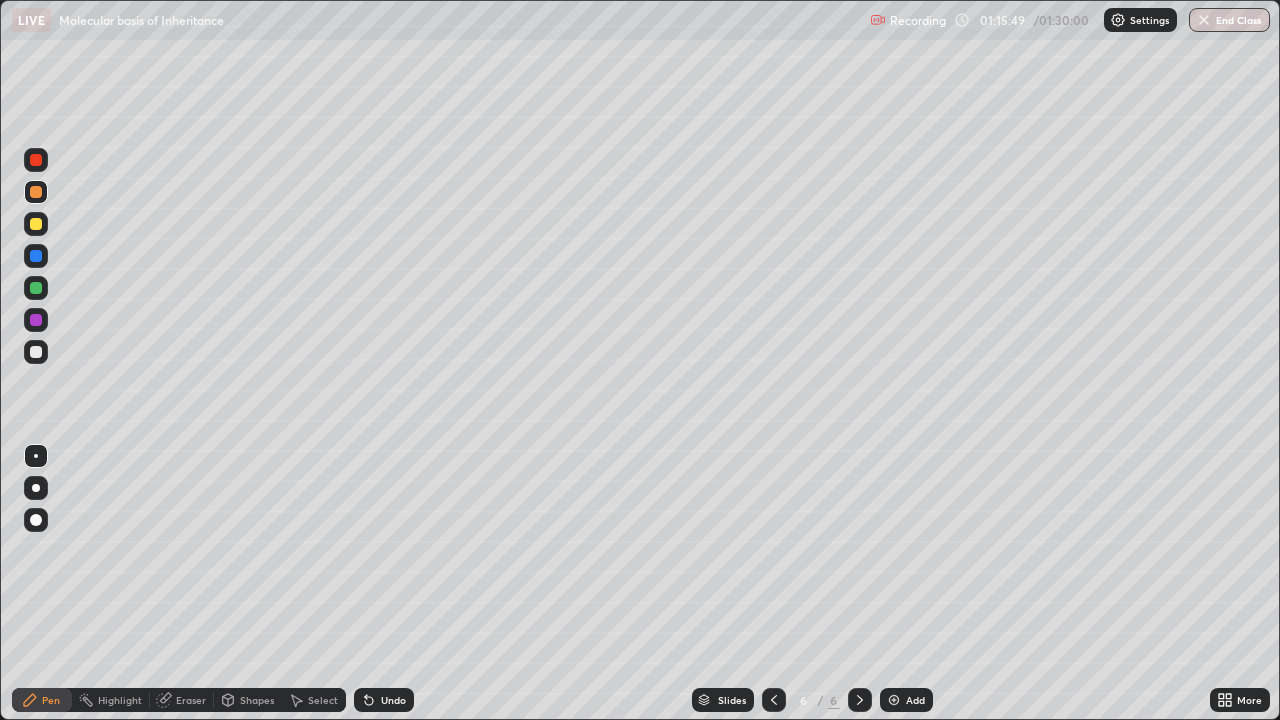 click at bounding box center (36, 352) 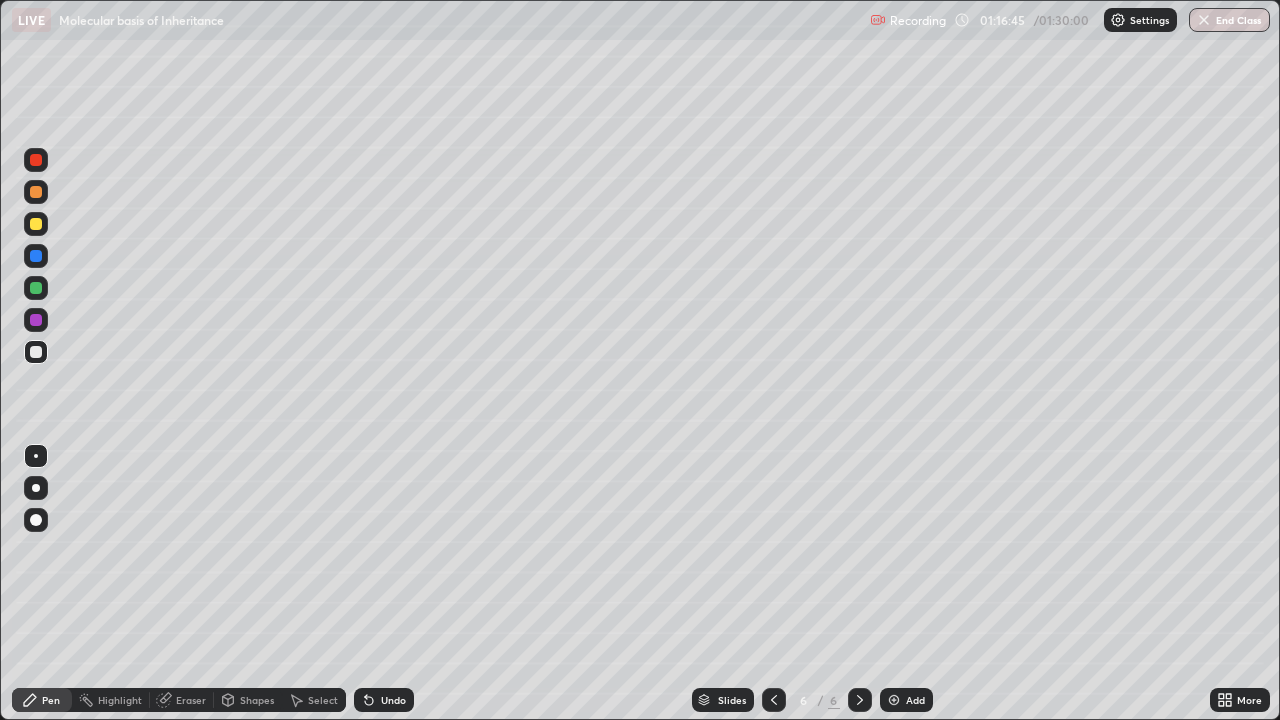 click at bounding box center [36, 224] 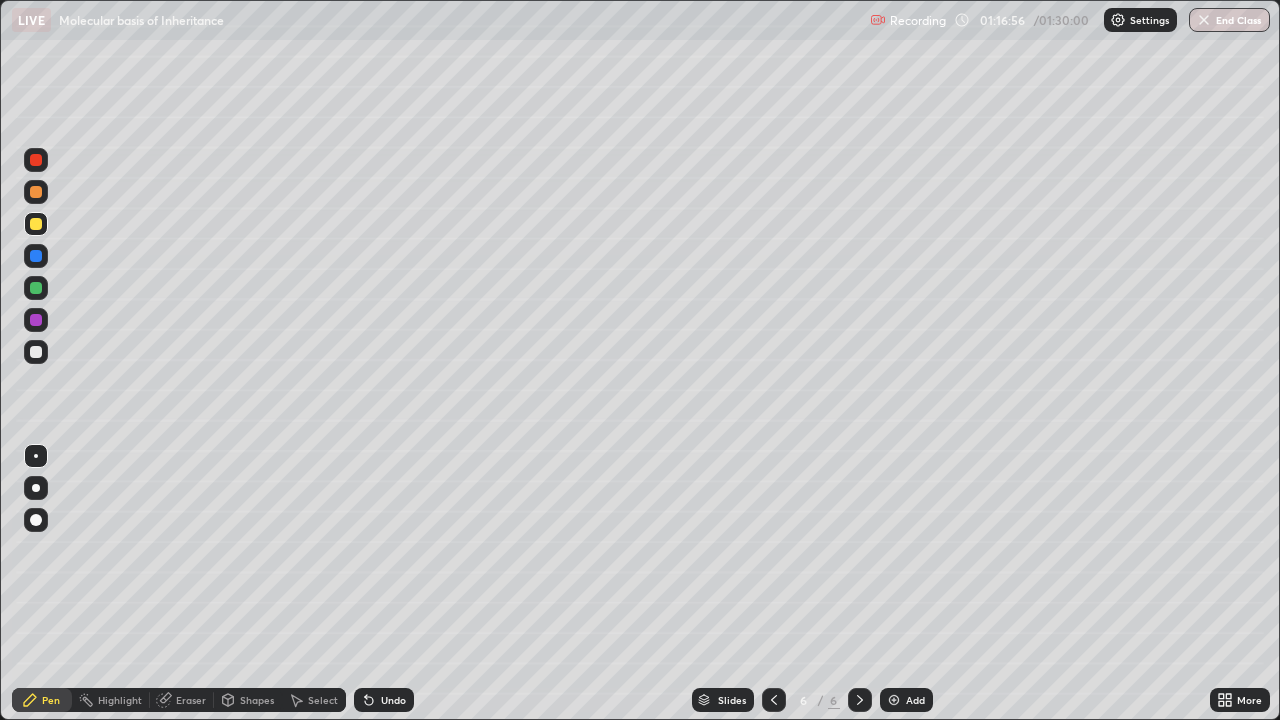 click at bounding box center [36, 352] 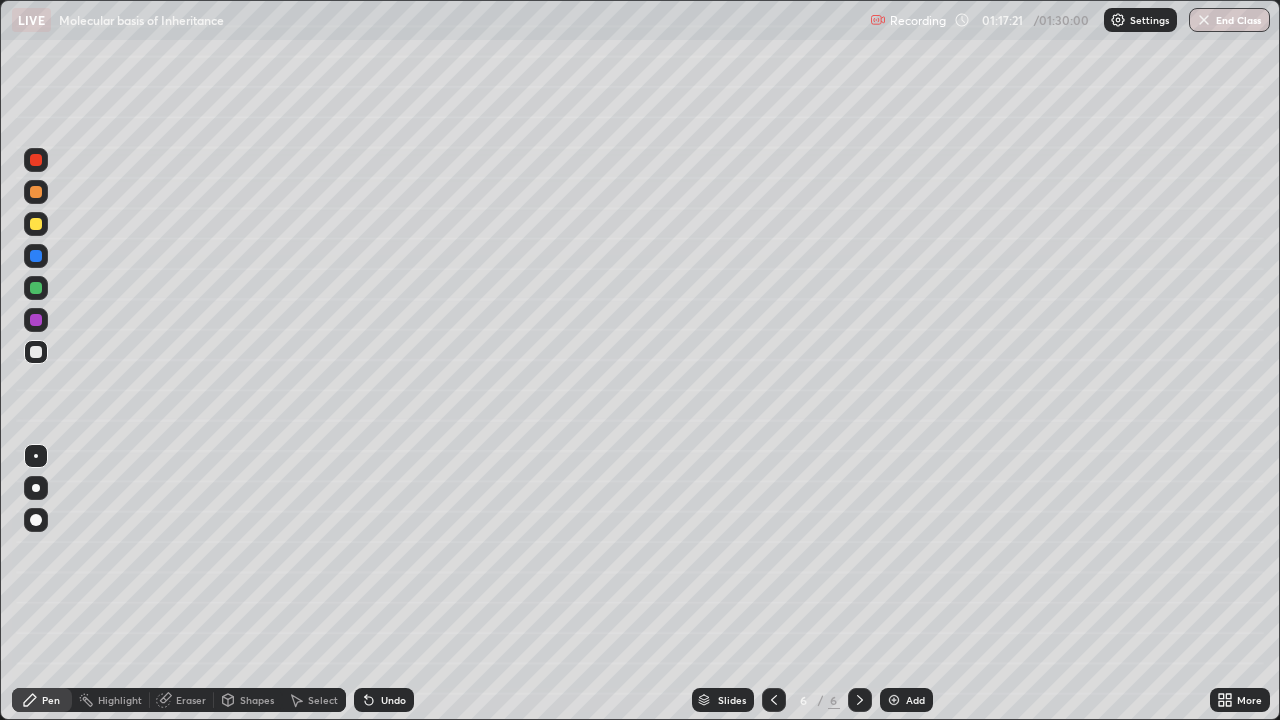 click at bounding box center (36, 192) 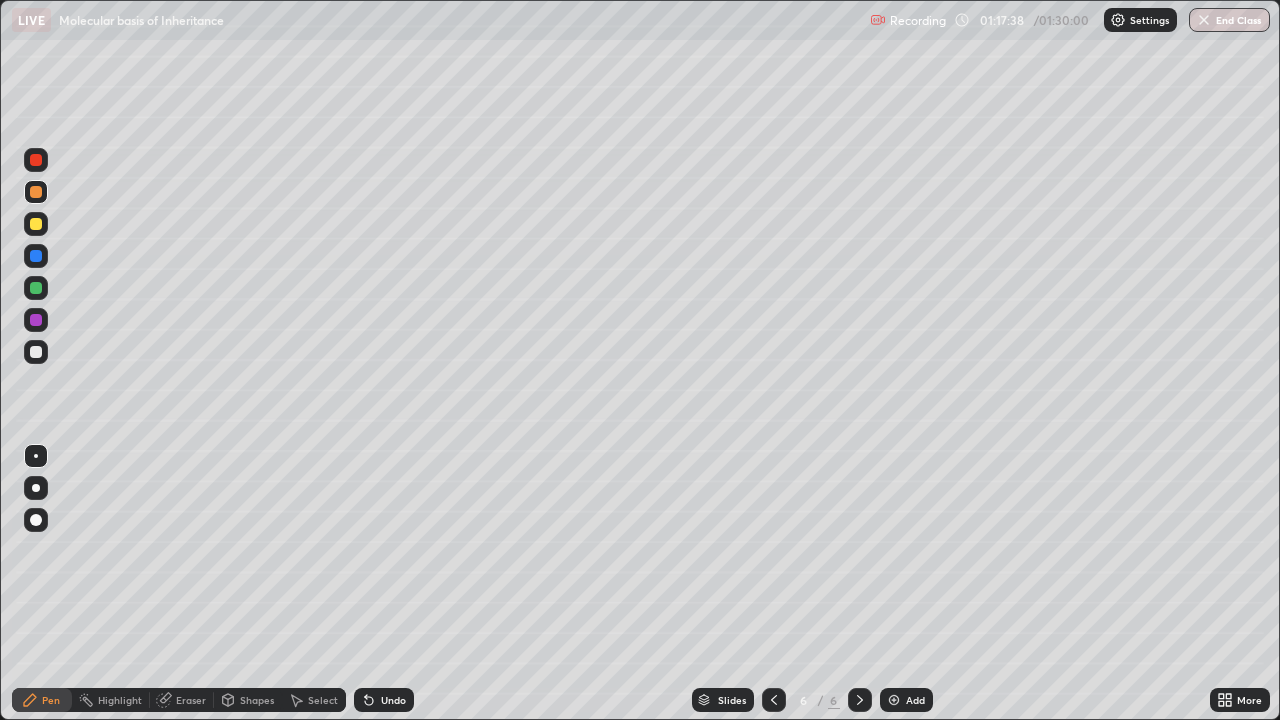 click at bounding box center [36, 224] 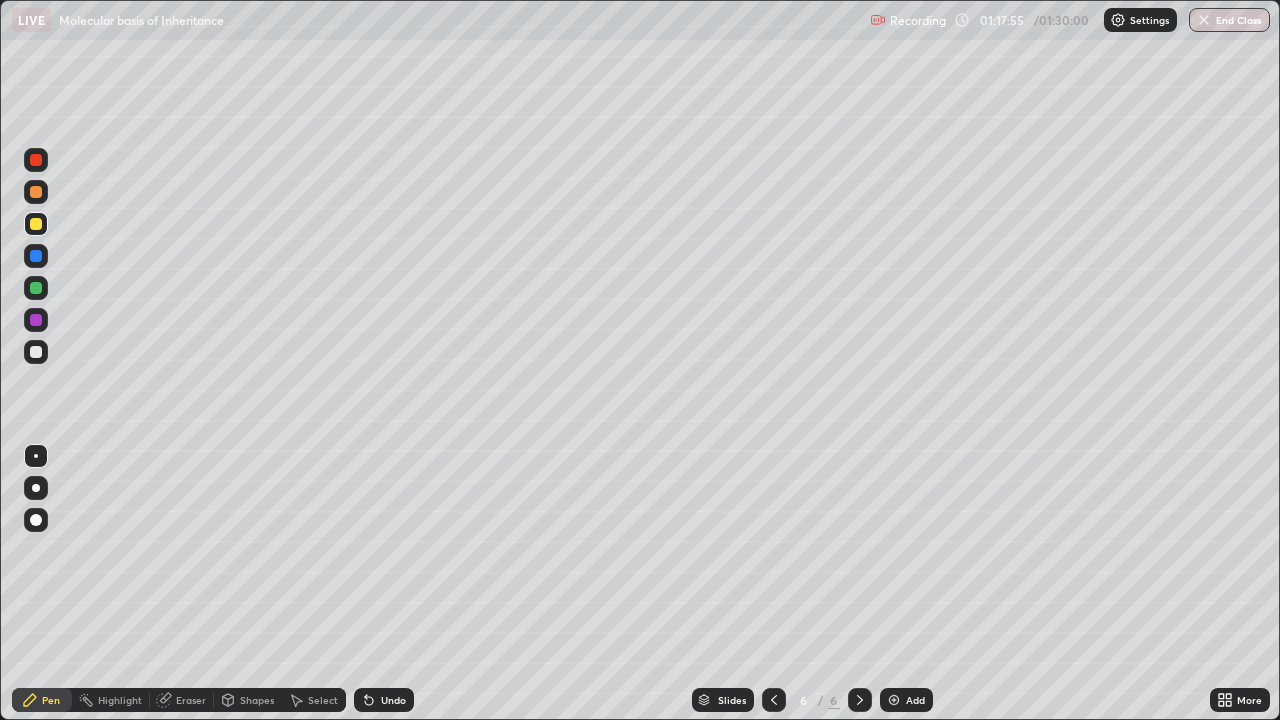 click at bounding box center (36, 352) 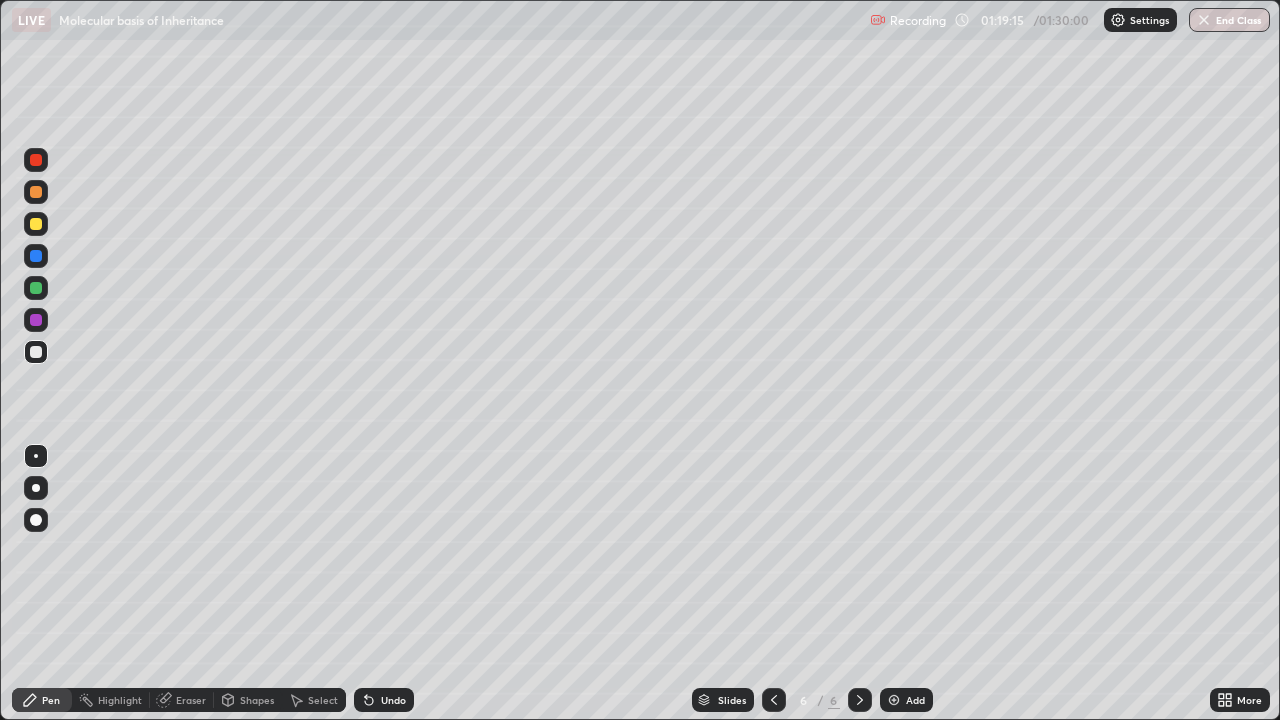 click on "Undo" at bounding box center [384, 700] 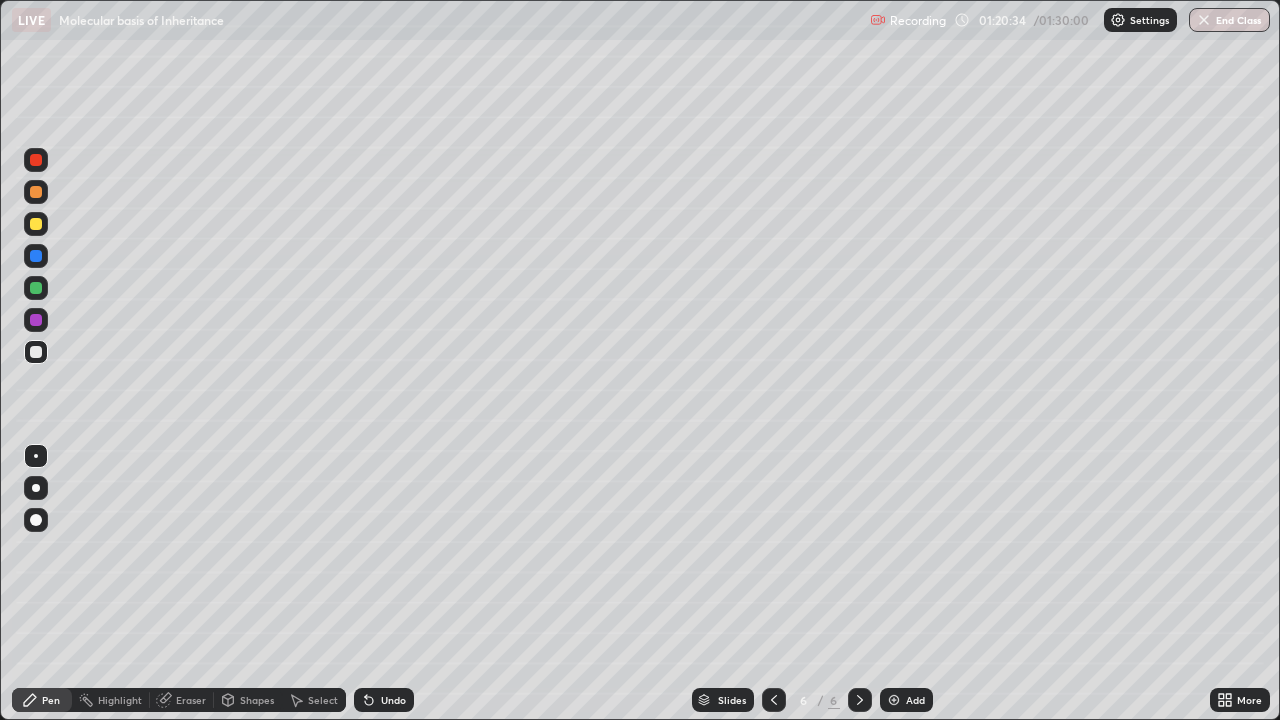 click at bounding box center (36, 224) 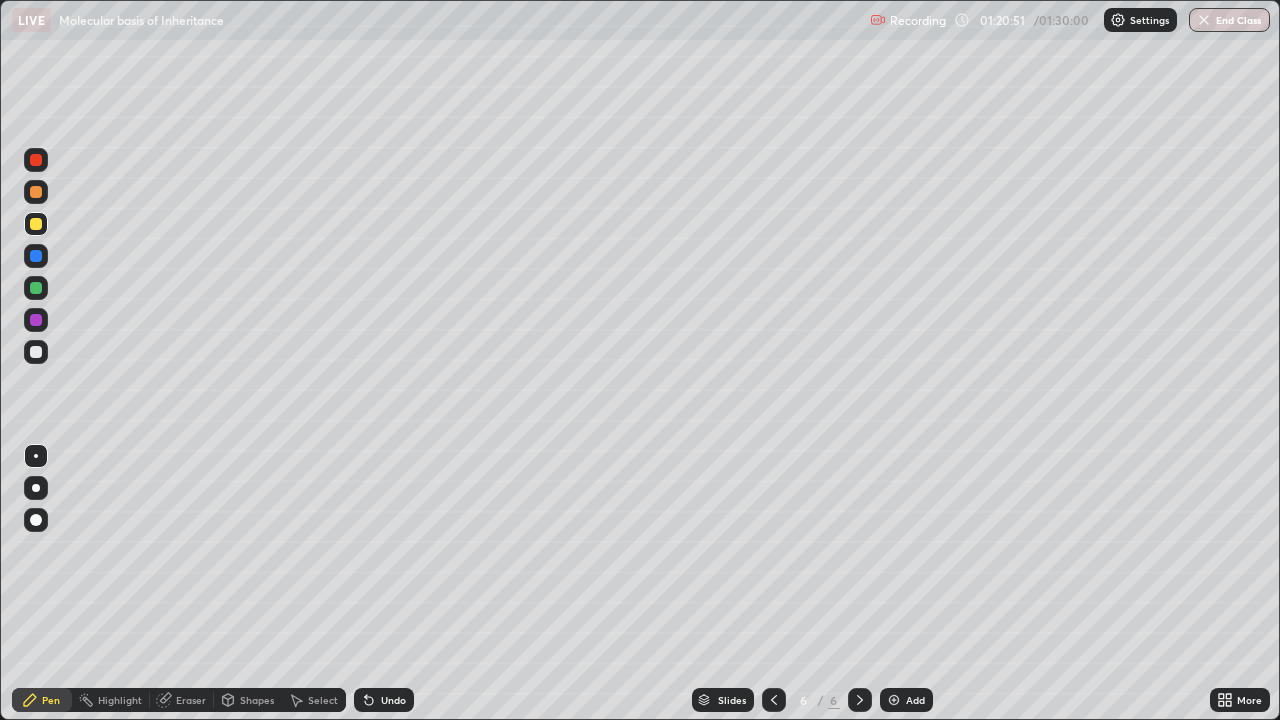 click at bounding box center (36, 320) 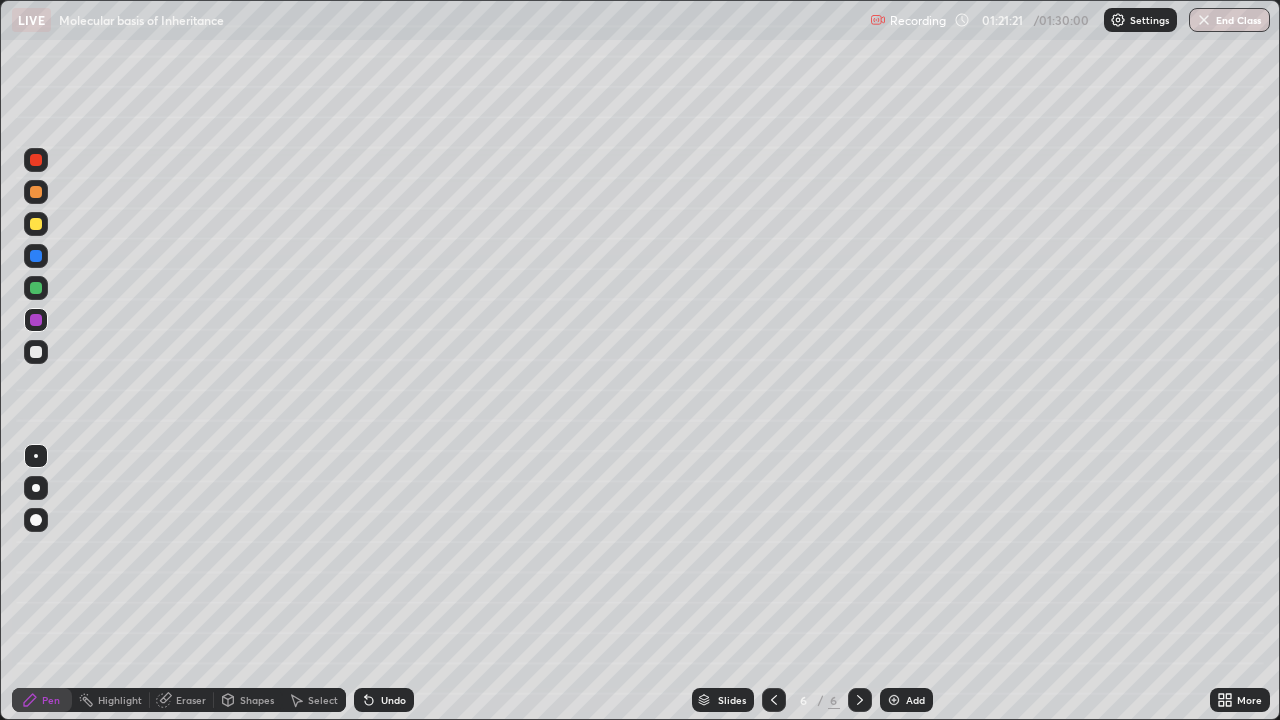 click at bounding box center (36, 224) 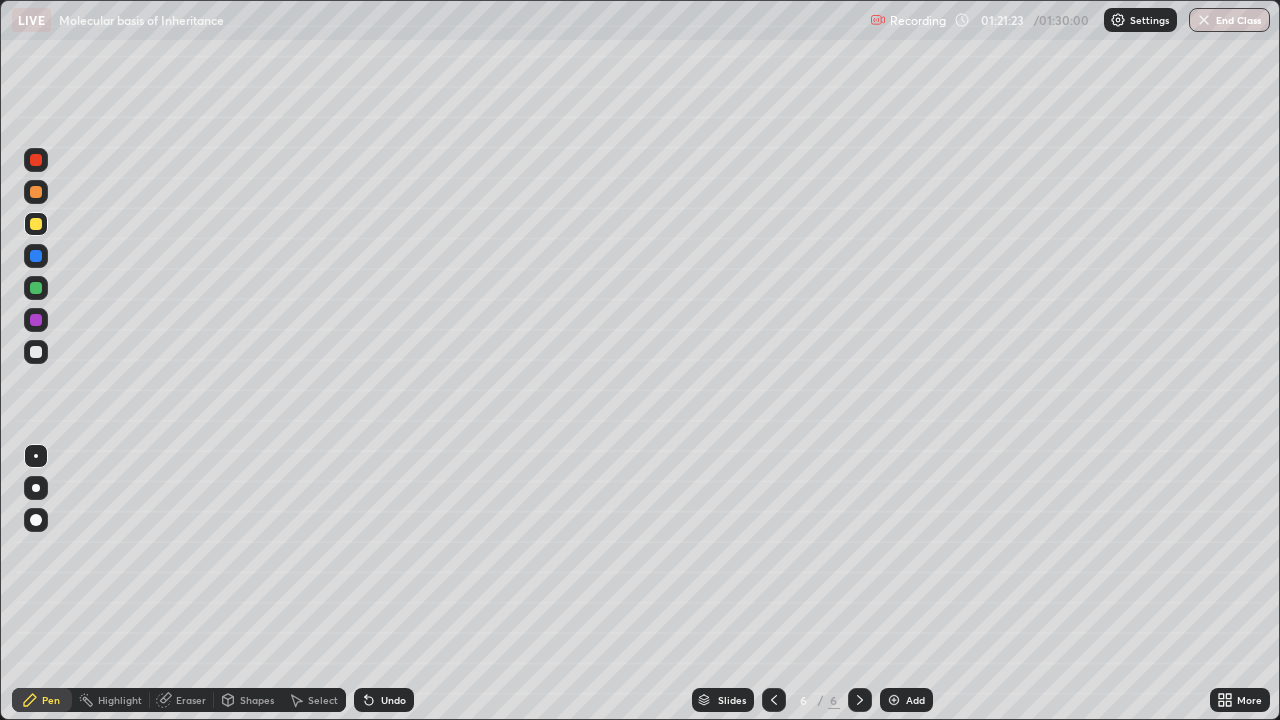 click at bounding box center (36, 160) 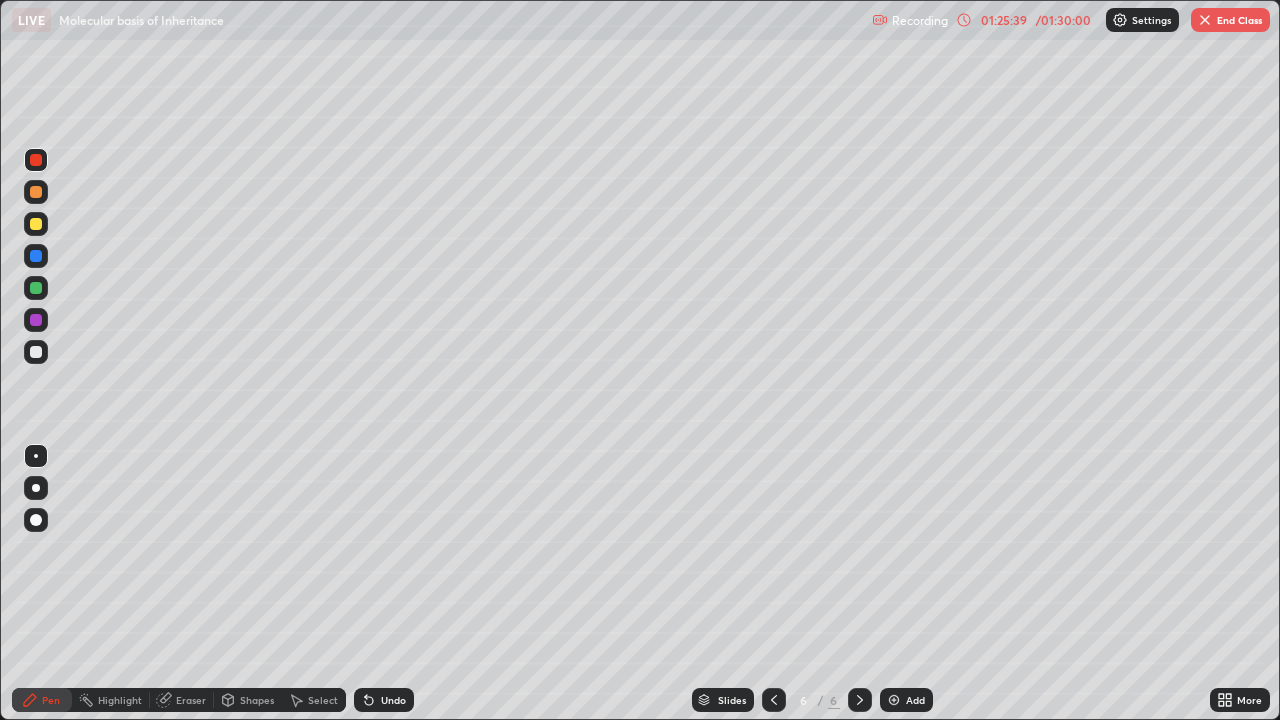 click on "Add" at bounding box center (906, 700) 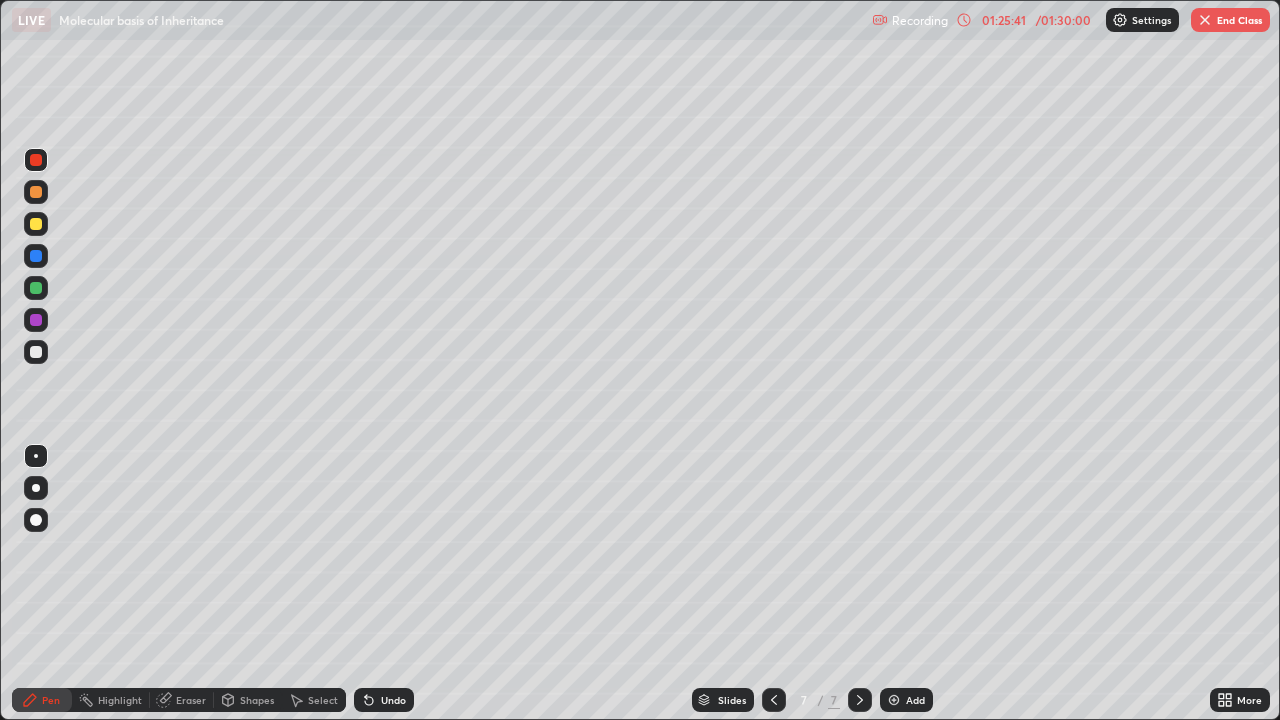 click 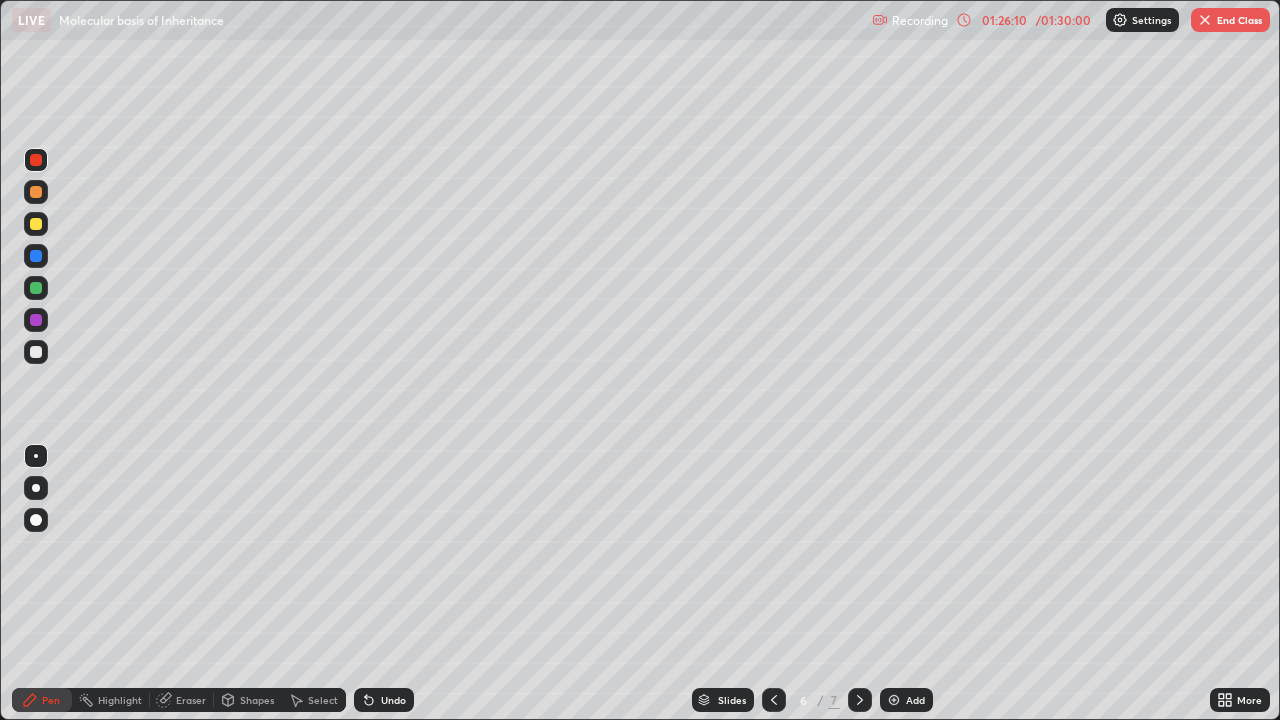 click at bounding box center [36, 352] 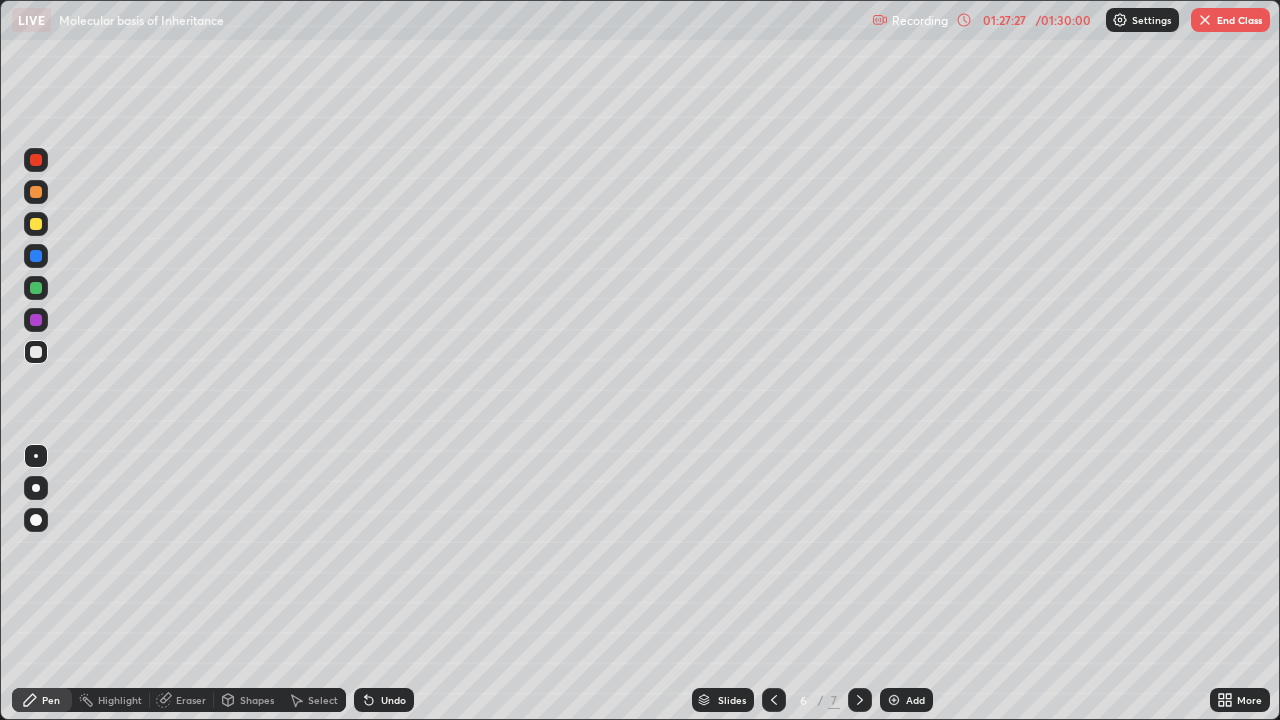click at bounding box center (860, 700) 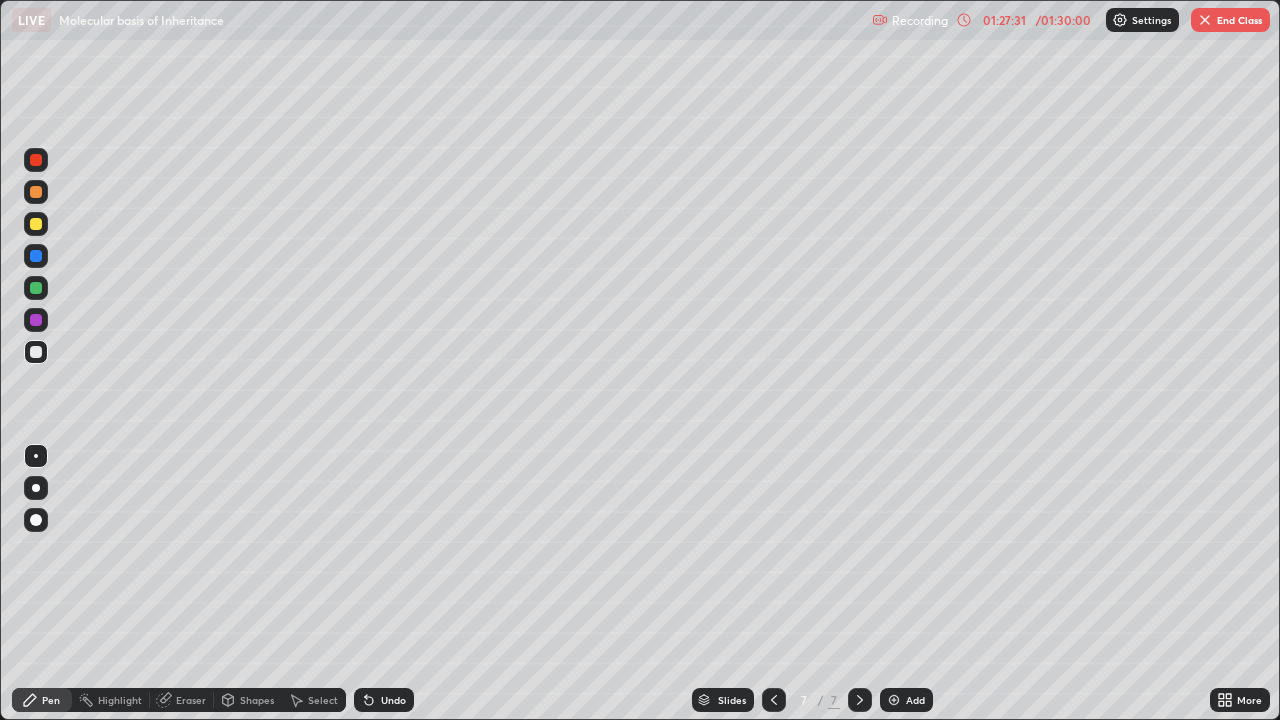 click 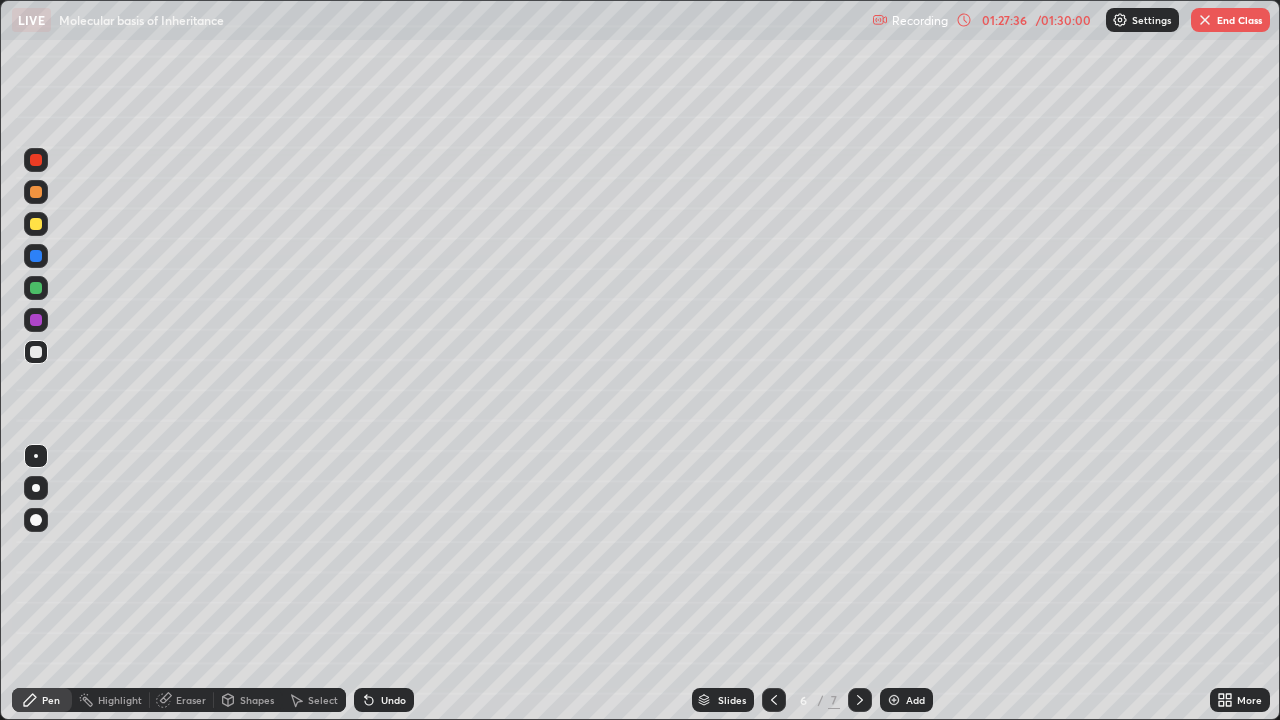 click 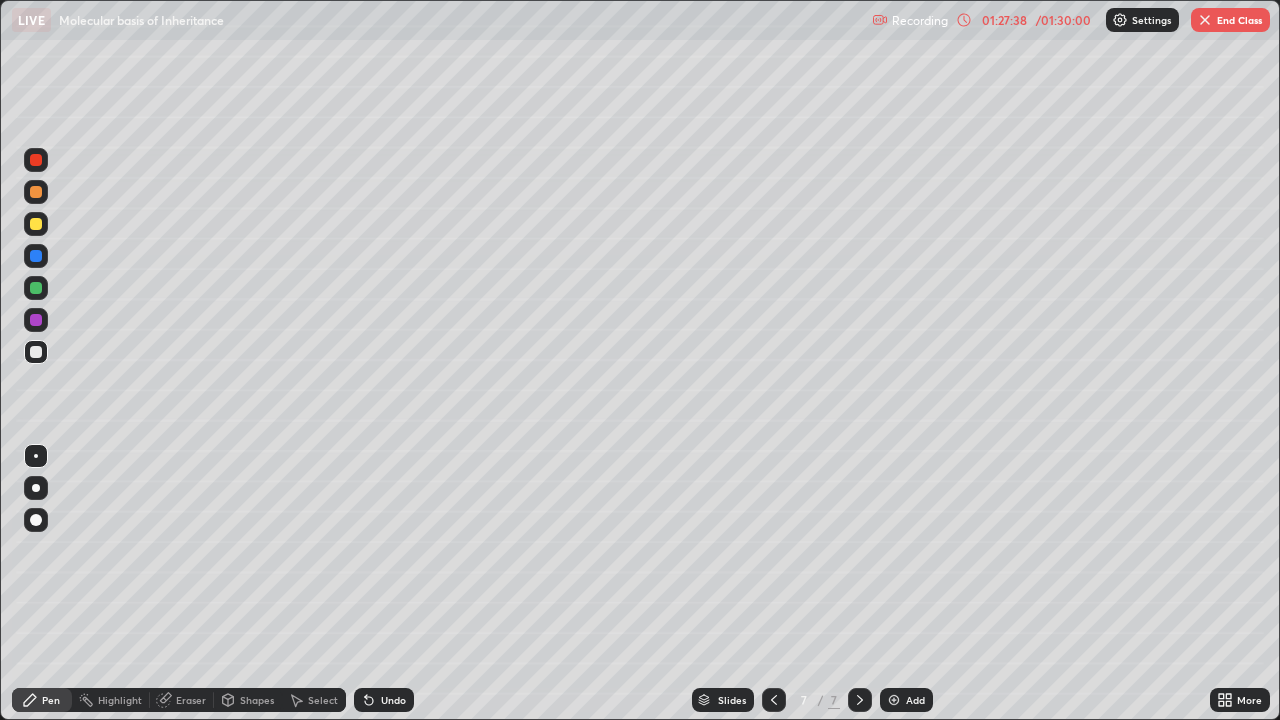 click on "End Class" at bounding box center (1230, 20) 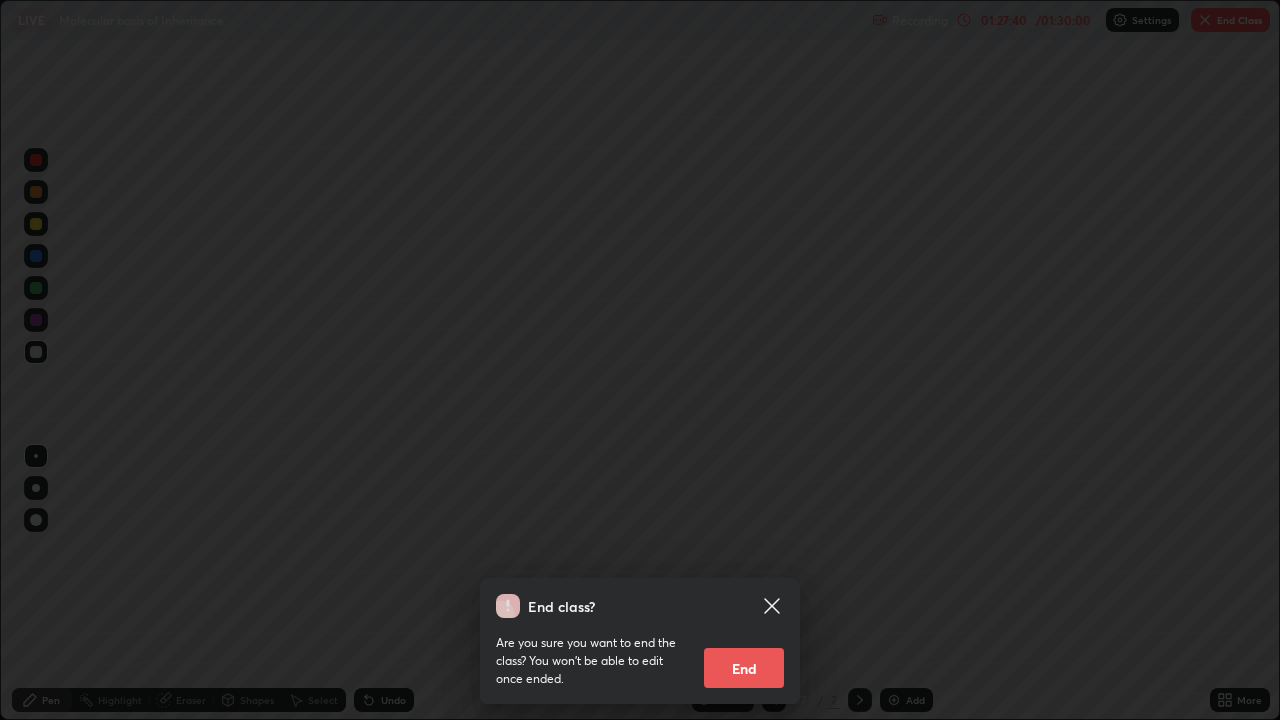 click on "End" at bounding box center [744, 668] 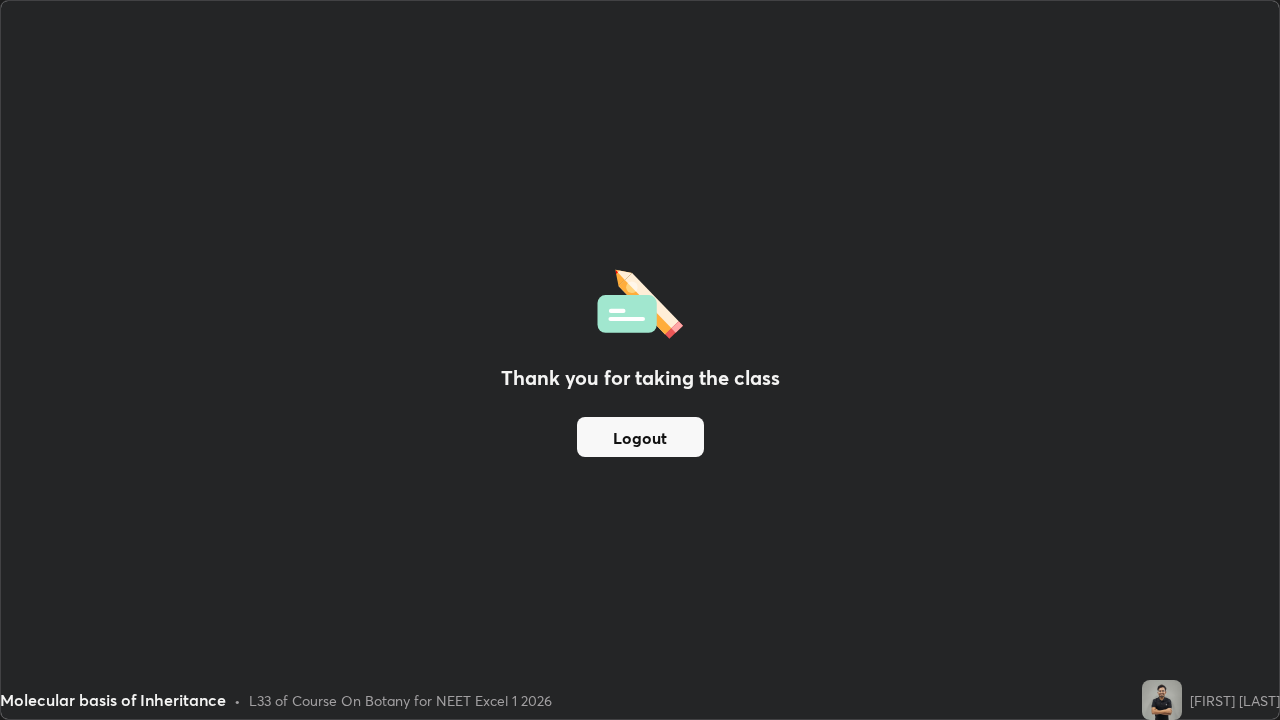 click on "Logout" at bounding box center [640, 437] 